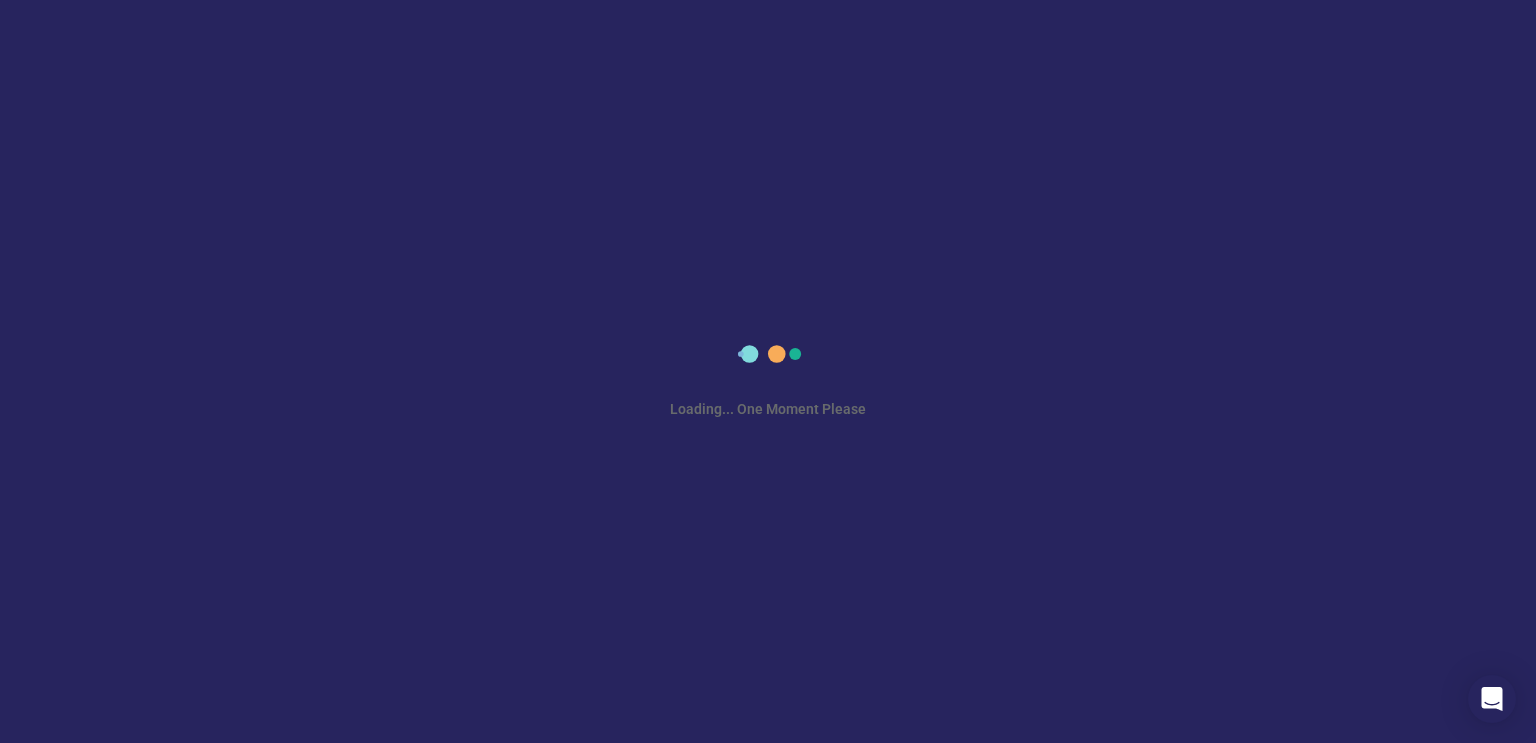scroll, scrollTop: 0, scrollLeft: 0, axis: both 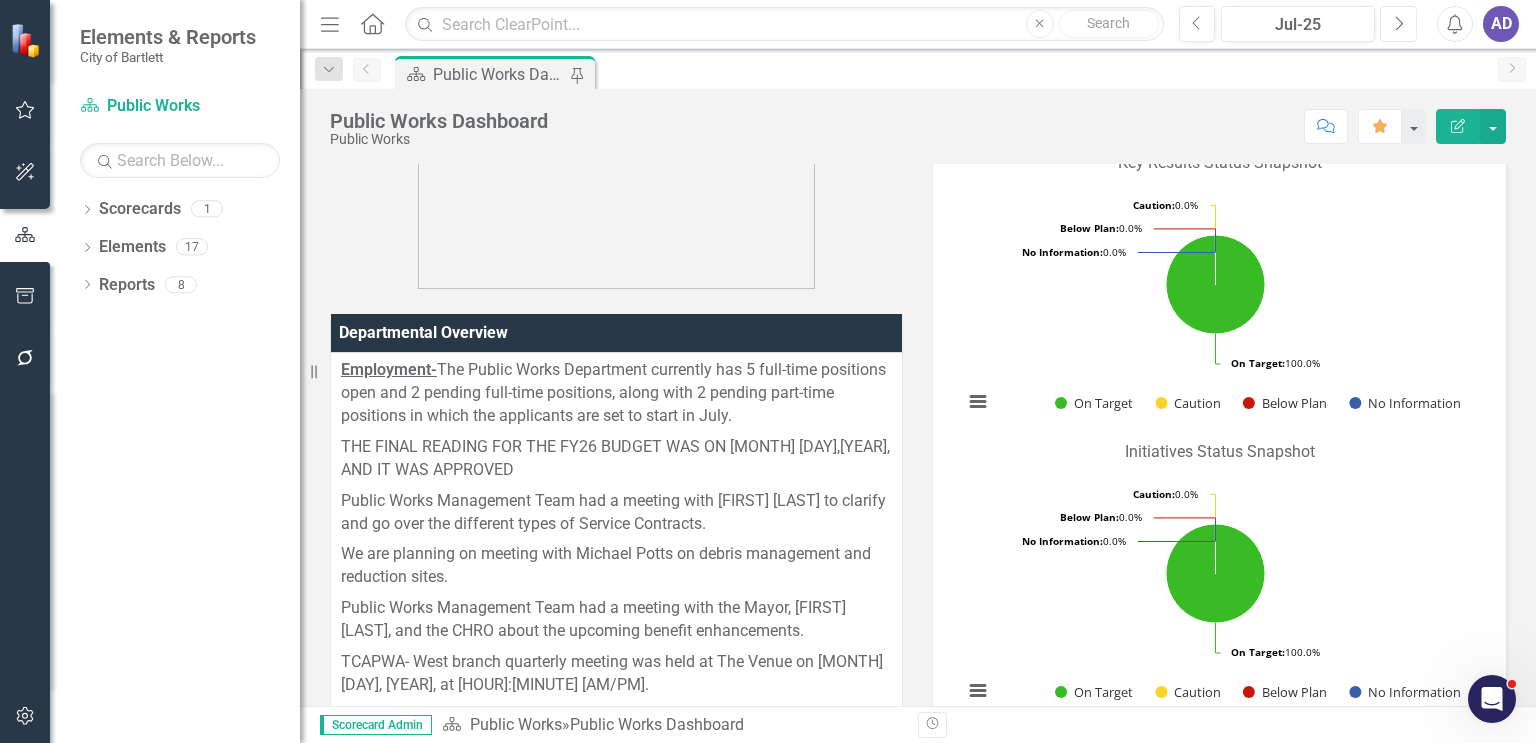 click on "Next" 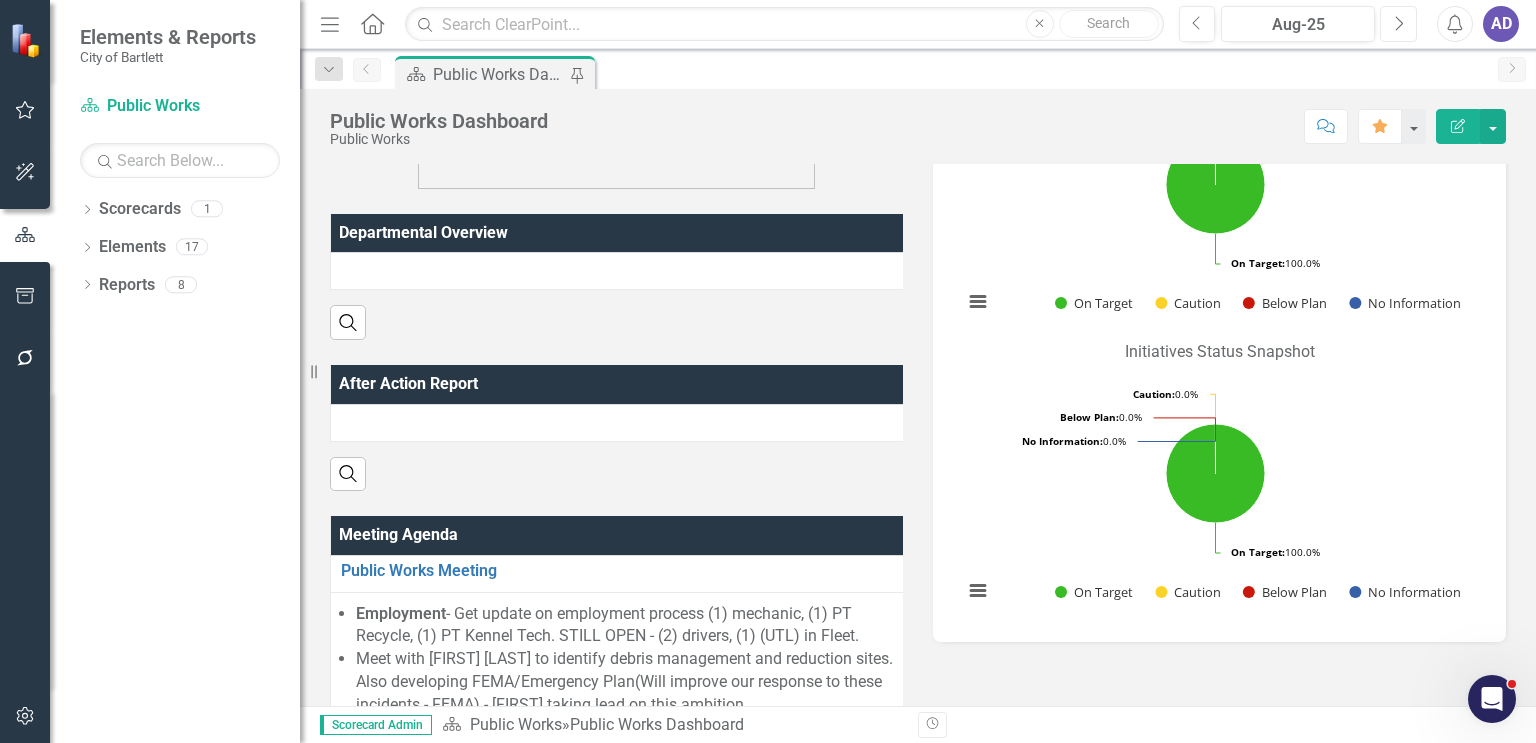 scroll, scrollTop: 700, scrollLeft: 0, axis: vertical 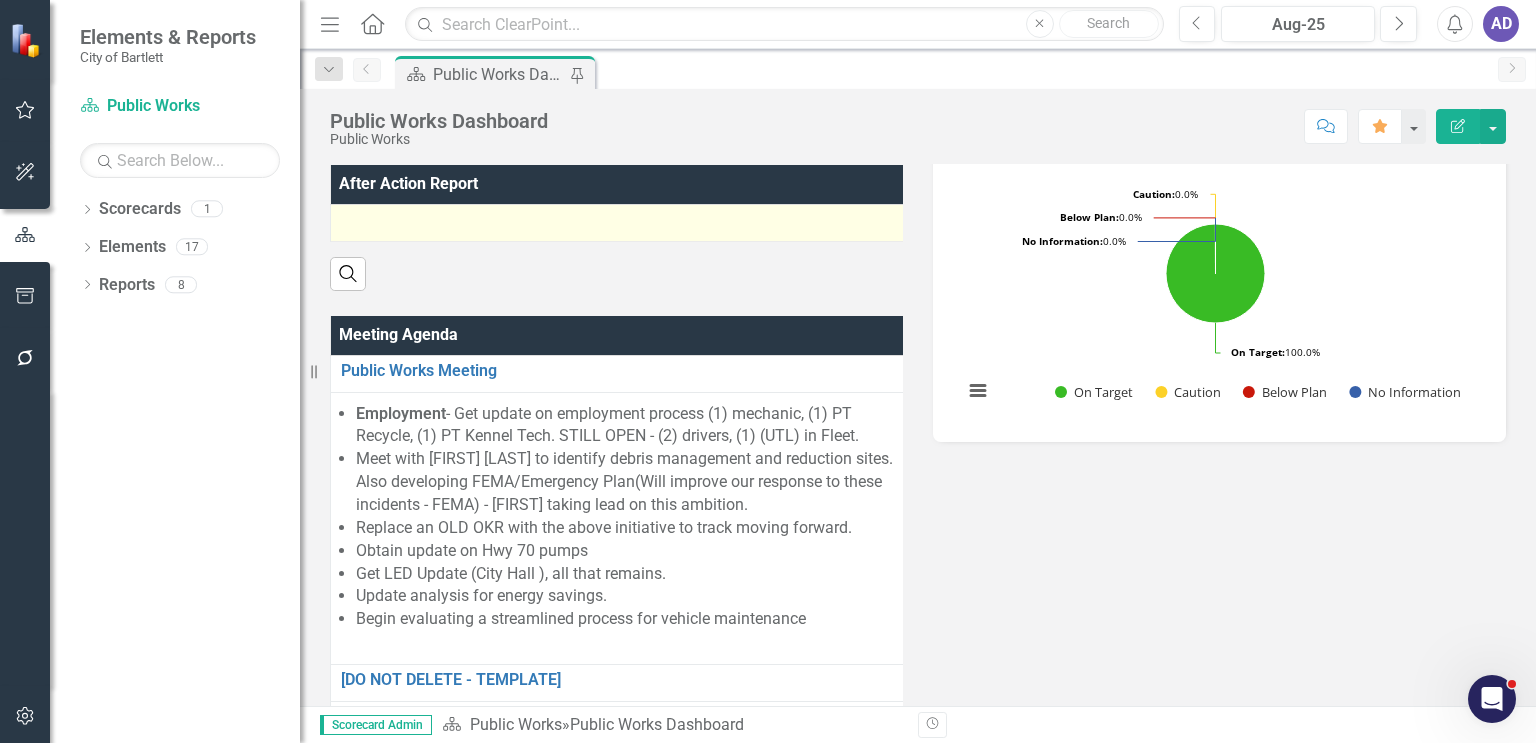 click at bounding box center (628, 223) 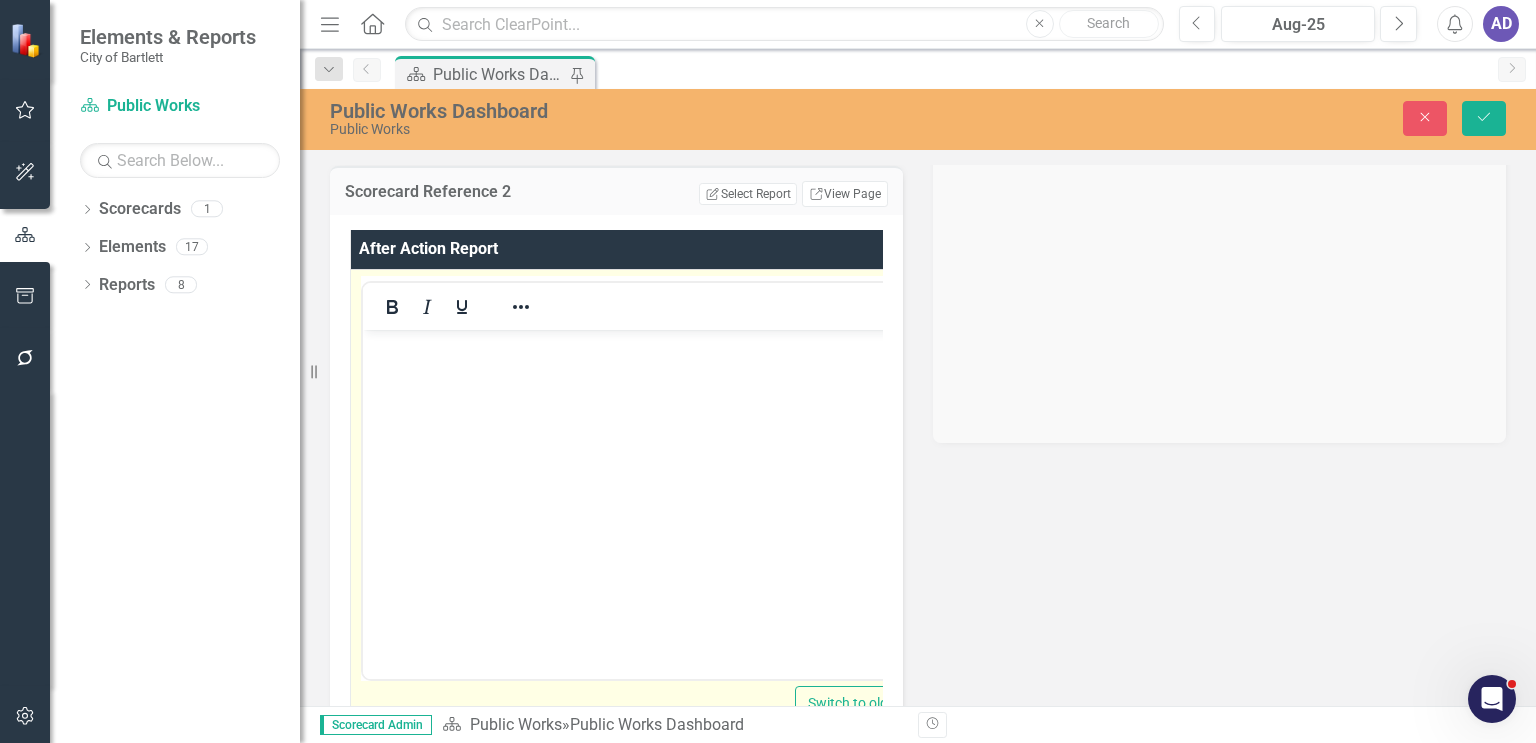 scroll, scrollTop: 0, scrollLeft: 0, axis: both 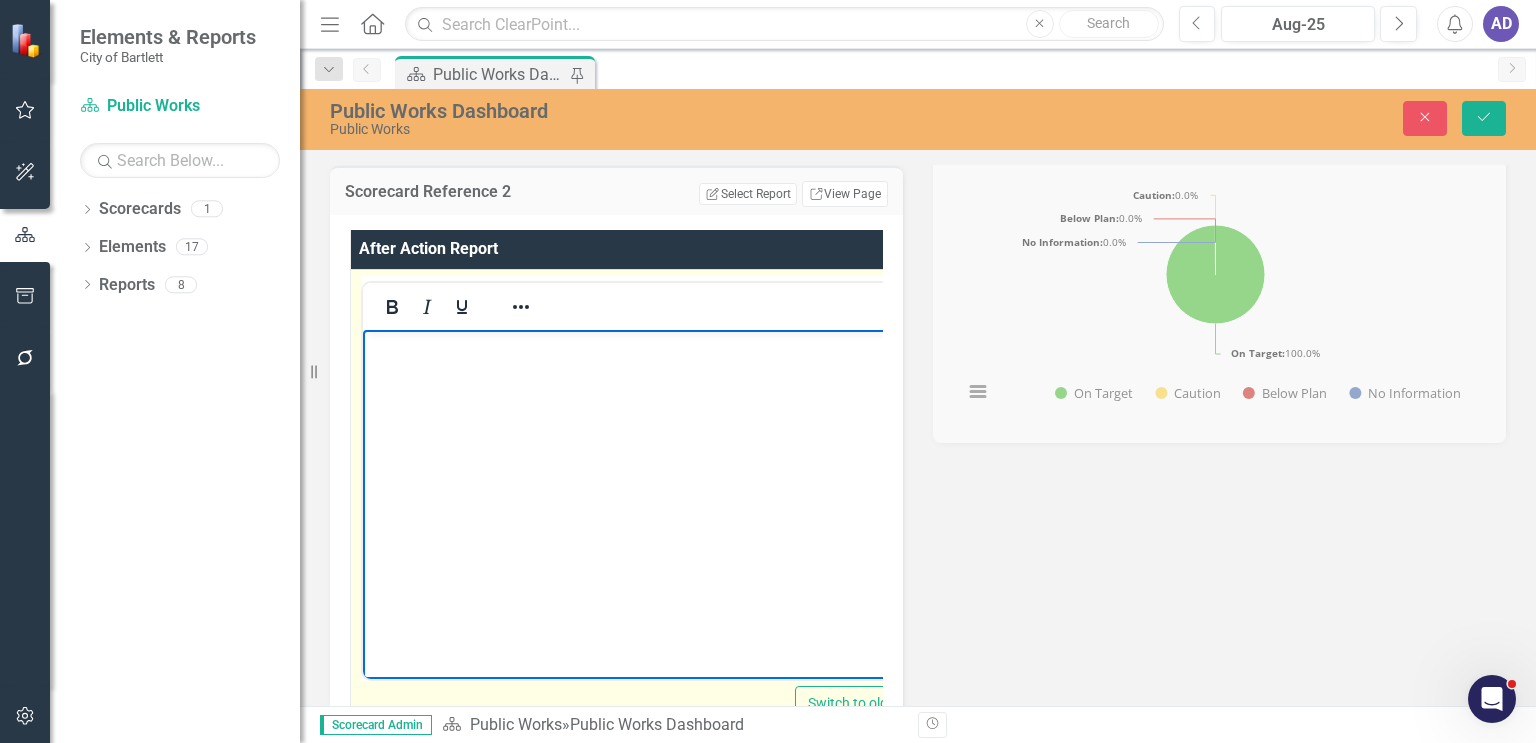 click at bounding box center (650, 479) 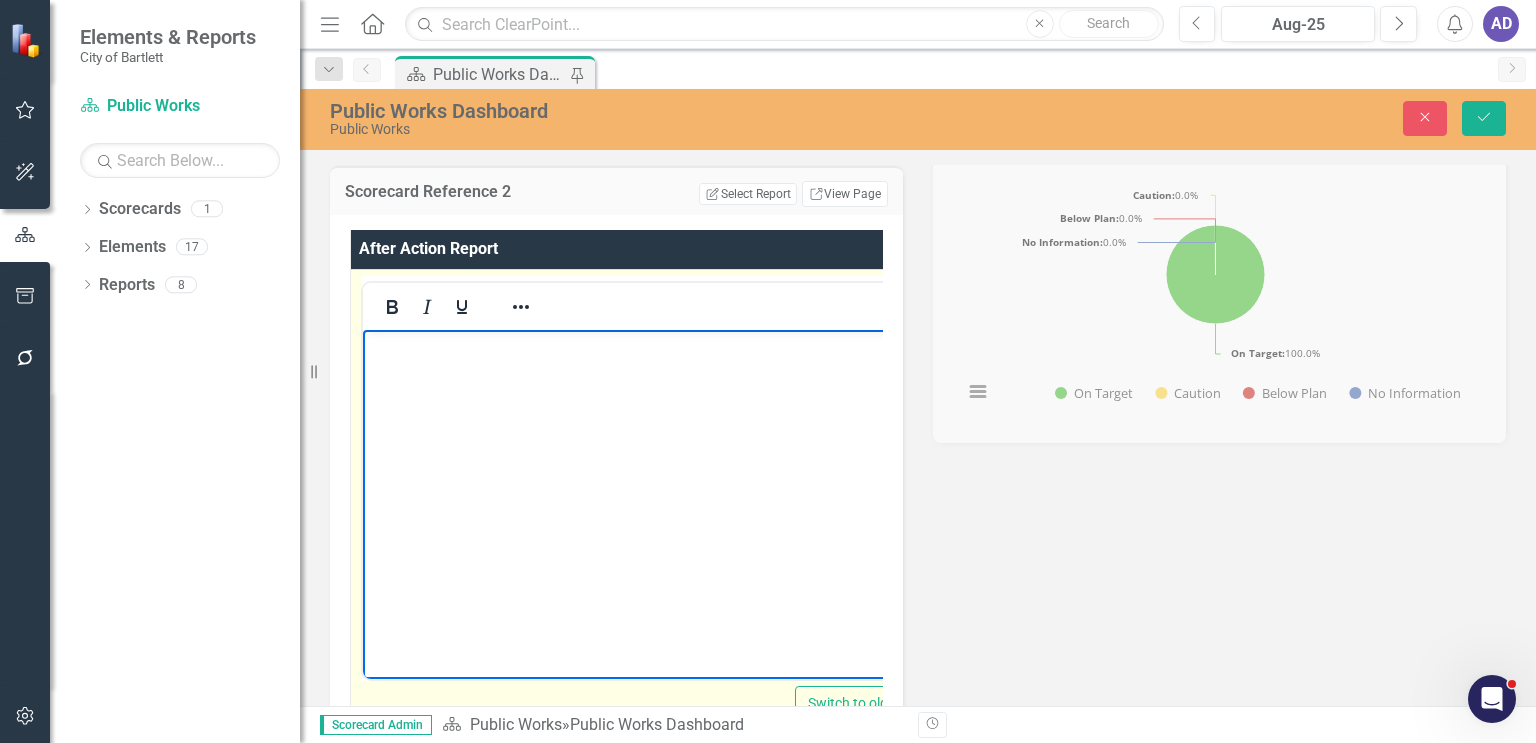 type 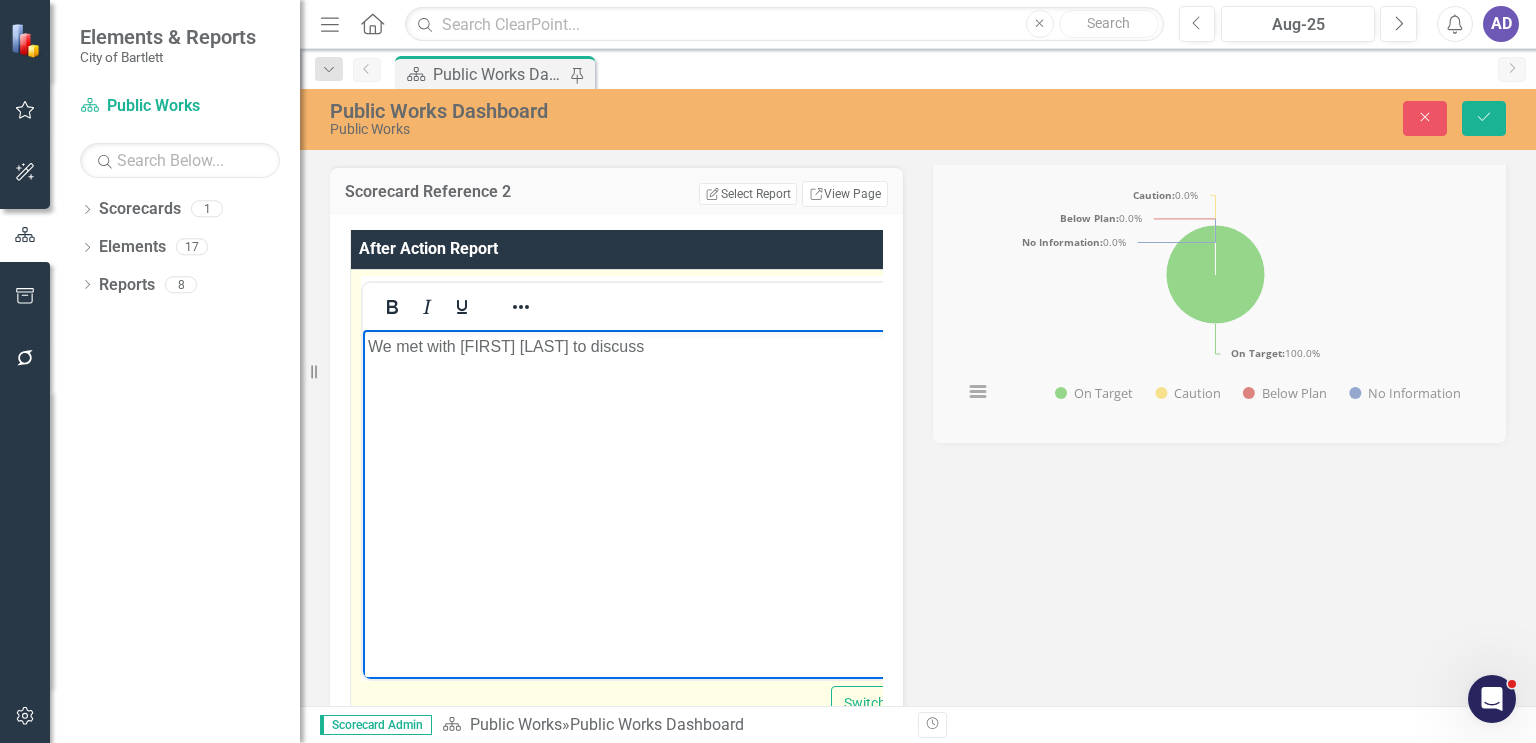 click on "We met with Michael Pots to discuss" at bounding box center (668, 346) 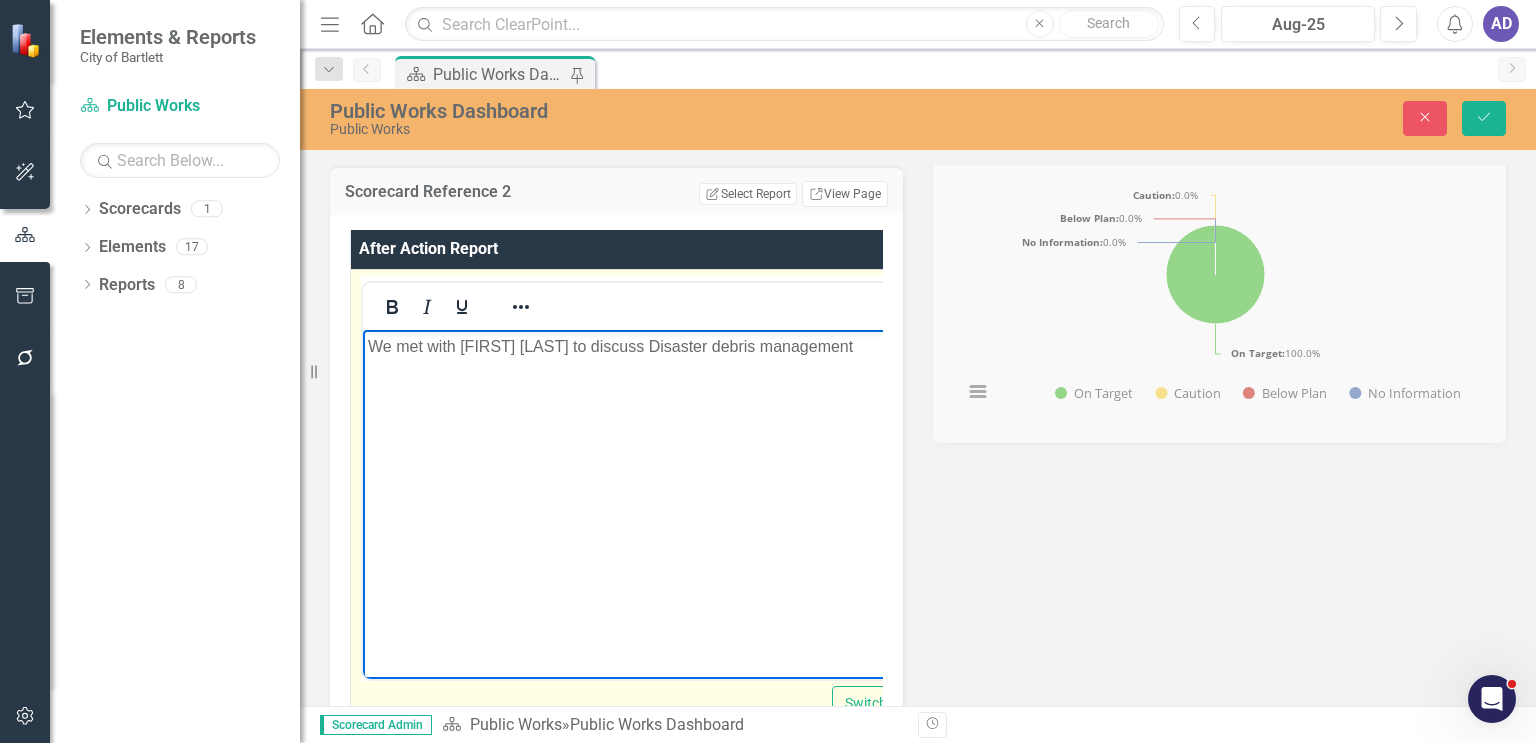 click on "We met with Michael Pots to discuss Disaster debris management" at bounding box center [669, 346] 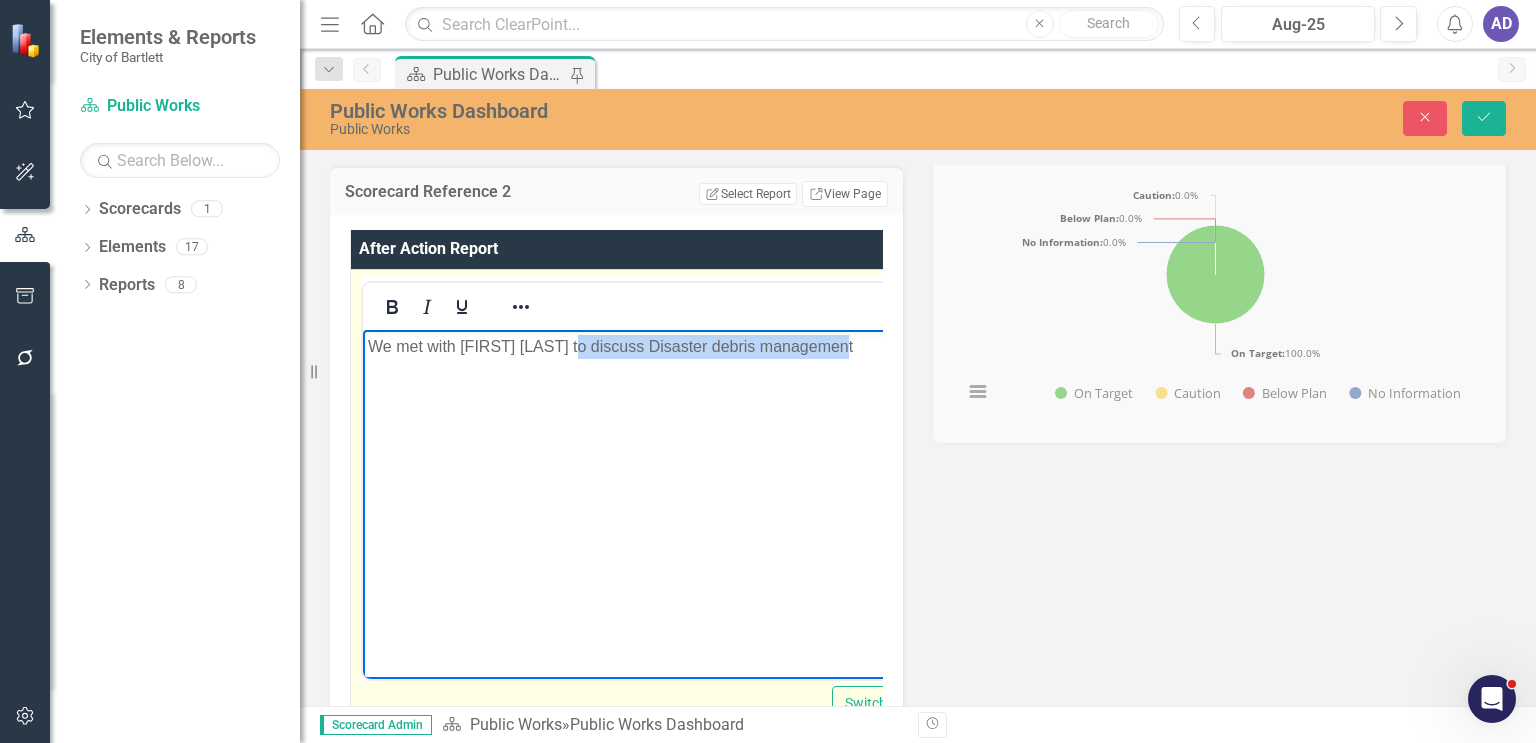 drag, startPoint x: 840, startPoint y: 347, endPoint x: 573, endPoint y: 354, distance: 267.09174 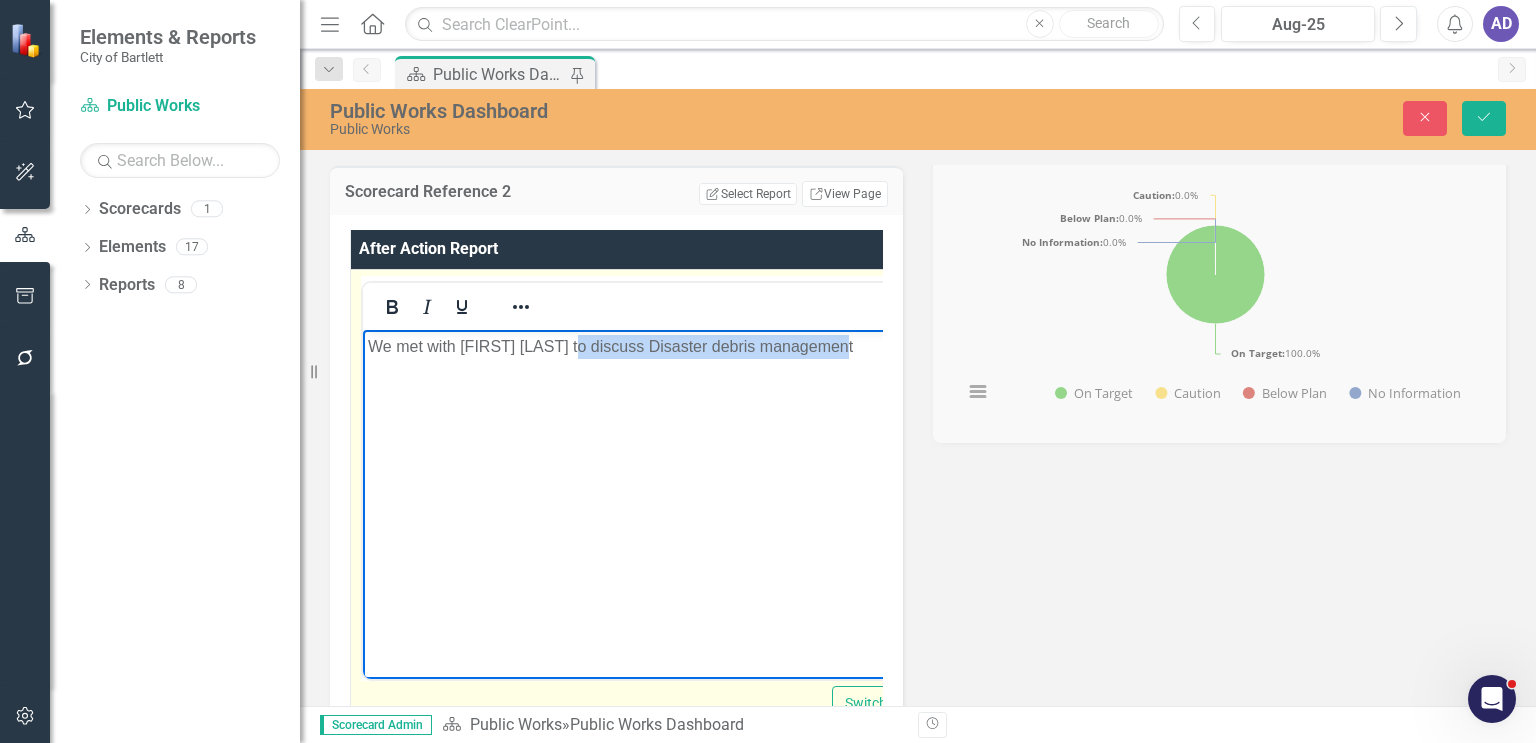 click on "We met with Michael Pots to discuss Disaster debris management" at bounding box center (669, 346) 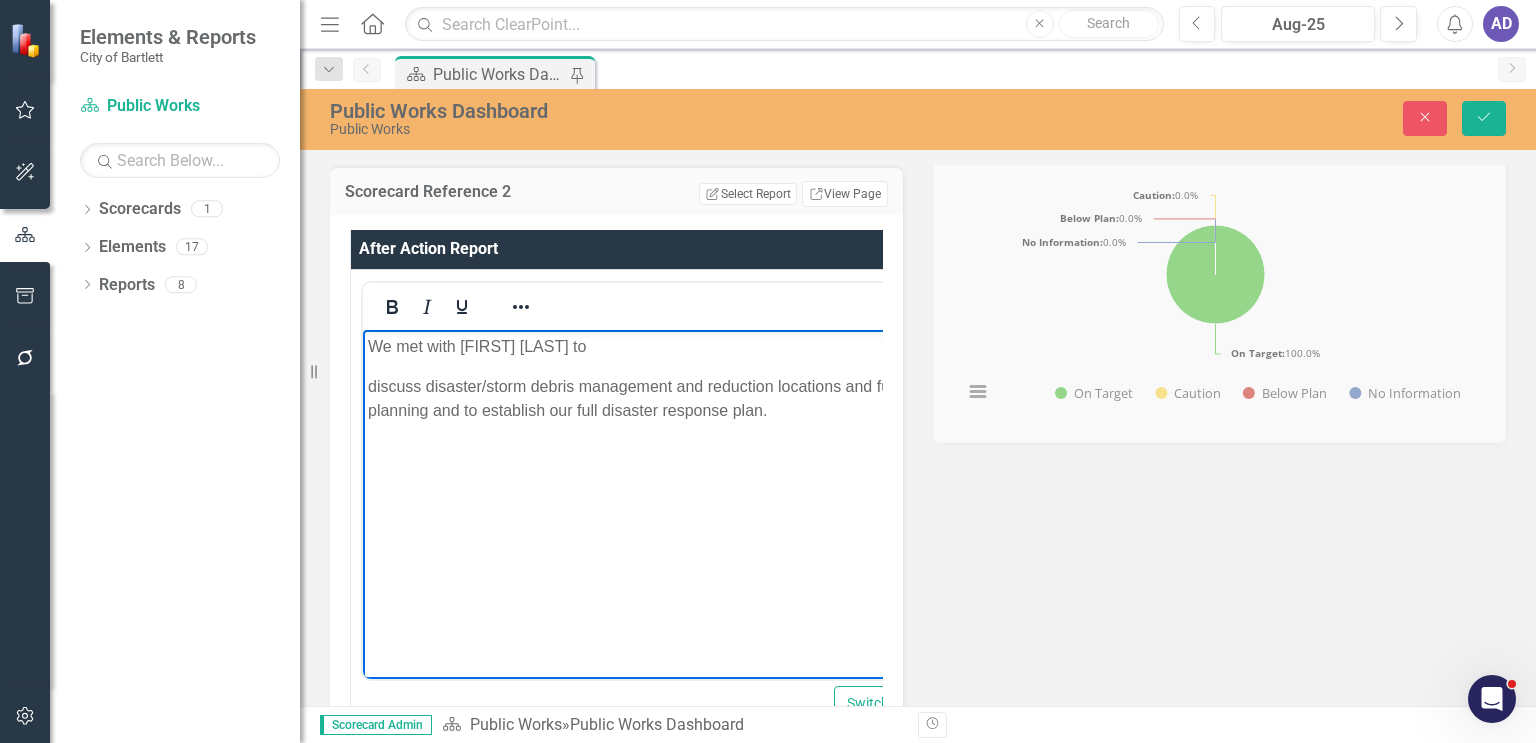click on "We met with Michael Pots to  discuss disaster/storm debris management and reduction locations and future planning and to establish our full disaster response plan." at bounding box center (670, 479) 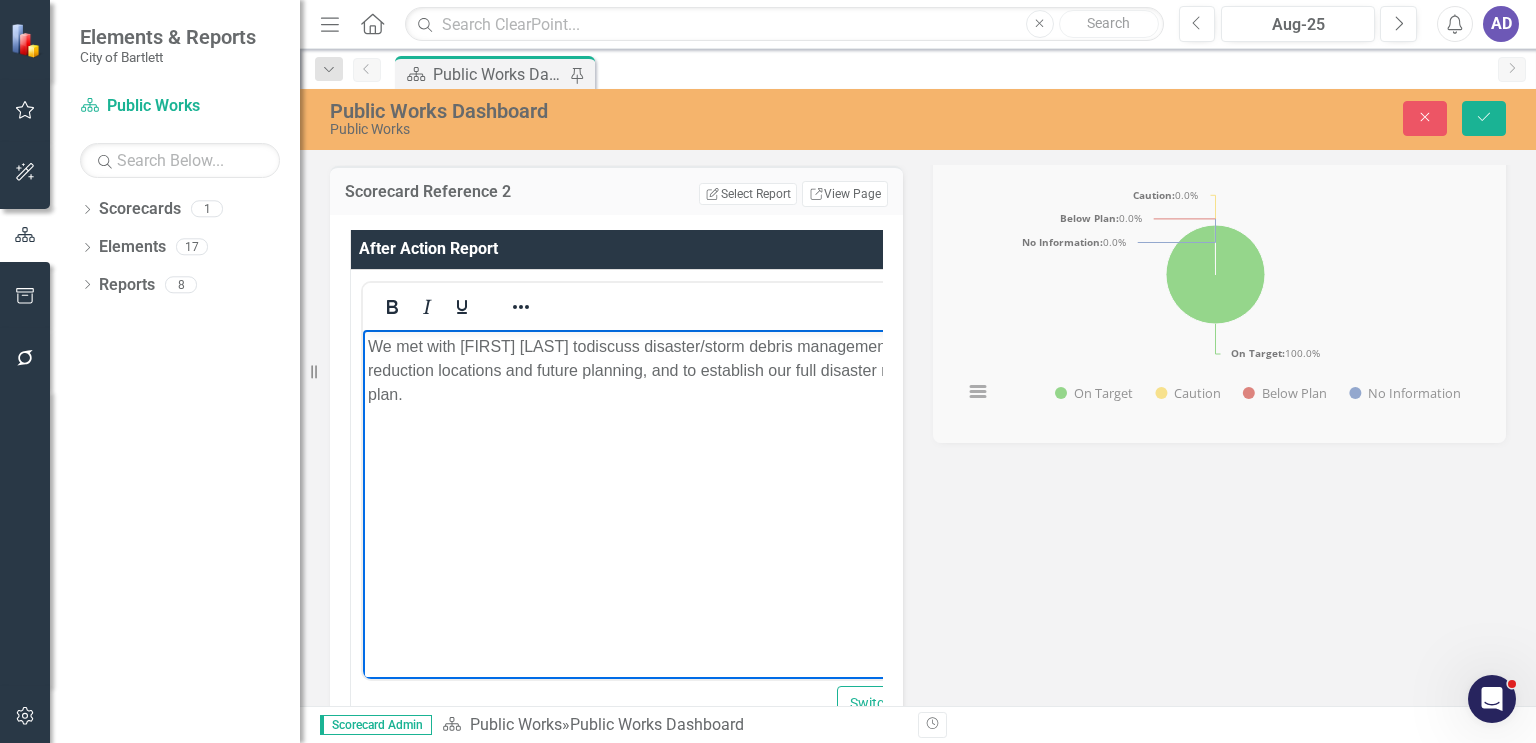 click on "We met with Michael Pots to  discuss disaster/storm debris management and reduction locations and future planning, and to establish our full disaster response plan." at bounding box center [671, 370] 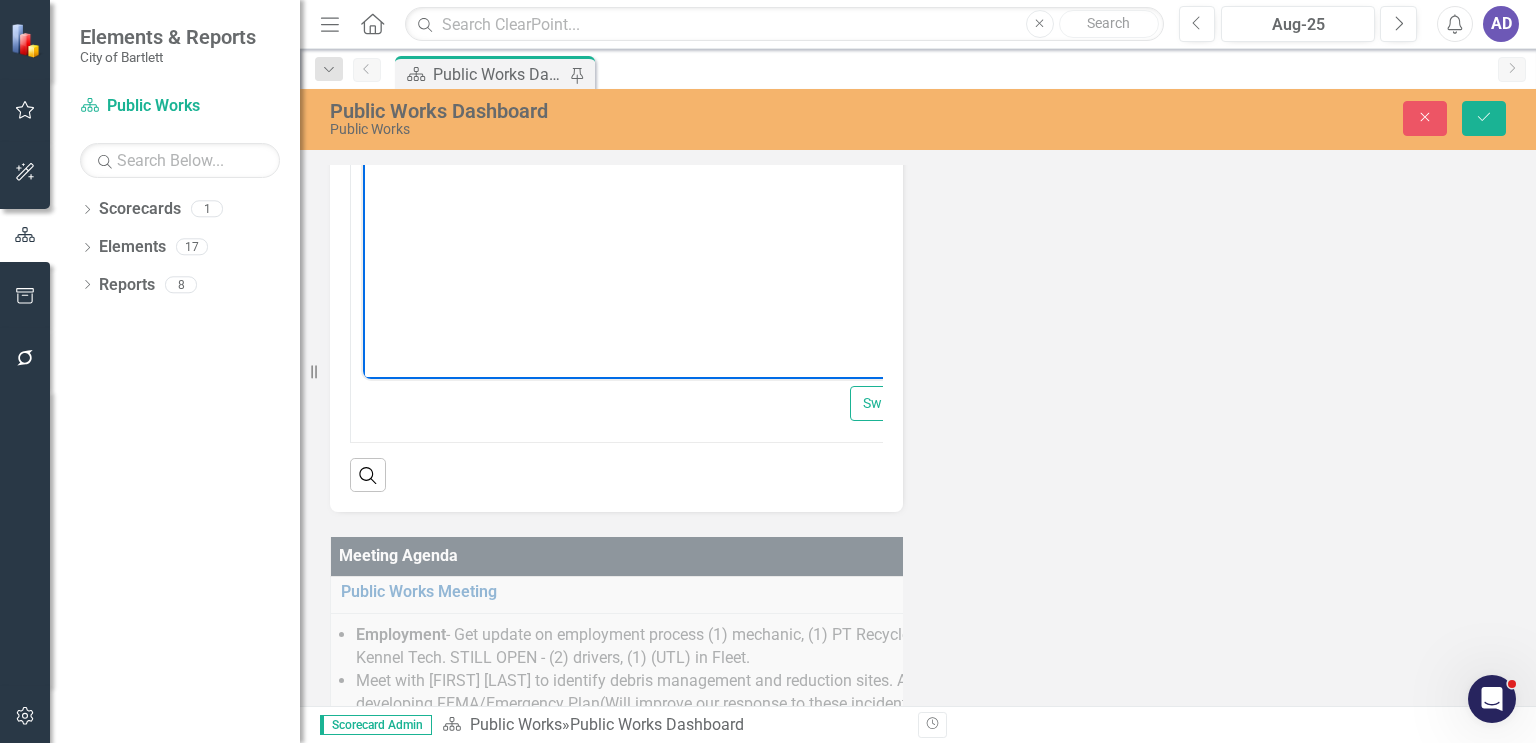scroll, scrollTop: 1200, scrollLeft: 0, axis: vertical 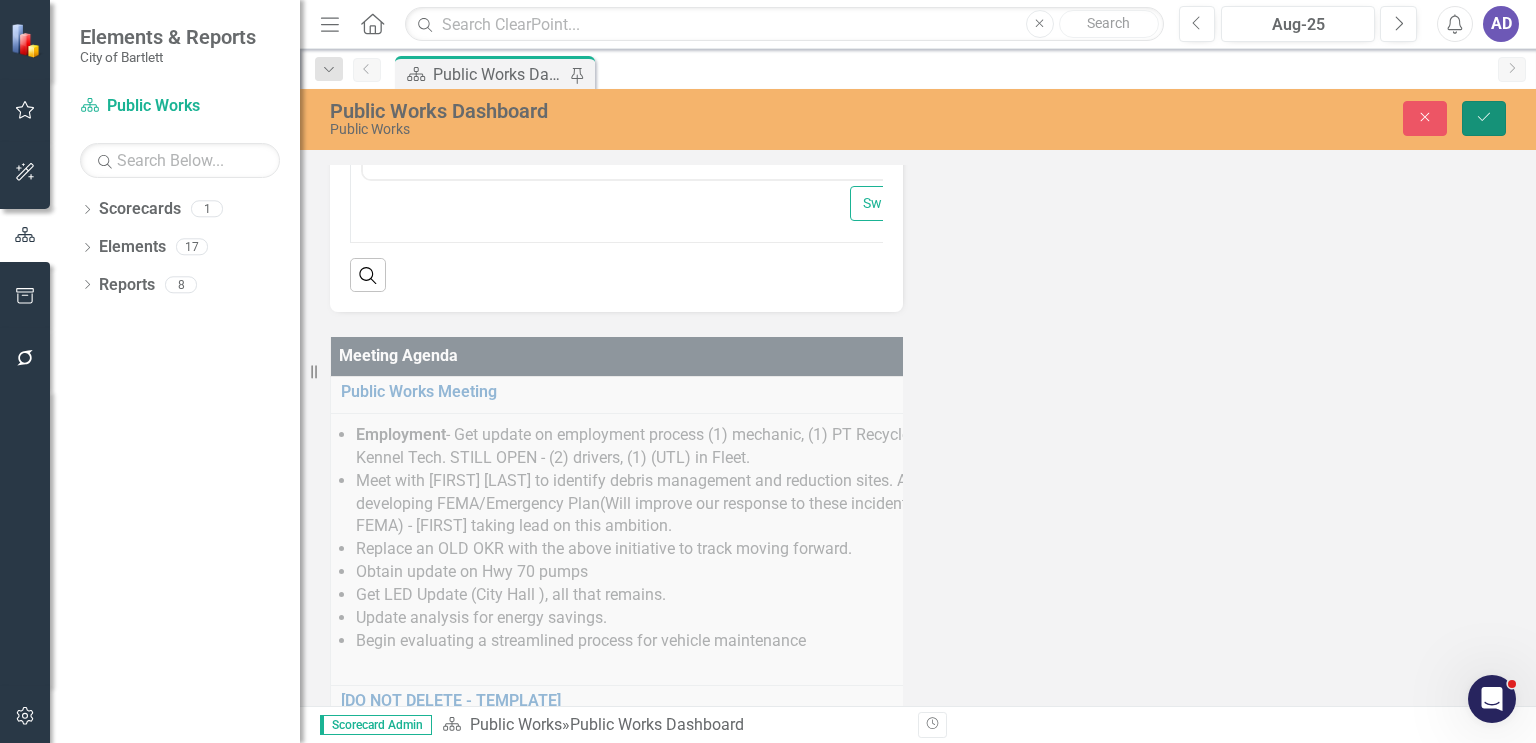 click on "Save" 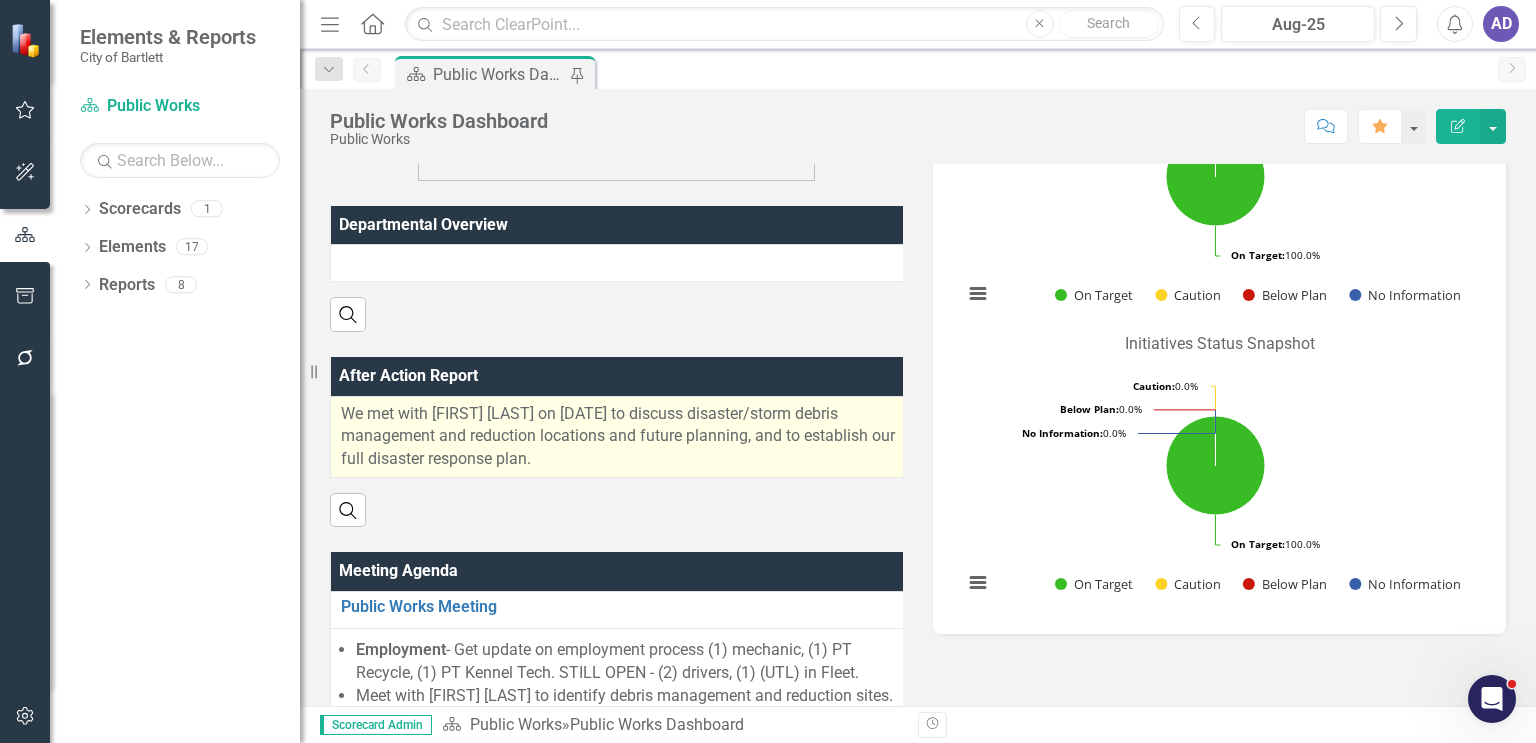 scroll, scrollTop: 400, scrollLeft: 0, axis: vertical 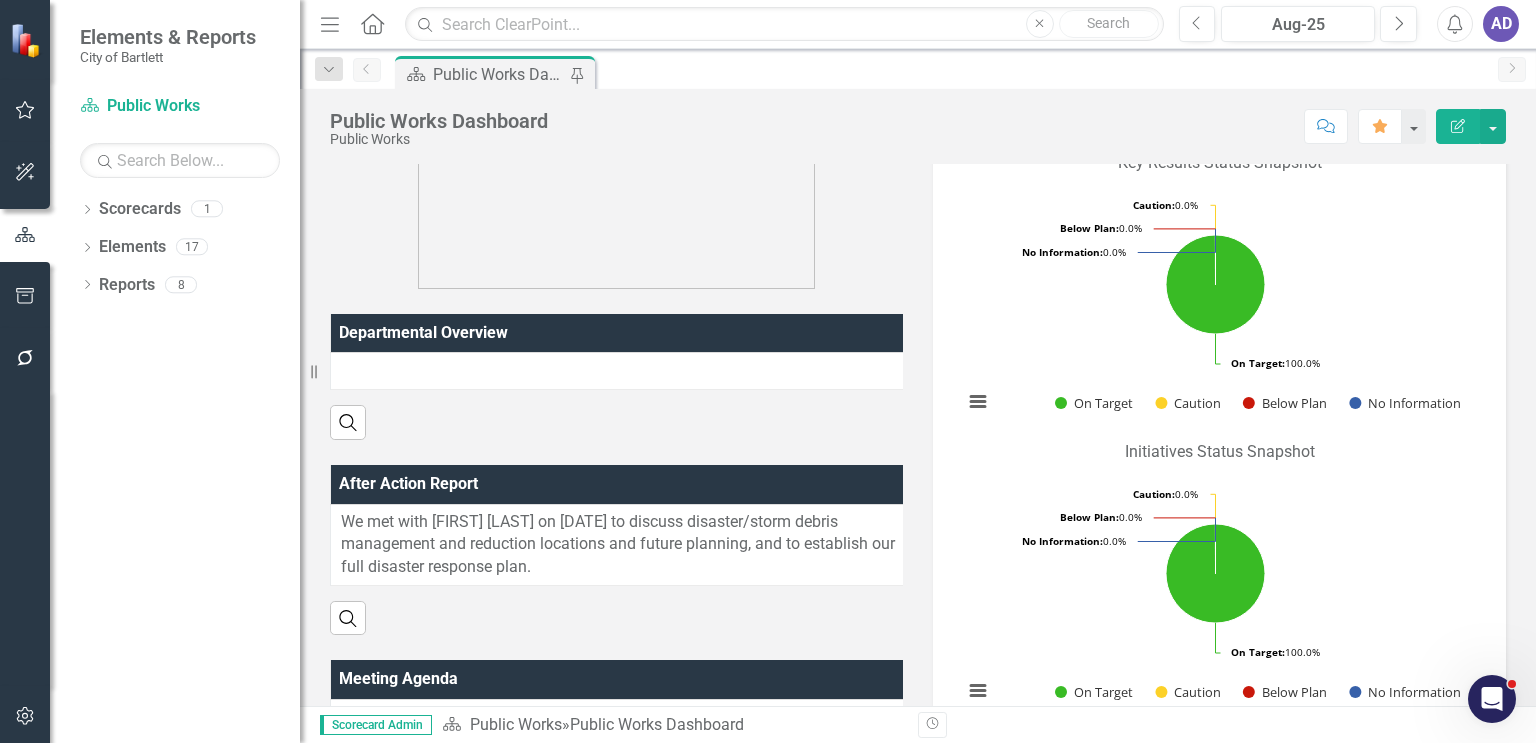 click on "AD" at bounding box center (1501, 24) 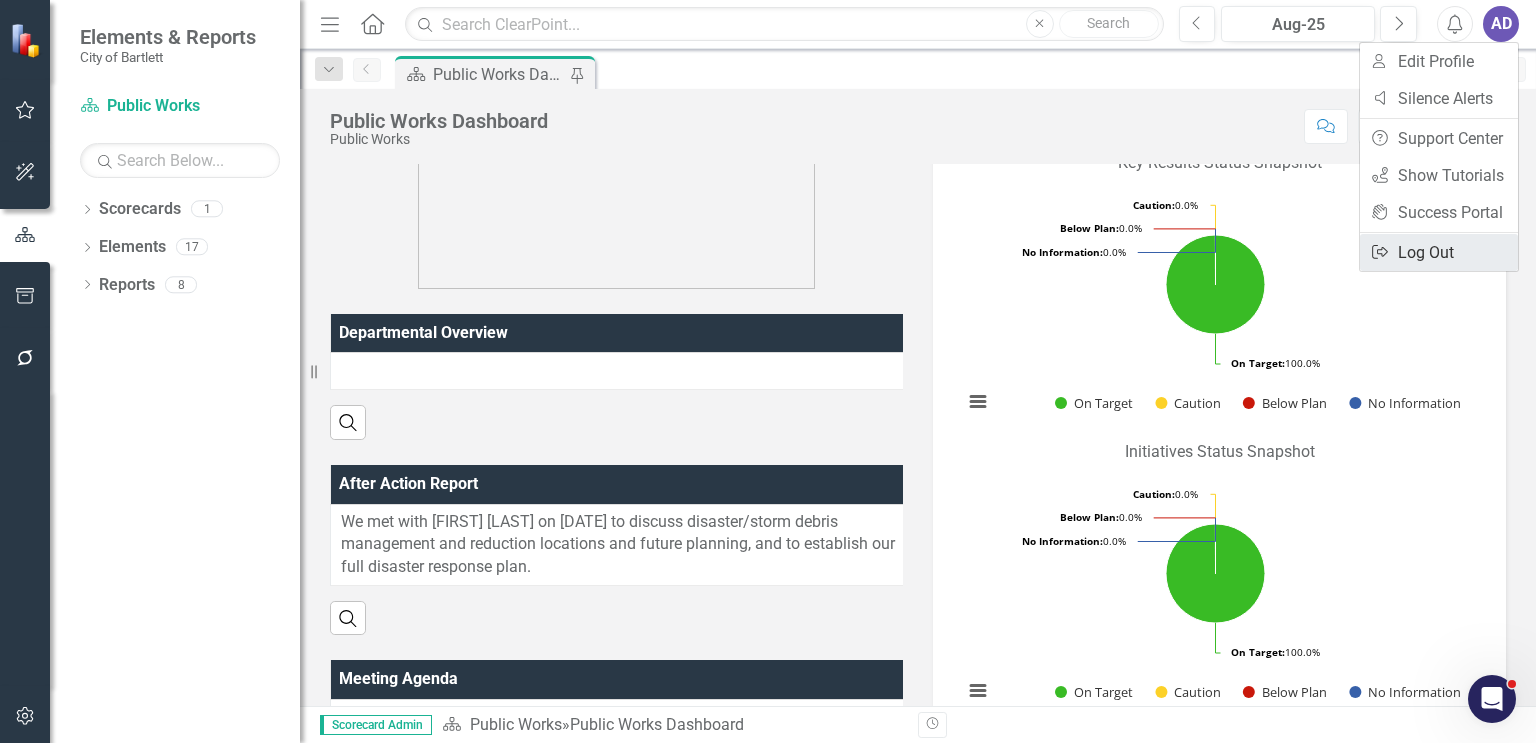 click on "Logout Log Out" at bounding box center [1439, 252] 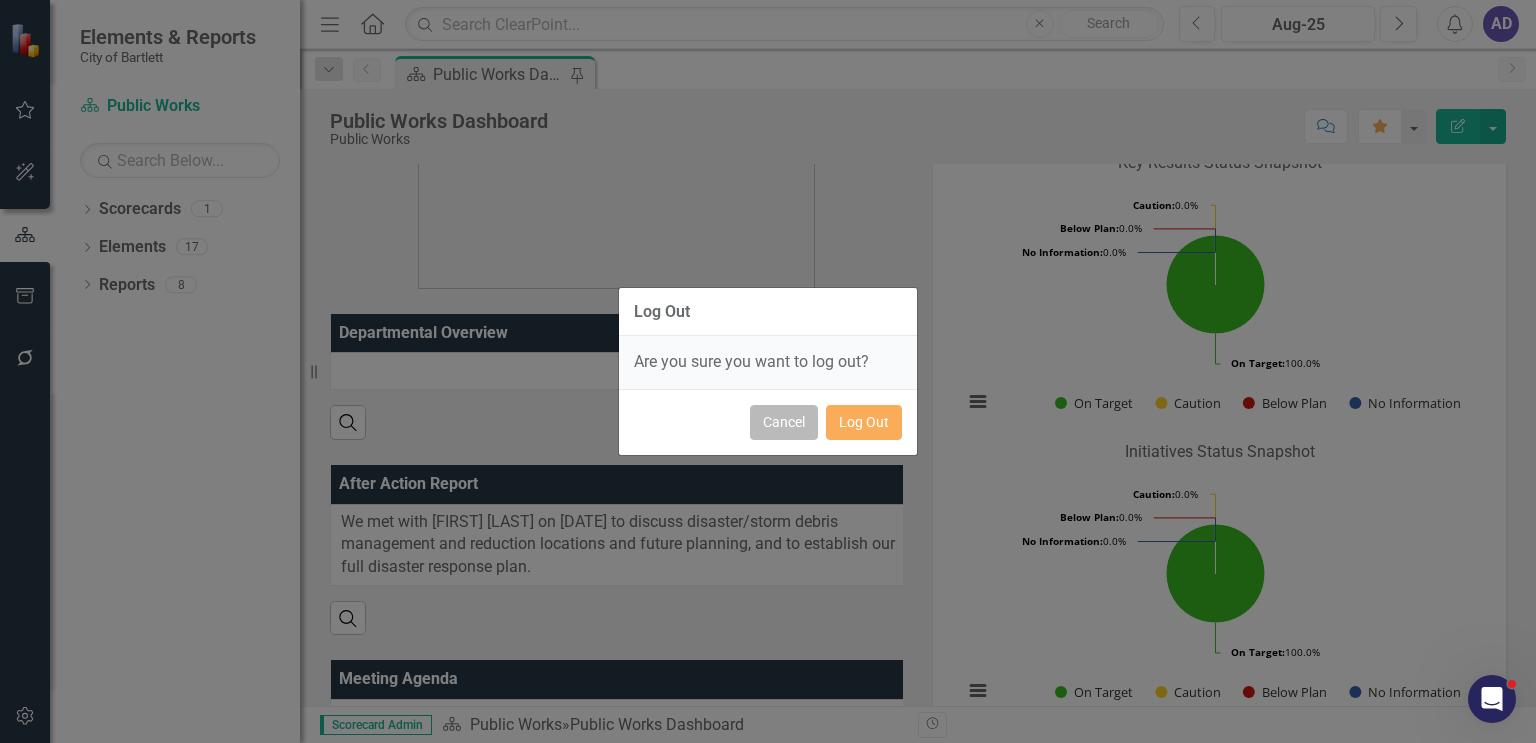 click on "Cancel" at bounding box center (784, 422) 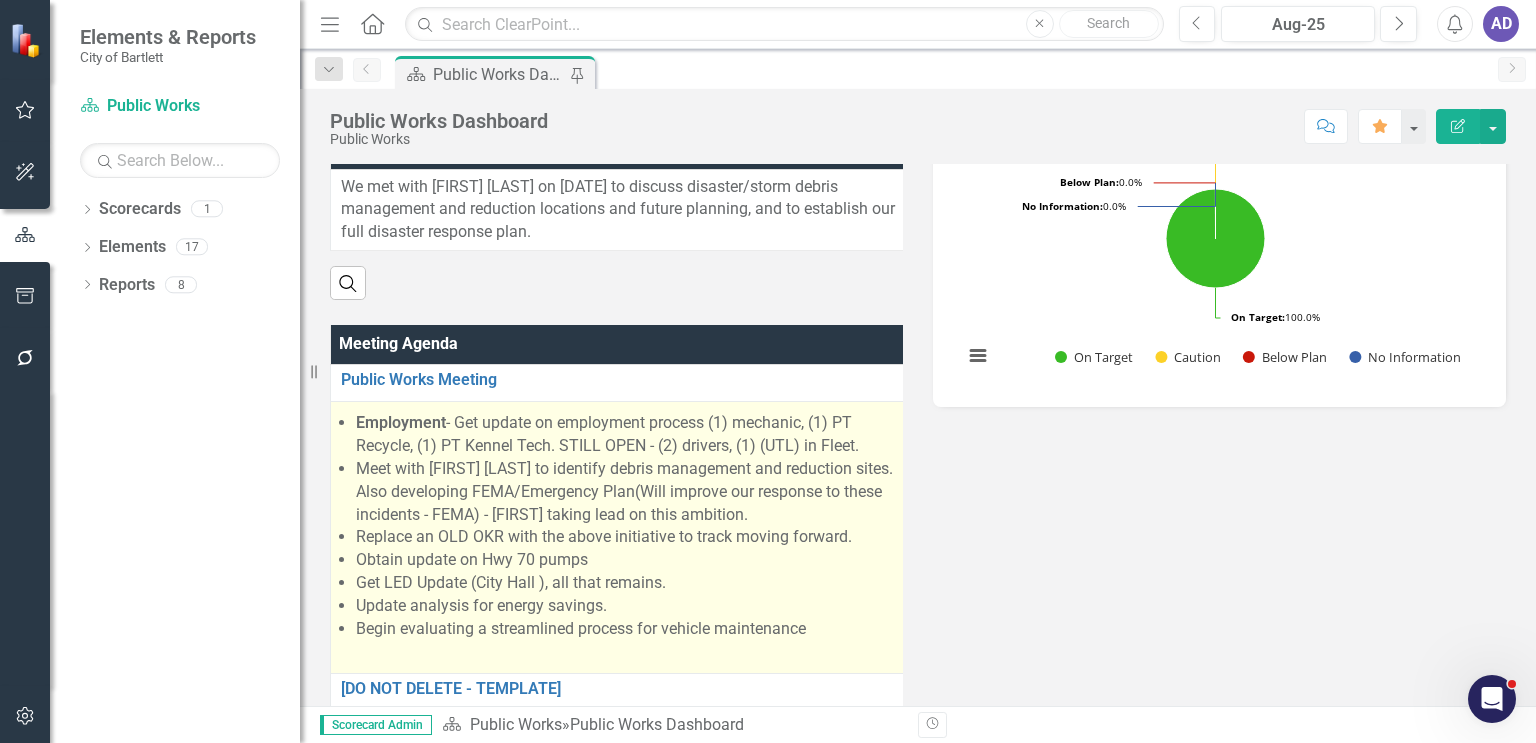 scroll, scrollTop: 700, scrollLeft: 0, axis: vertical 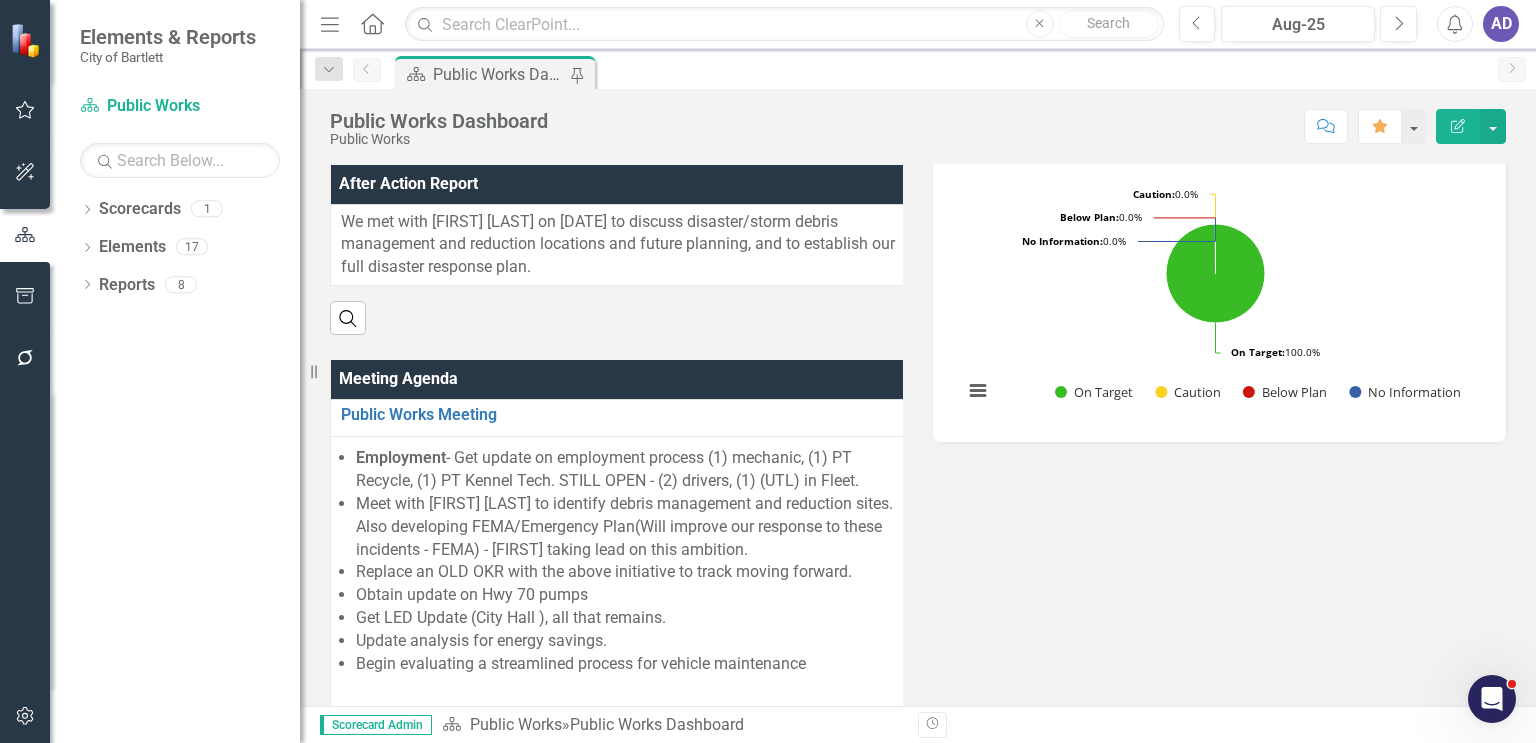 click on "AD" at bounding box center [1501, 24] 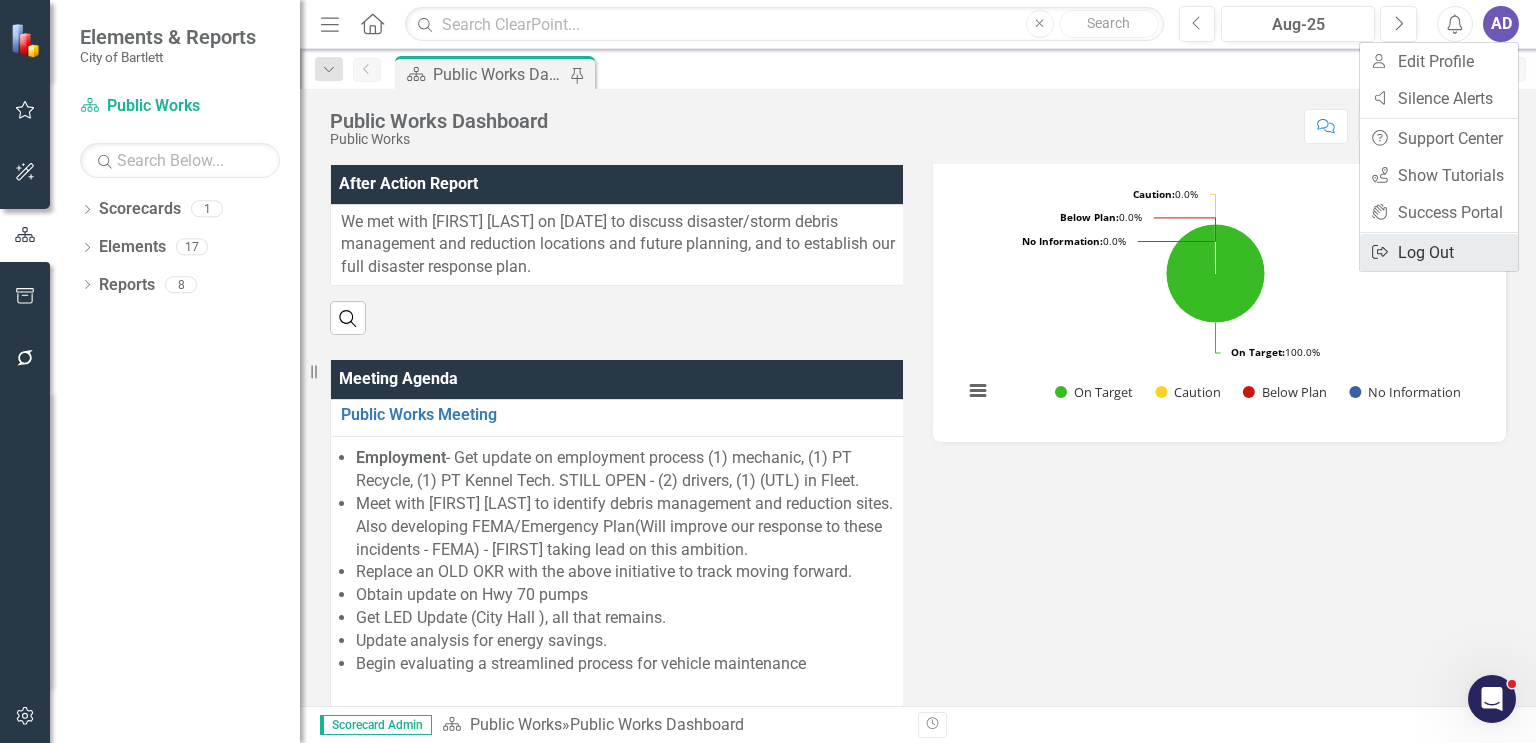 click on "Logout Log Out" at bounding box center [1439, 252] 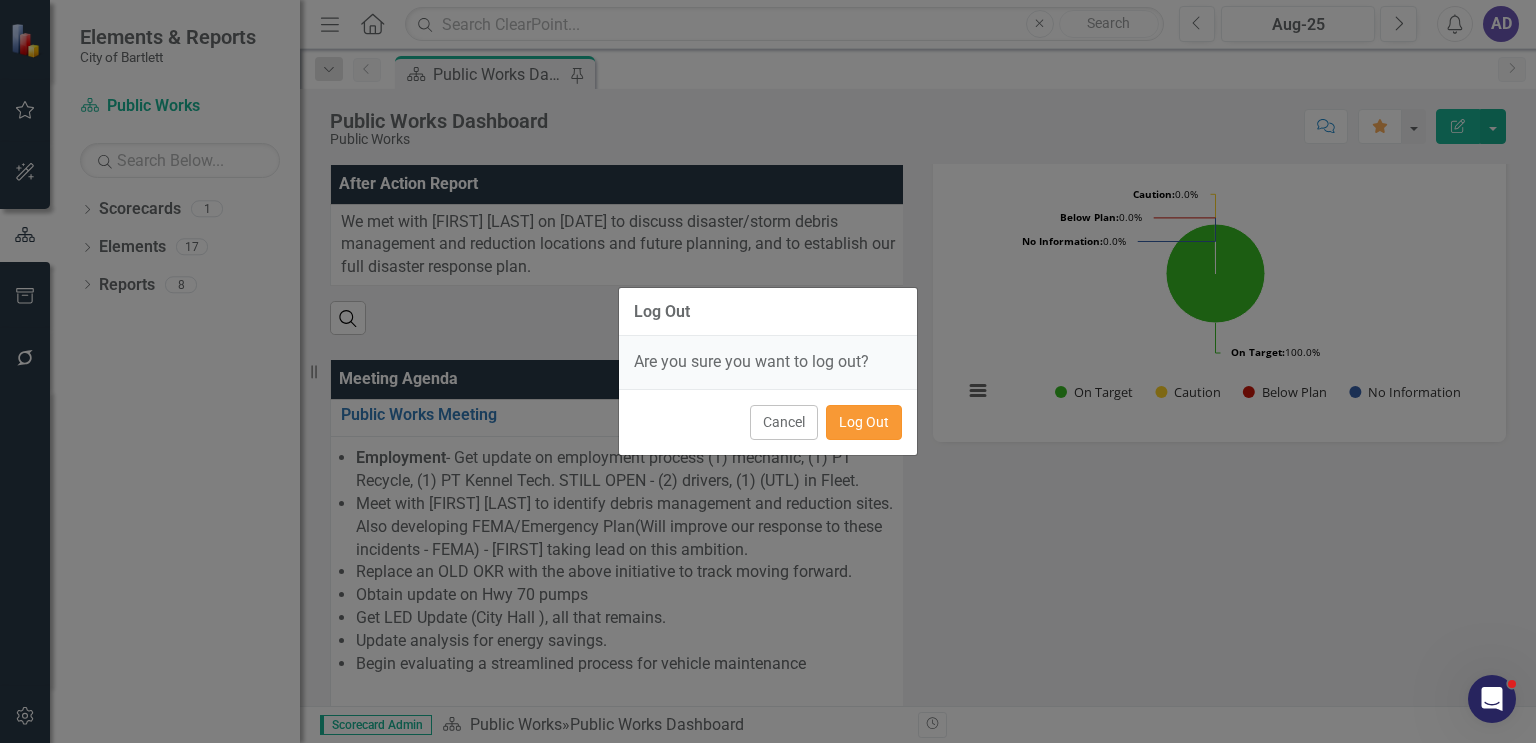drag, startPoint x: 866, startPoint y: 423, endPoint x: 443, endPoint y: 83, distance: 542.70526 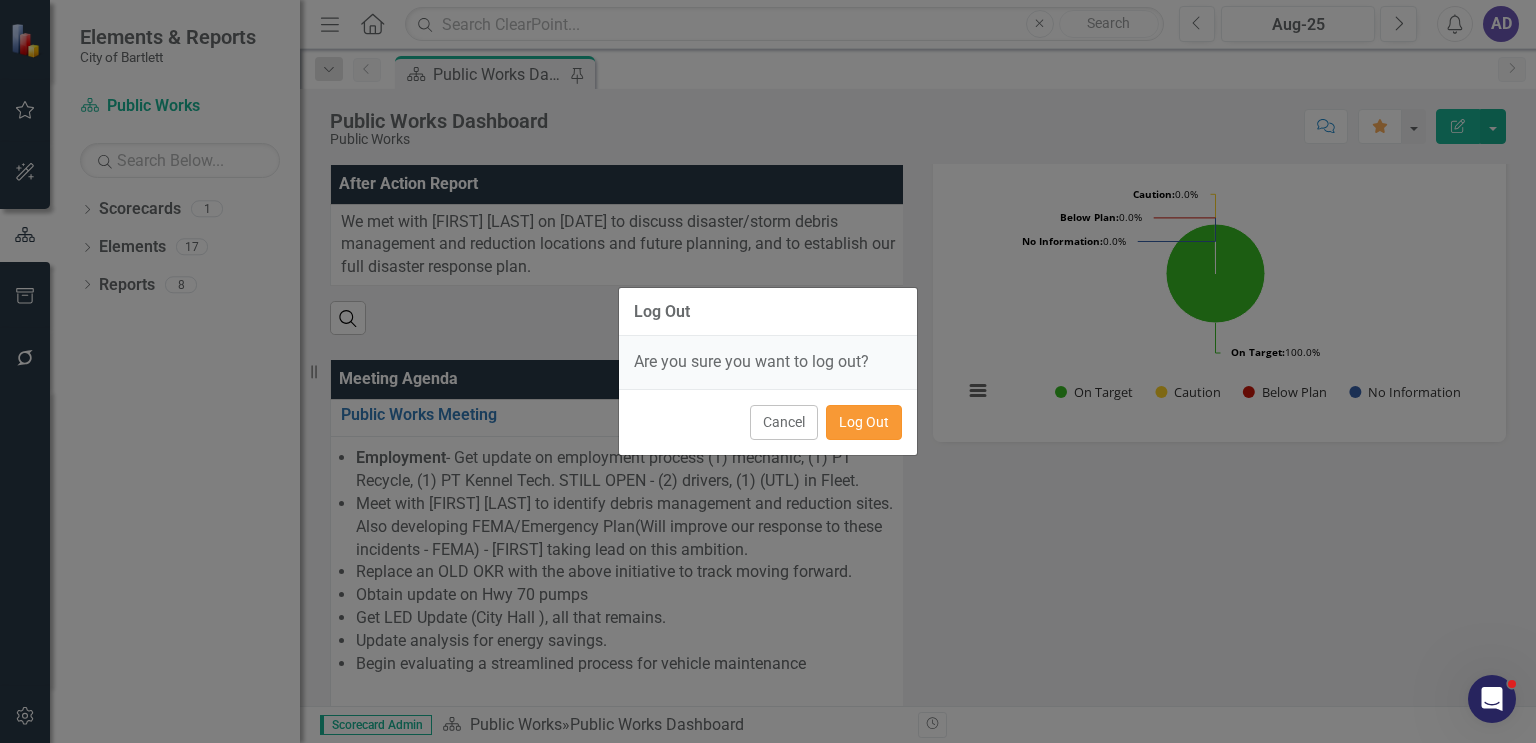 click on "Log Out" at bounding box center [864, 422] 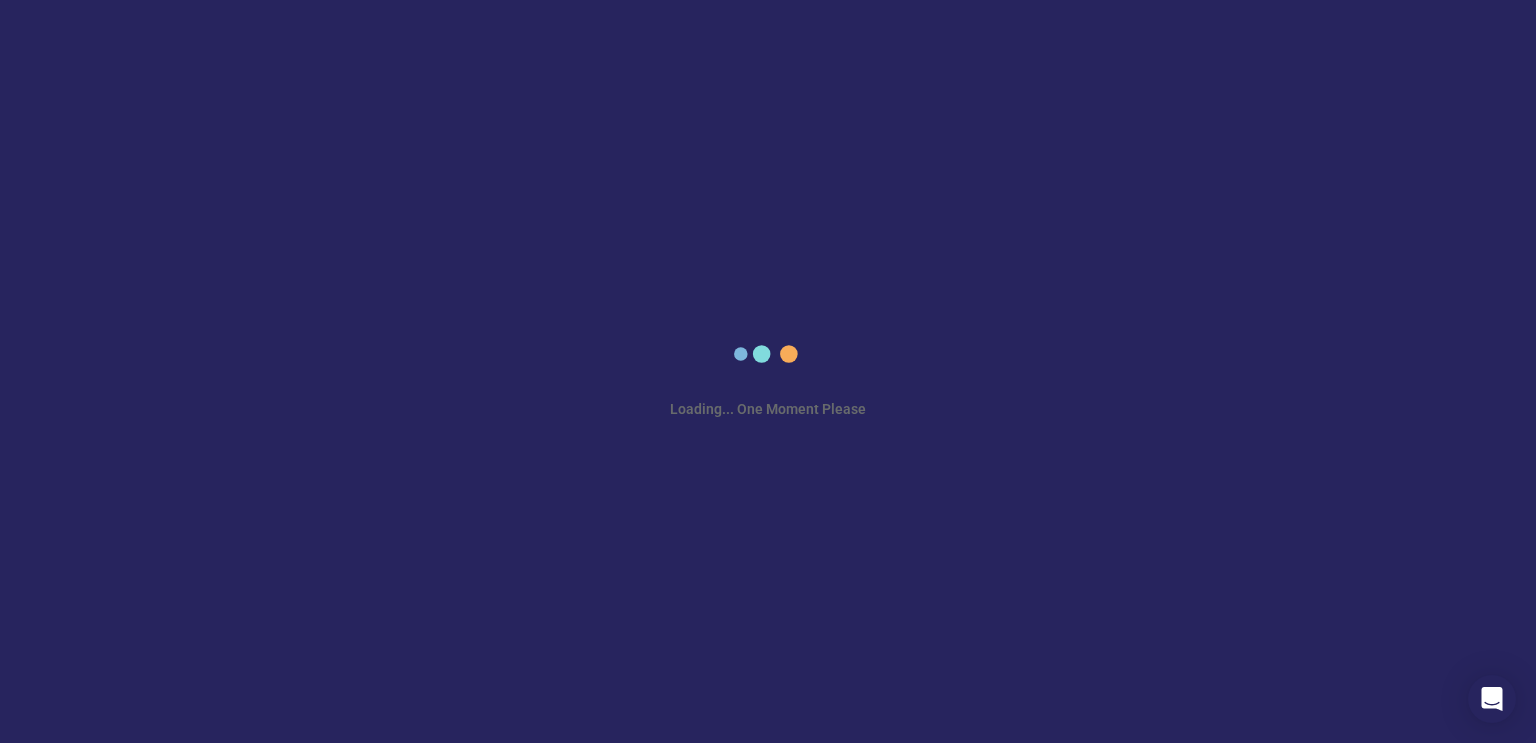 scroll, scrollTop: 0, scrollLeft: 0, axis: both 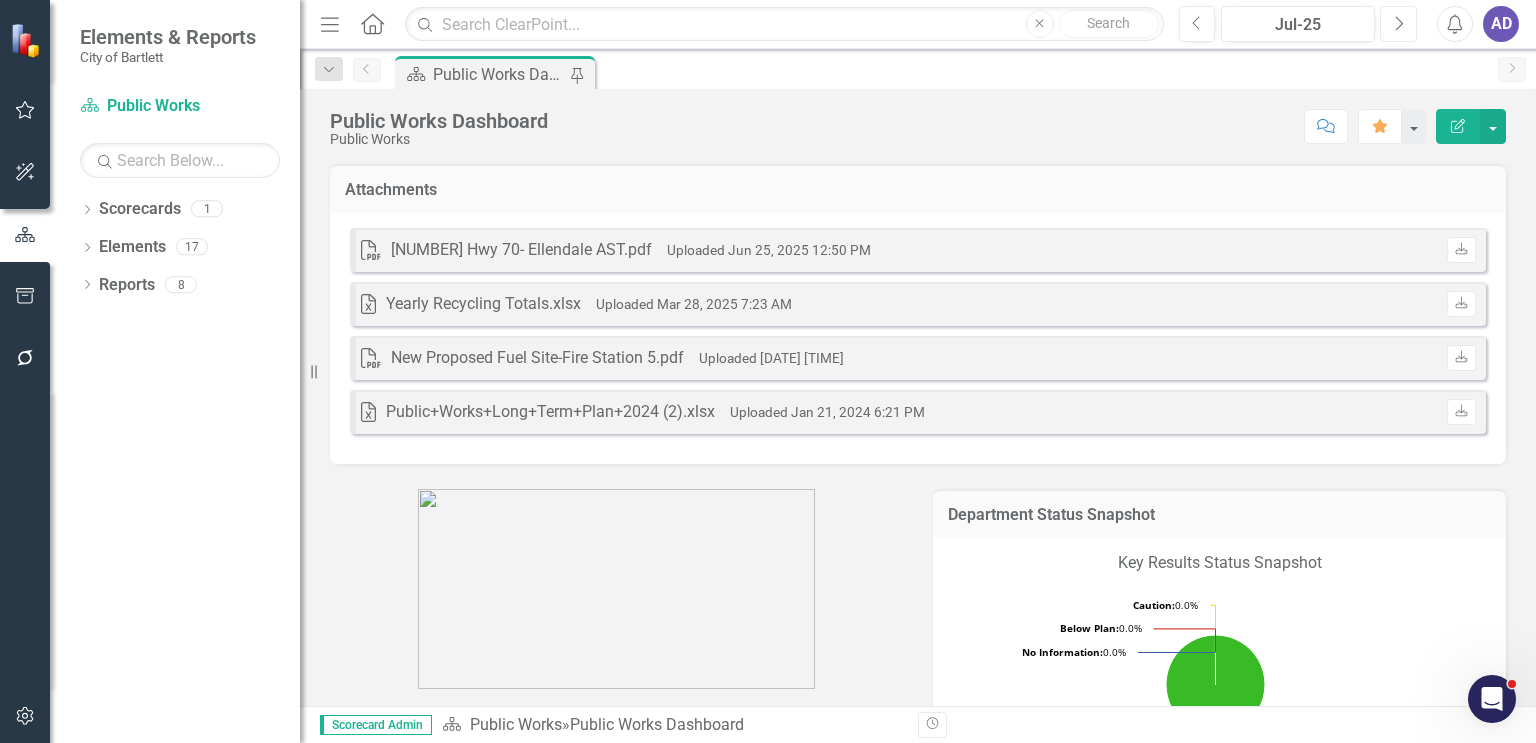 click on "Next" 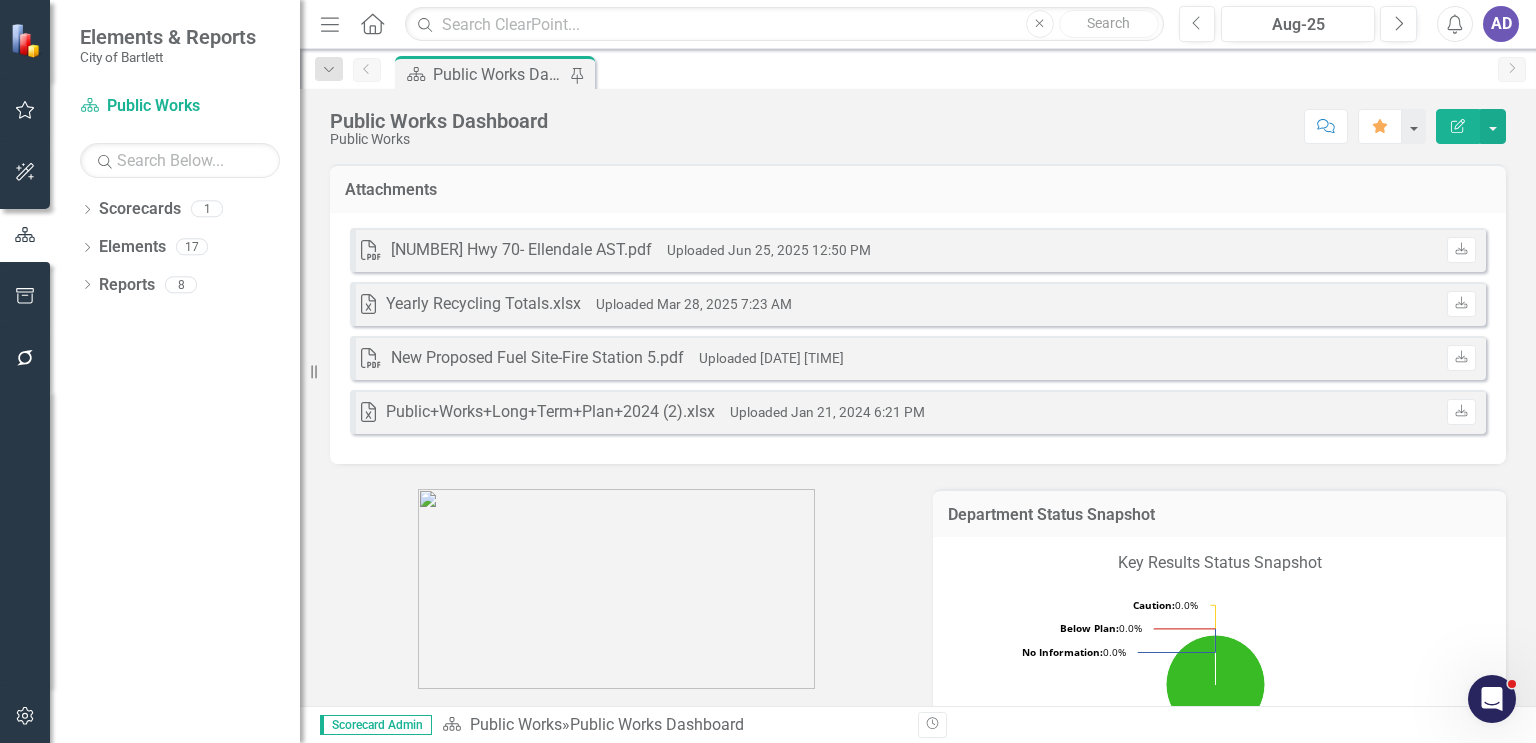 click at bounding box center [616, 589] 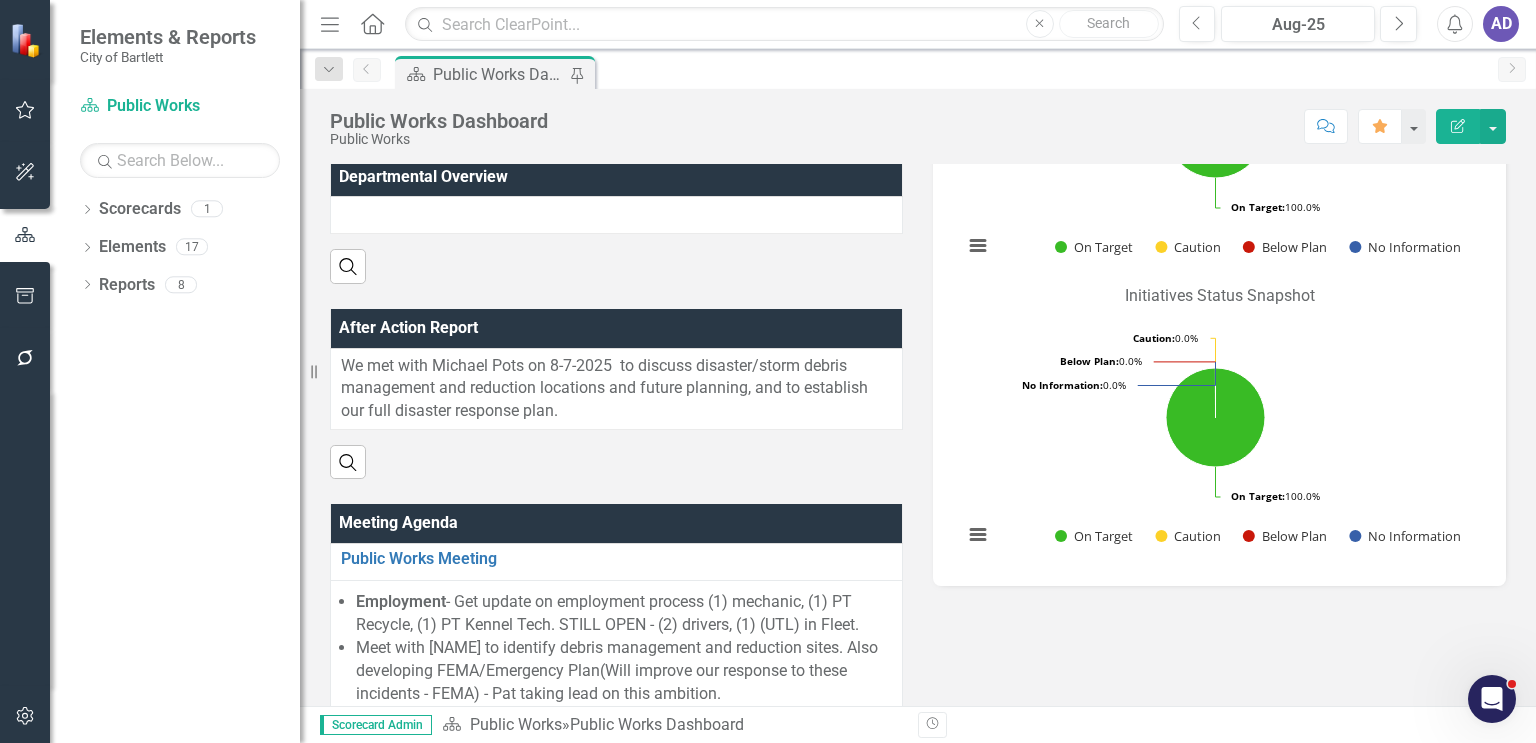 scroll, scrollTop: 600, scrollLeft: 0, axis: vertical 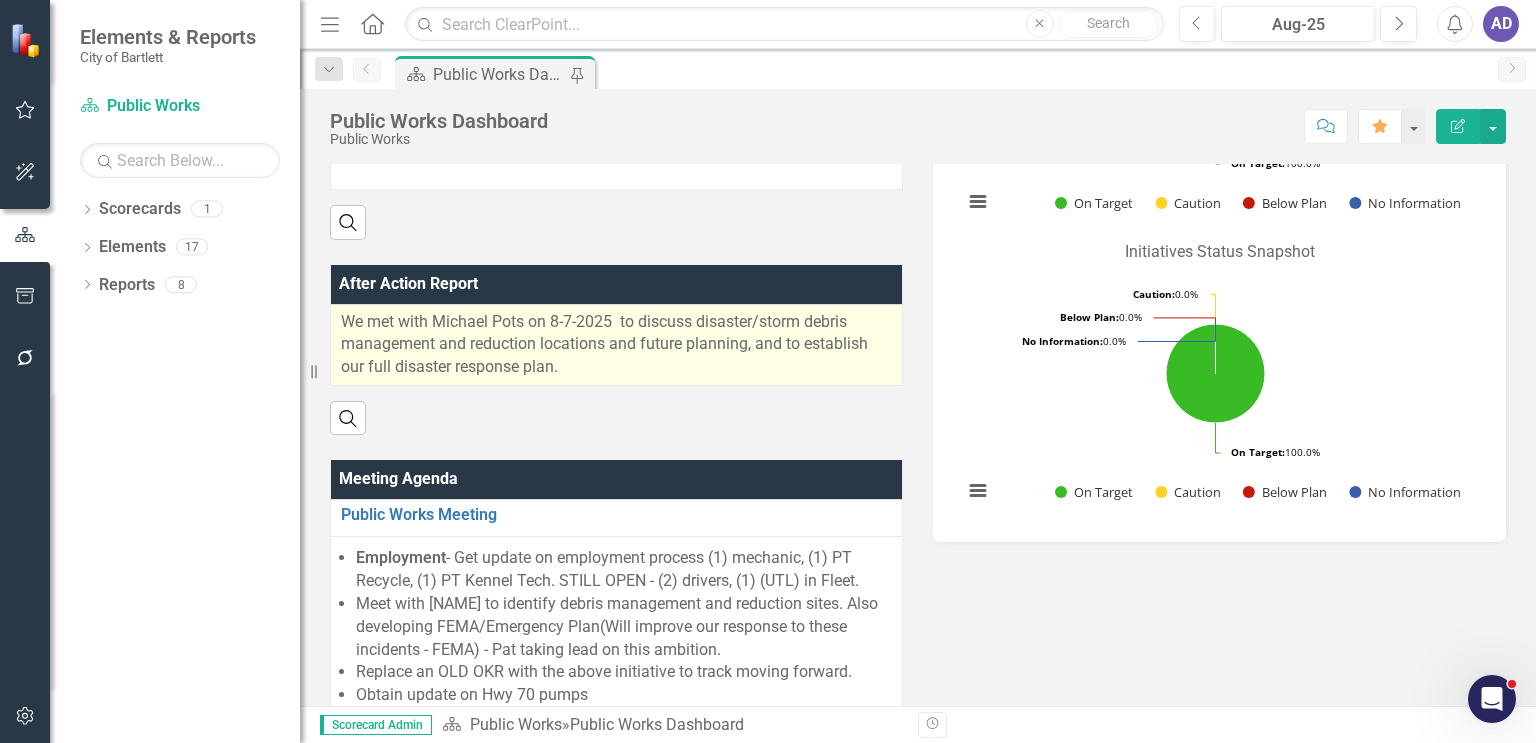 click on "We met with Michael Pots on 8-7-2025  to discuss disaster/storm debris management and reduction locations and future planning, and to establish our full disaster response plan." at bounding box center (616, 345) 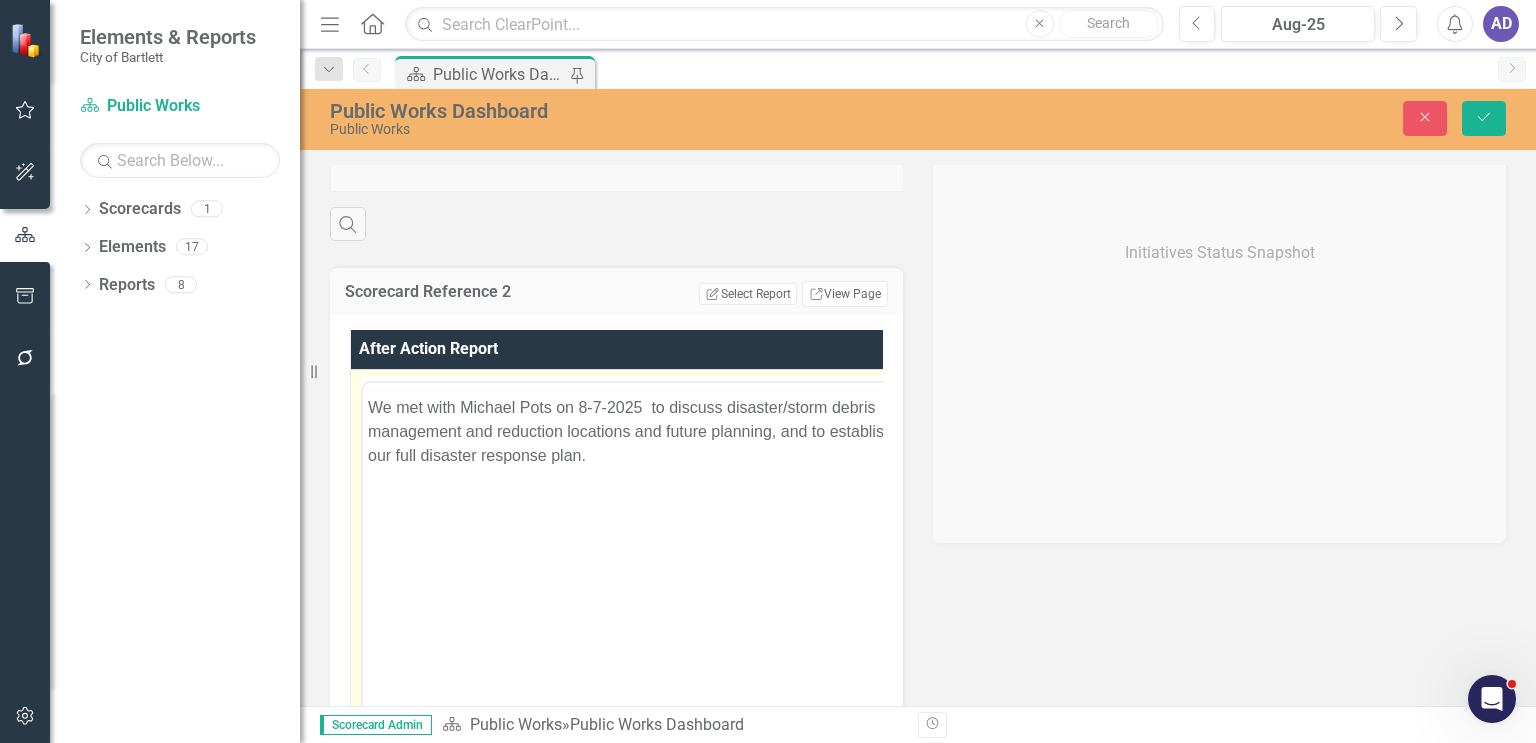 scroll, scrollTop: 0, scrollLeft: 0, axis: both 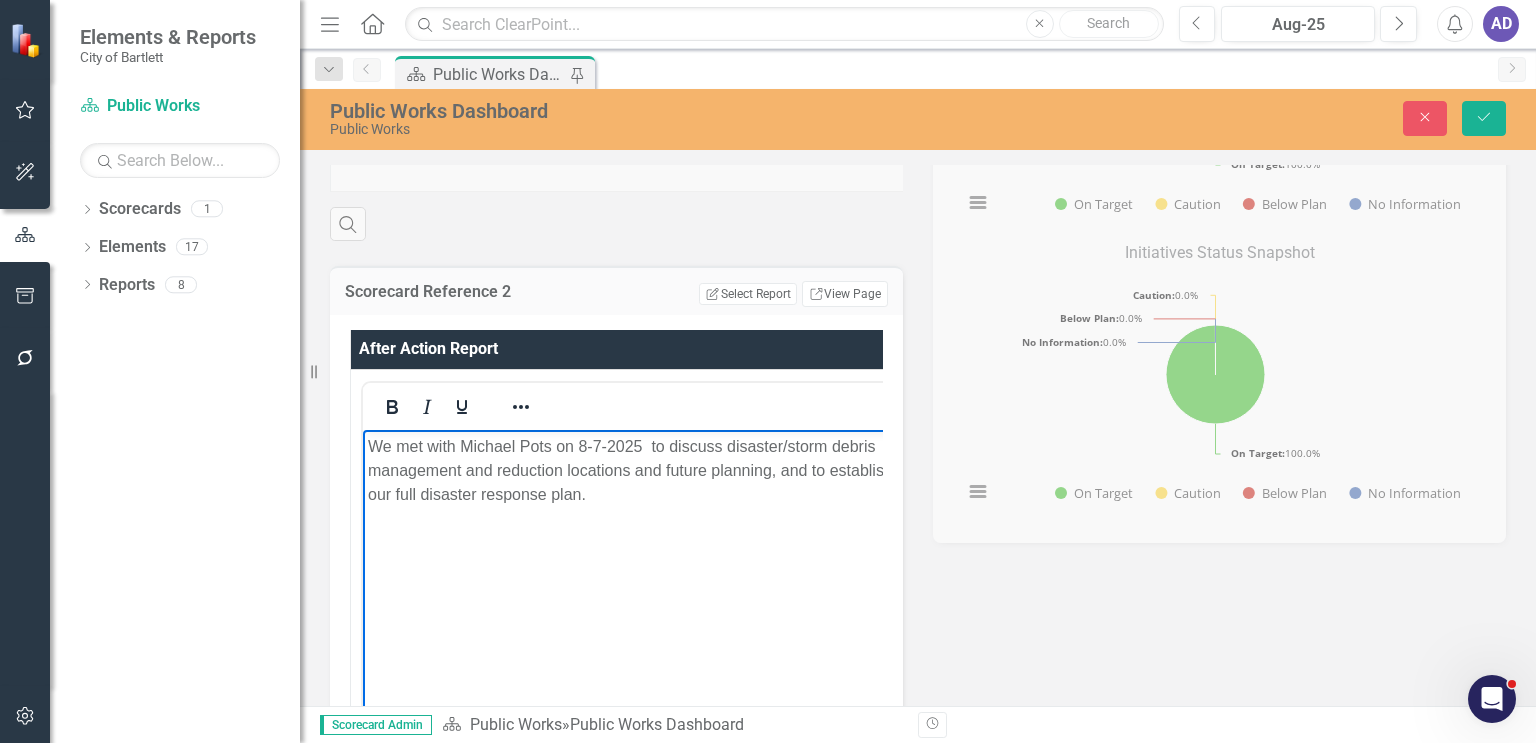 click on "We met with Michael Pots on 8-7-2025  to discuss disaster/storm debris management and reduction locations and future planning, and to establish our full disaster response plan." at bounding box center [638, 470] 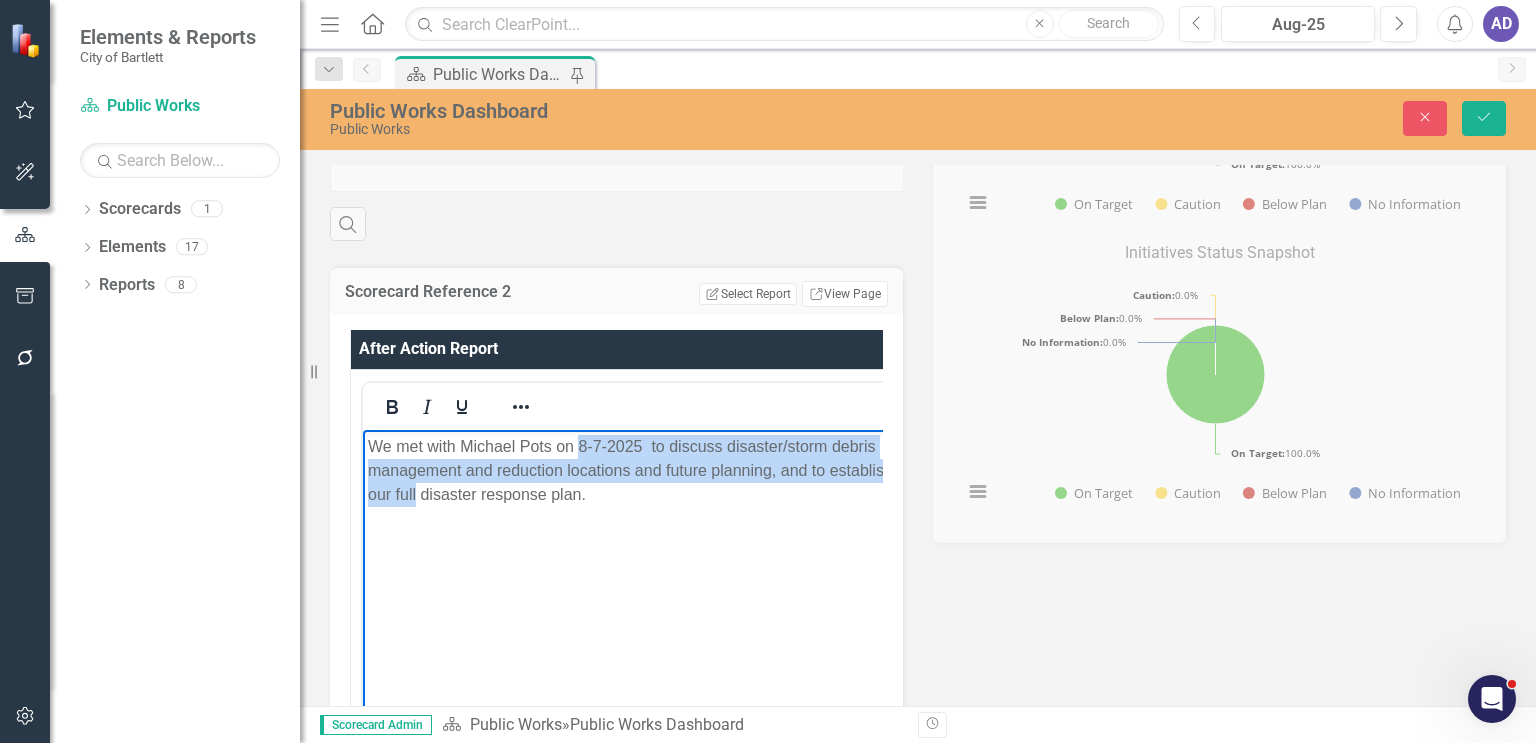 paste 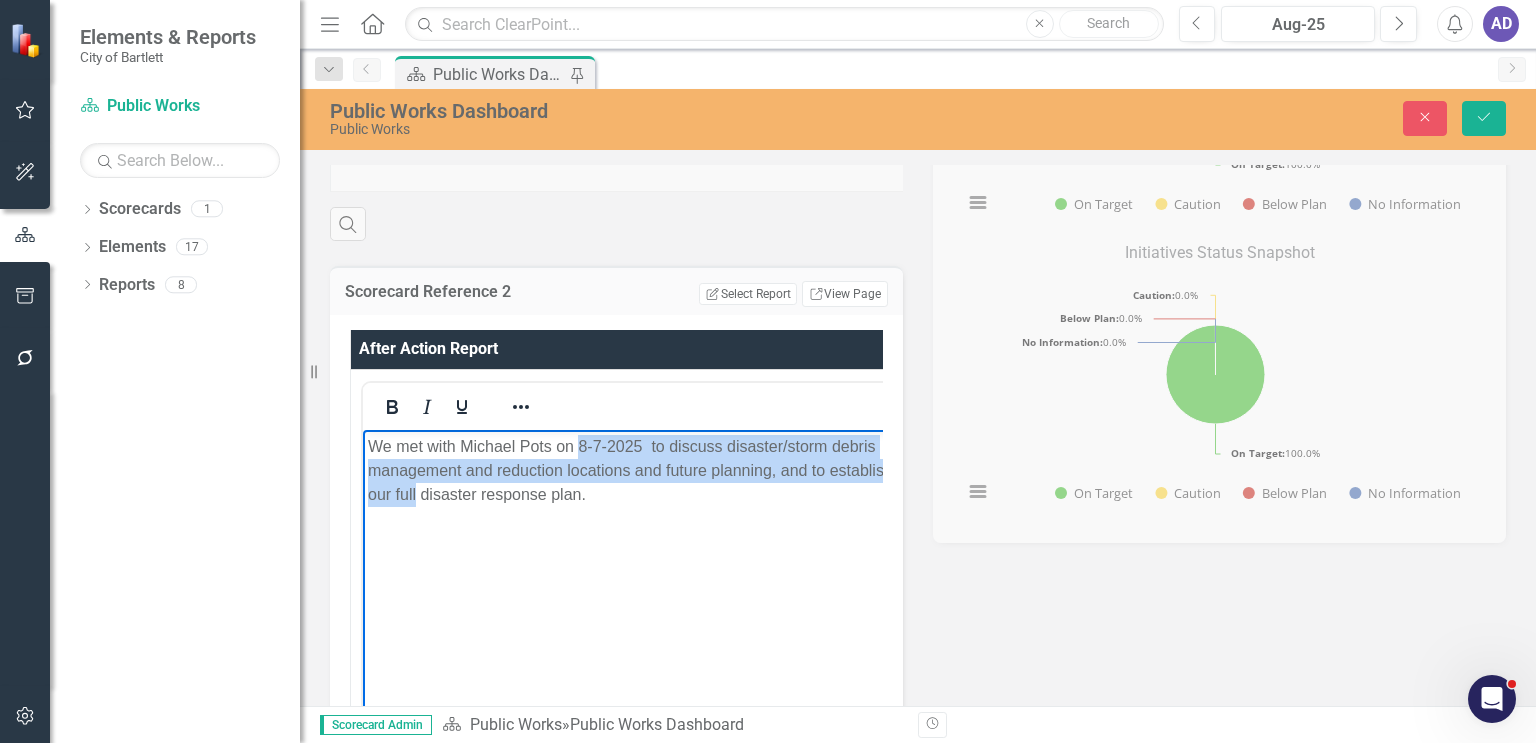type 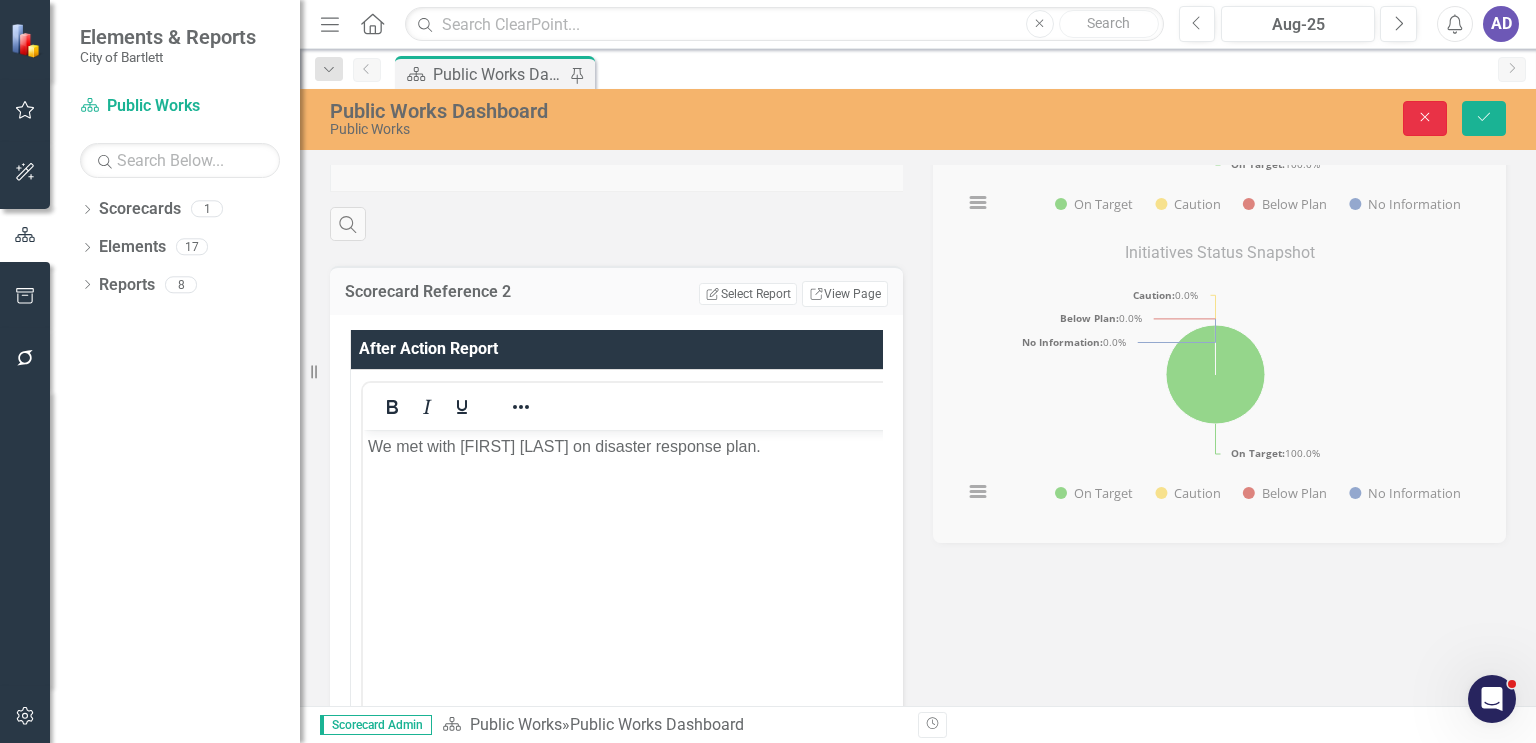 click on "Close" at bounding box center (1425, 118) 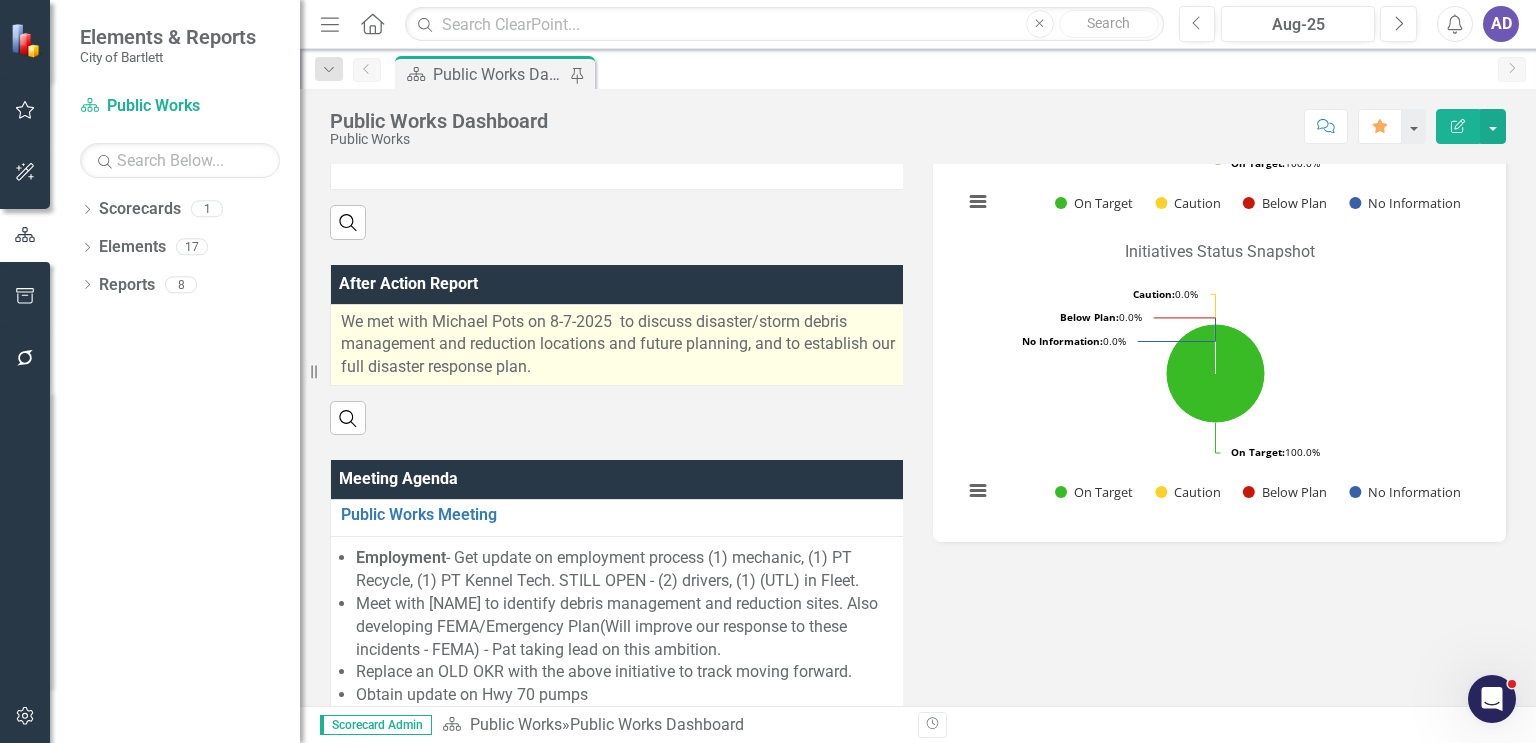 click on "We met with Michael Pots on 8-7-2025  to discuss disaster/storm debris management and reduction locations and future planning, and to establish our full disaster response plan." at bounding box center [621, 345] 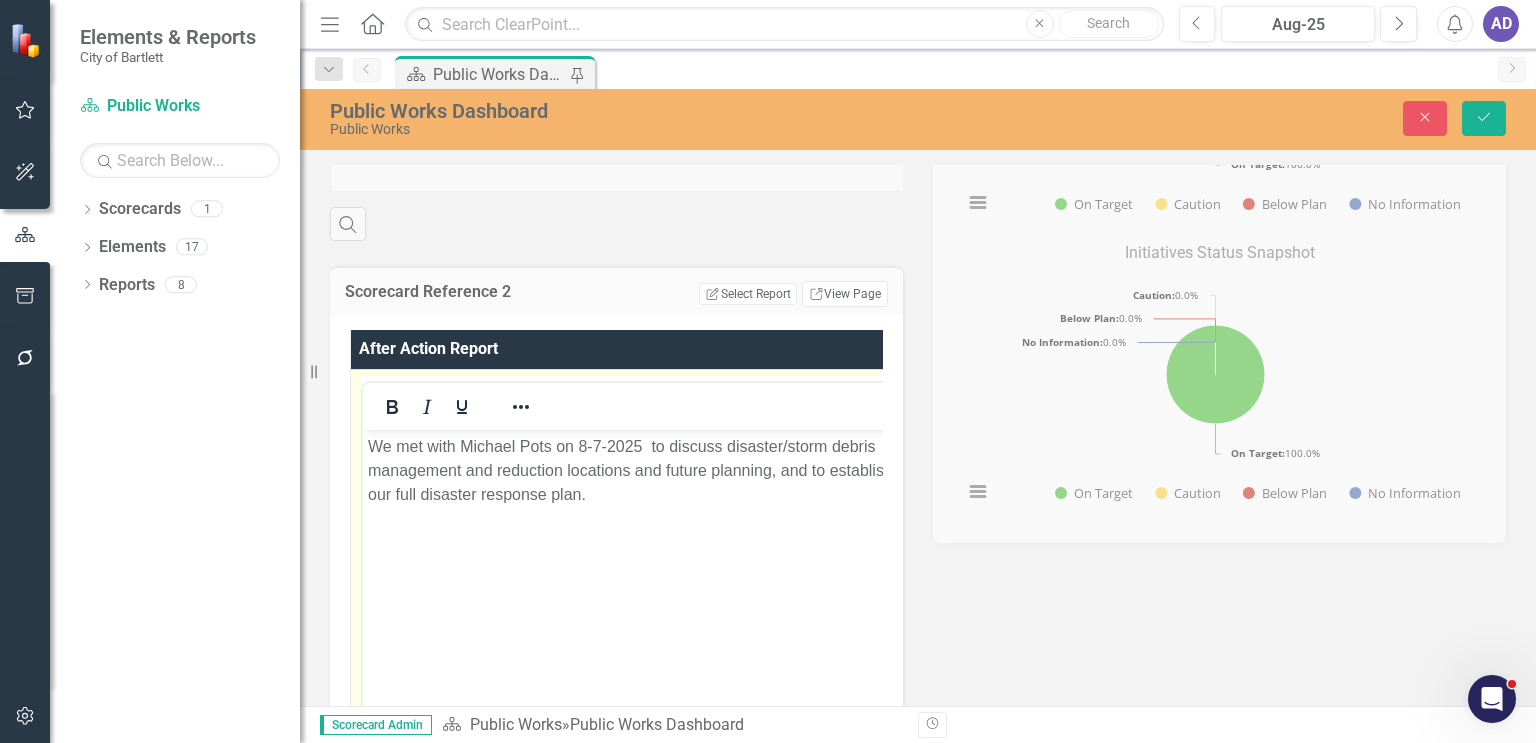 scroll, scrollTop: 0, scrollLeft: 0, axis: both 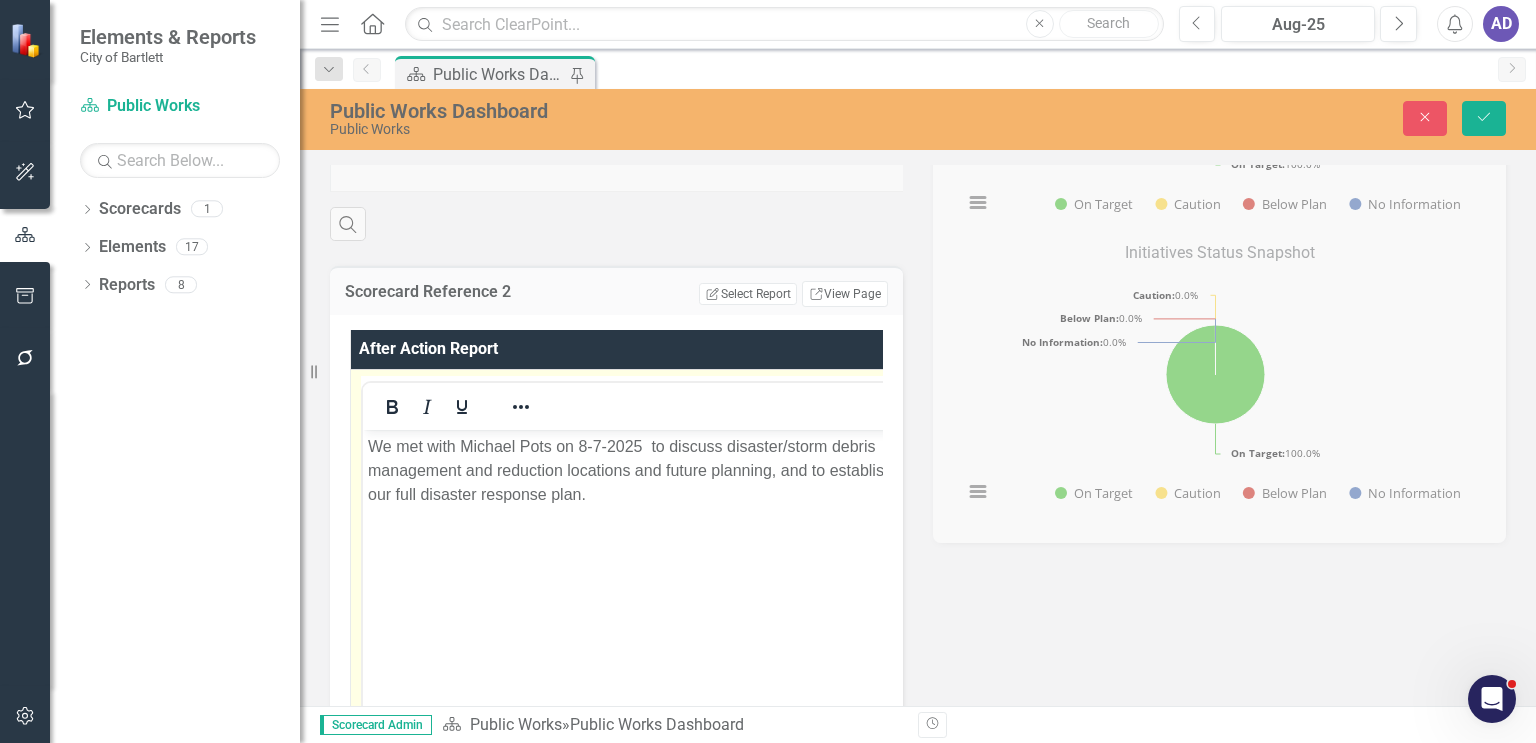 click on "We met with Michael Pots on 8-7-2025  to discuss disaster/storm debris management and reduction locations and future planning, and to establish our full disaster response plan." at bounding box center (642, 579) 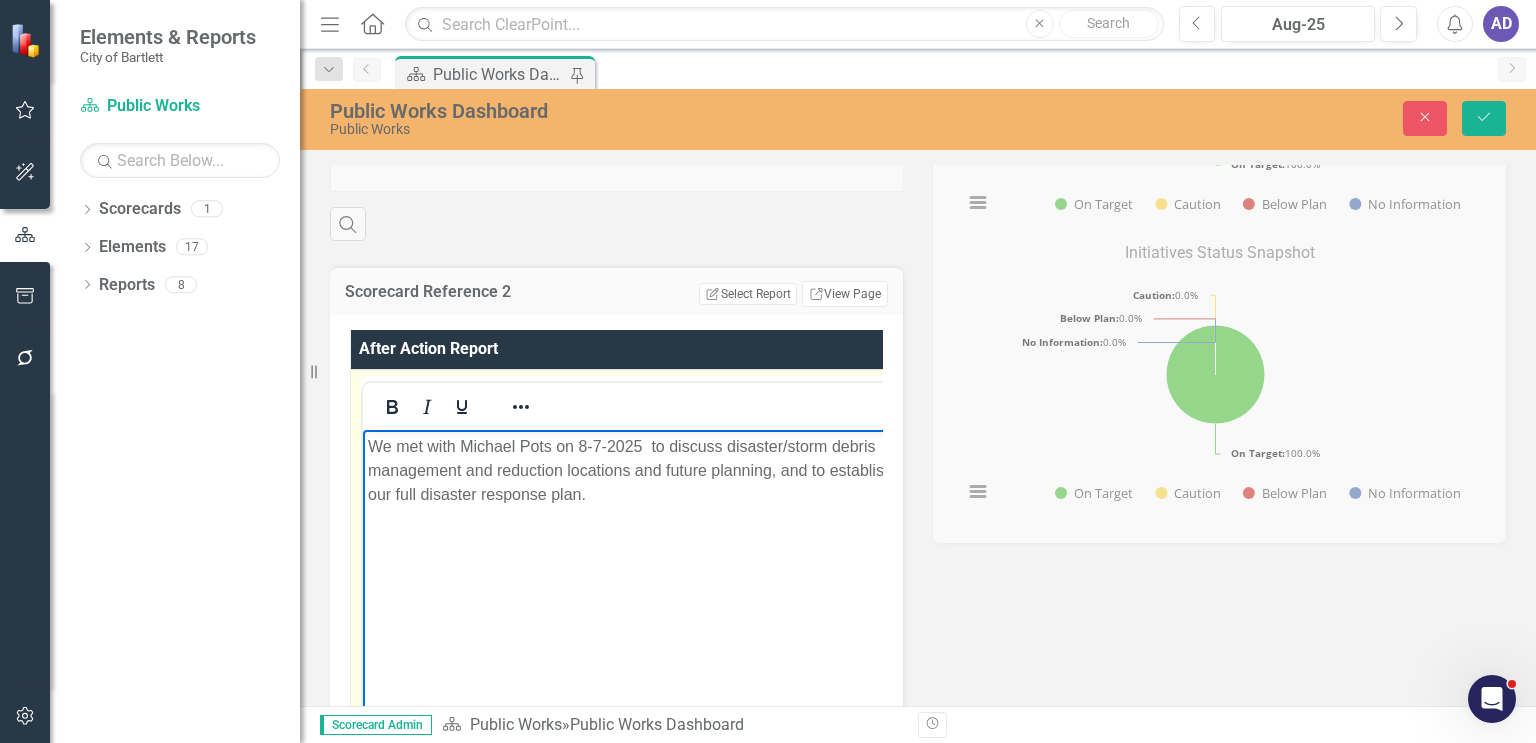 type 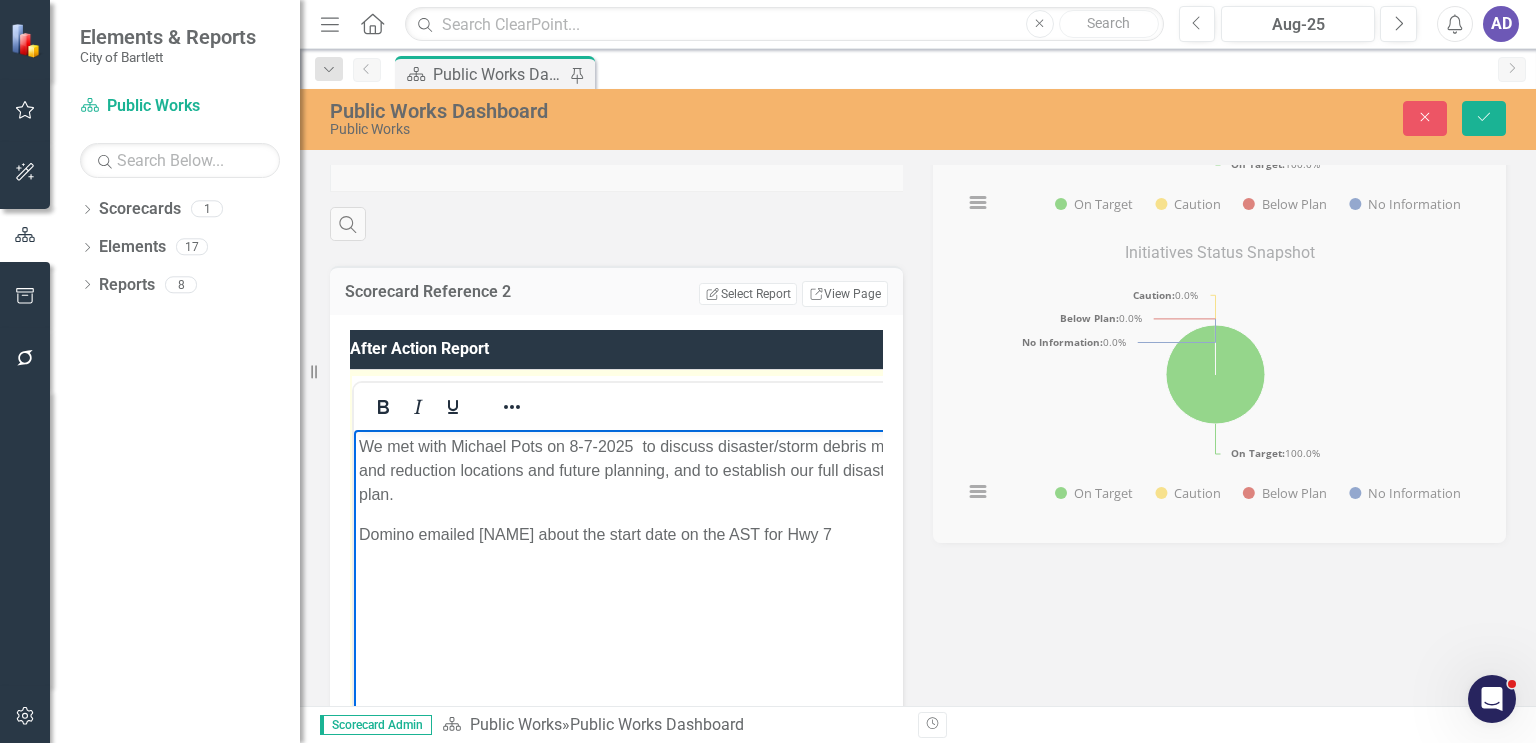 scroll, scrollTop: 0, scrollLeft: 18, axis: horizontal 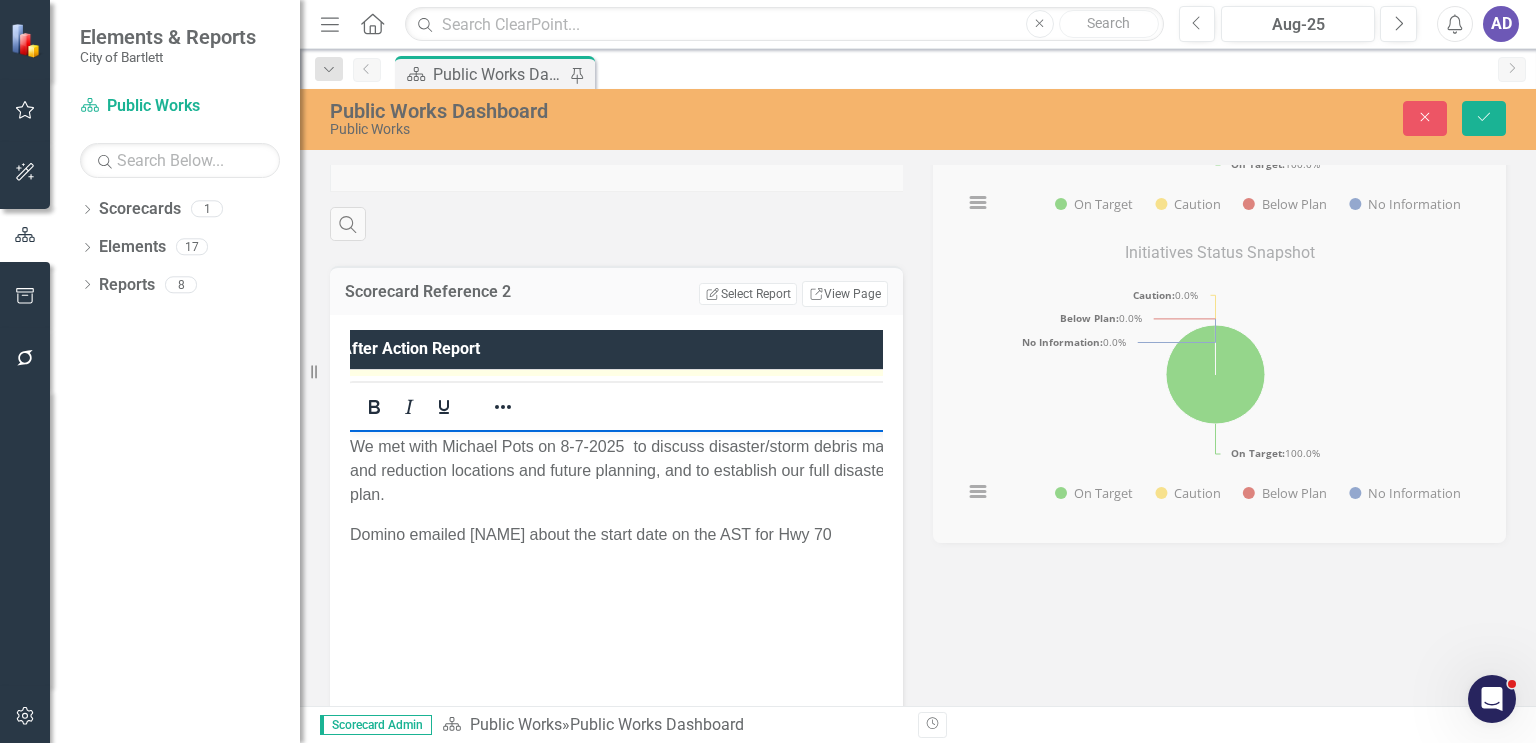 click on "Domino emailed [NAME] about the start date on the AST for Hwy 70" at bounding box center [662, 534] 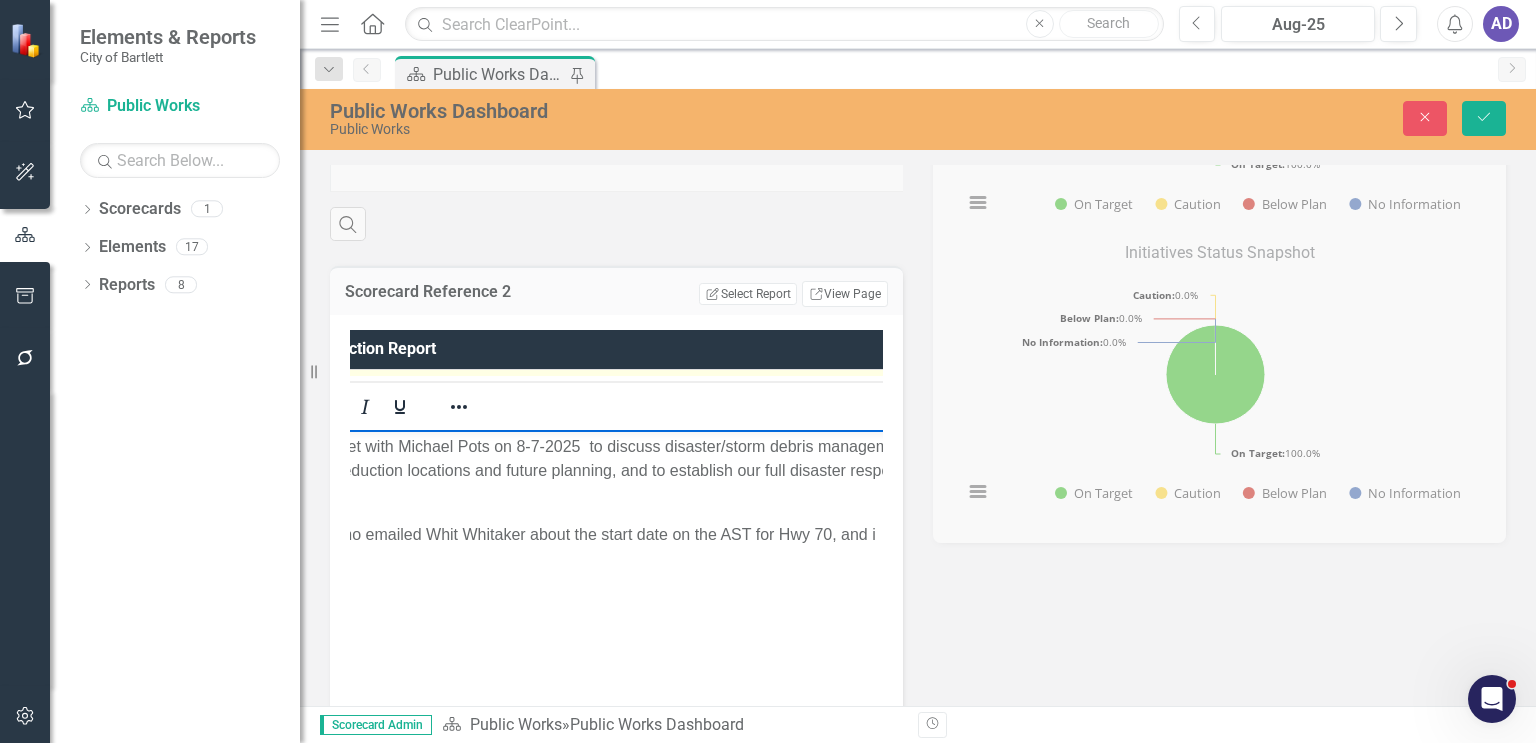 scroll, scrollTop: 0, scrollLeft: 74, axis: horizontal 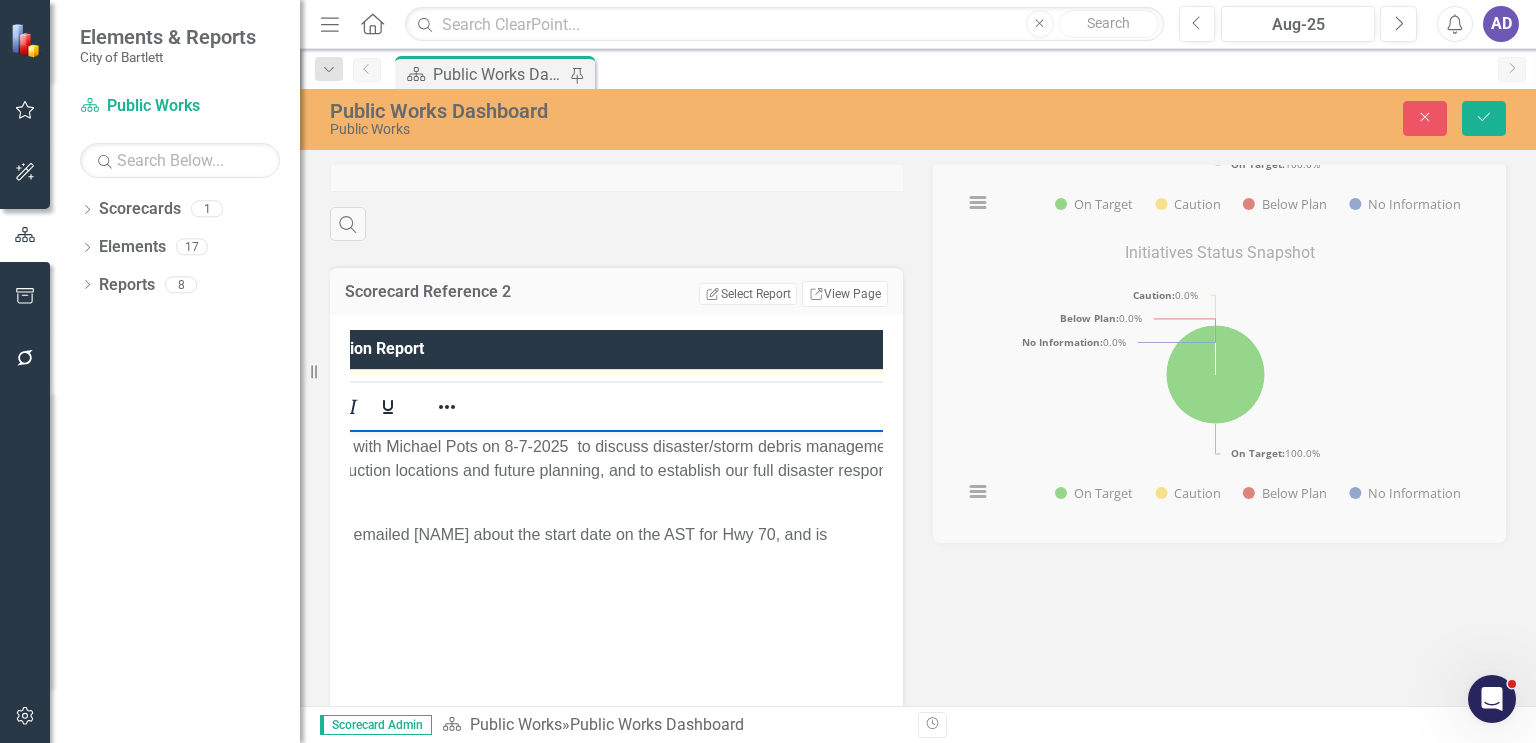 click on "We met with Michael Pots on 8-7-2025  to discuss disaster/storm debris management and reduction locations and future planning, and to establish our full disaster response plan. Domino emailed Whit Whitaker about the start date on the AST for Hwy 70, and is" at bounding box center (611, 579) 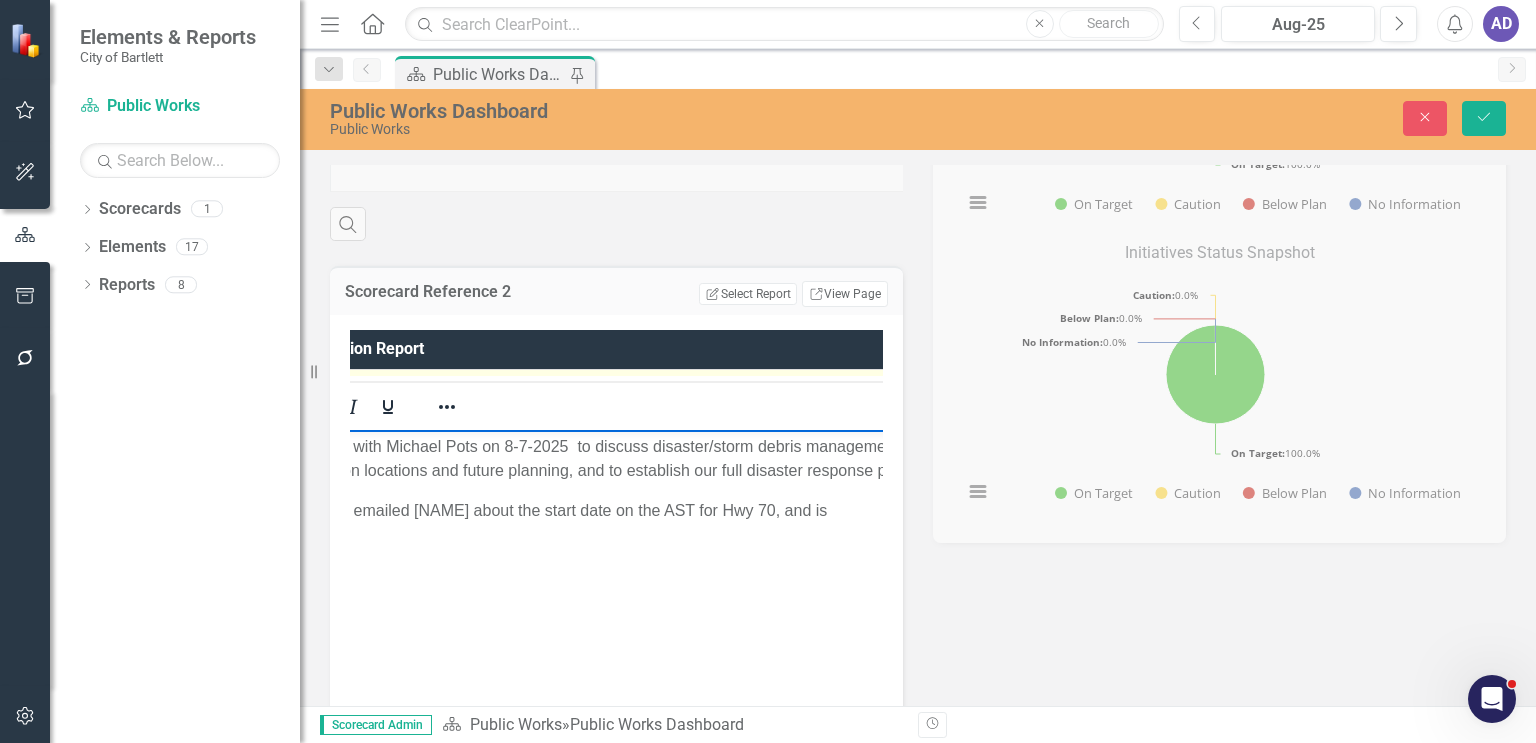 drag, startPoint x: 860, startPoint y: 511, endPoint x: 875, endPoint y: 508, distance: 15.297058 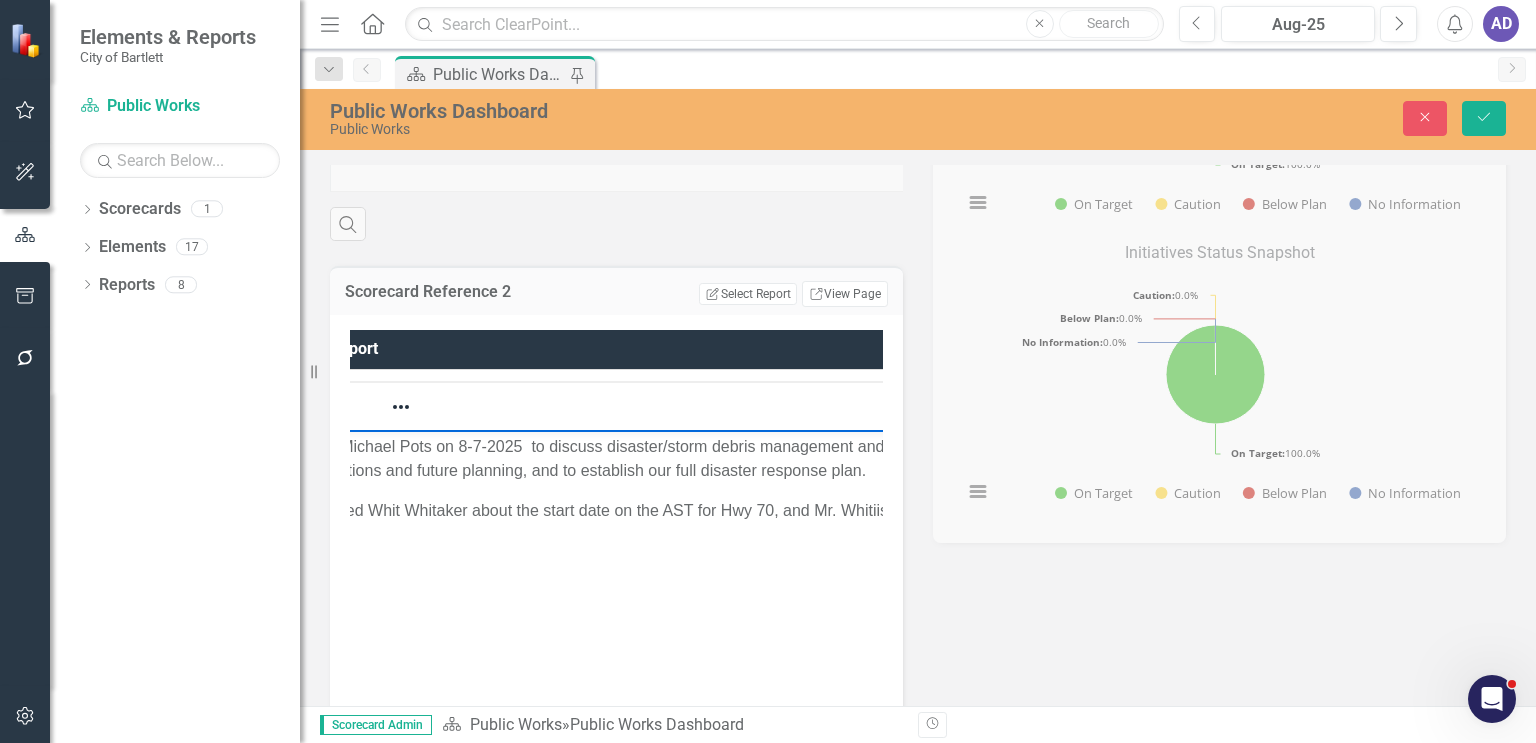 scroll, scrollTop: 0, scrollLeft: 61, axis: horizontal 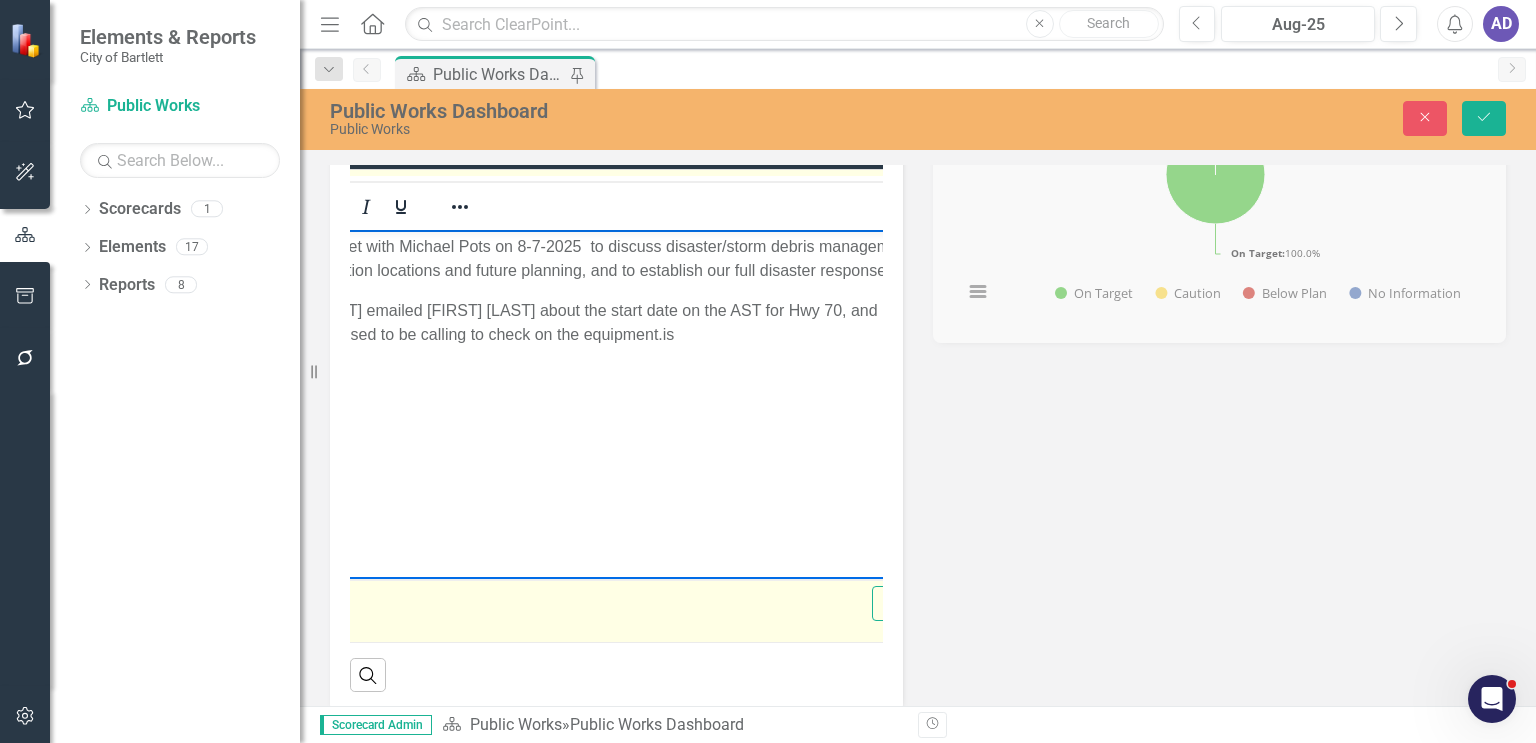 click on "[FIRST] emailed [FIRST] [LAST] about the start date on the AST for Hwy 70, and Mr. [LAST] is supposed to be calling to check on the equipment.is" at bounding box center [658, 322] 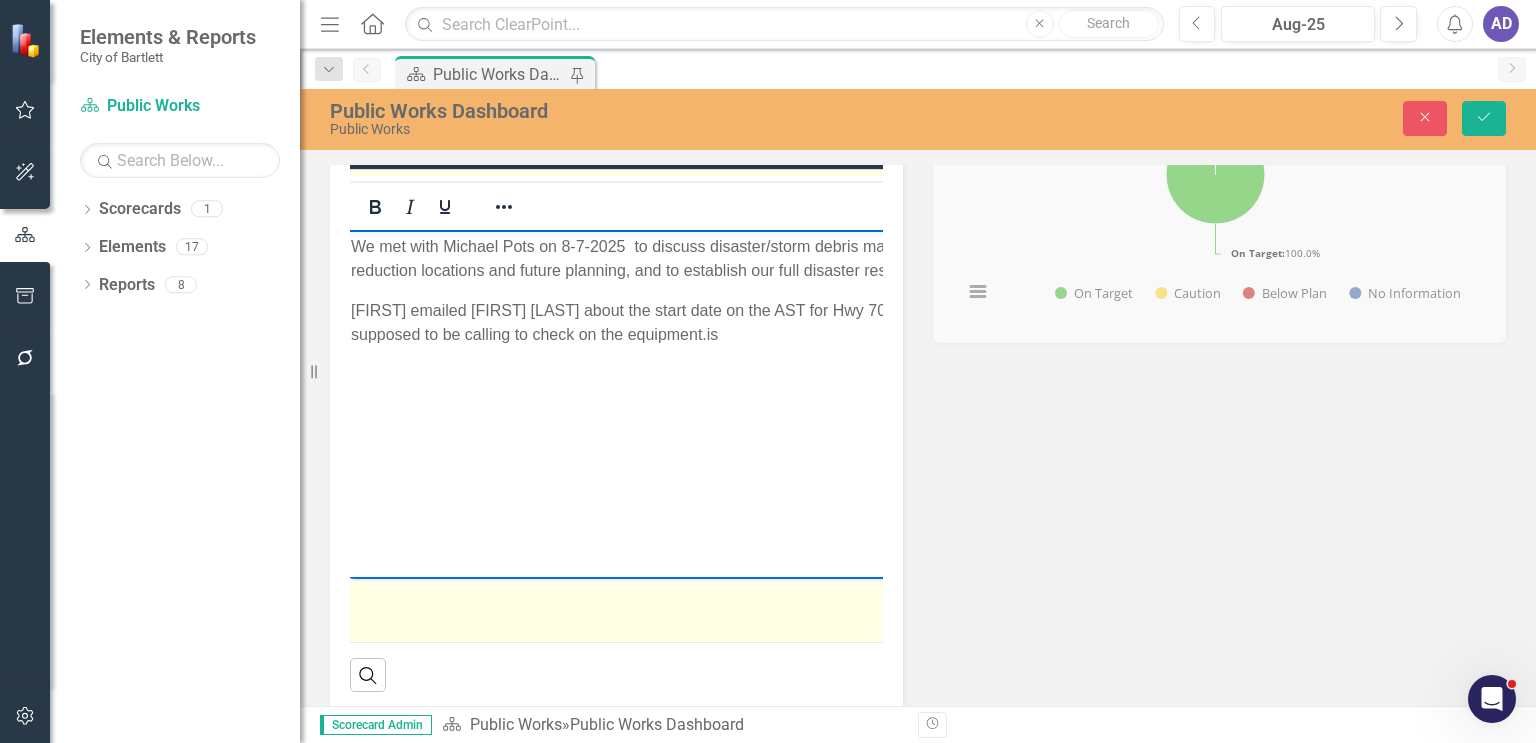 scroll, scrollTop: 0, scrollLeft: 168, axis: horizontal 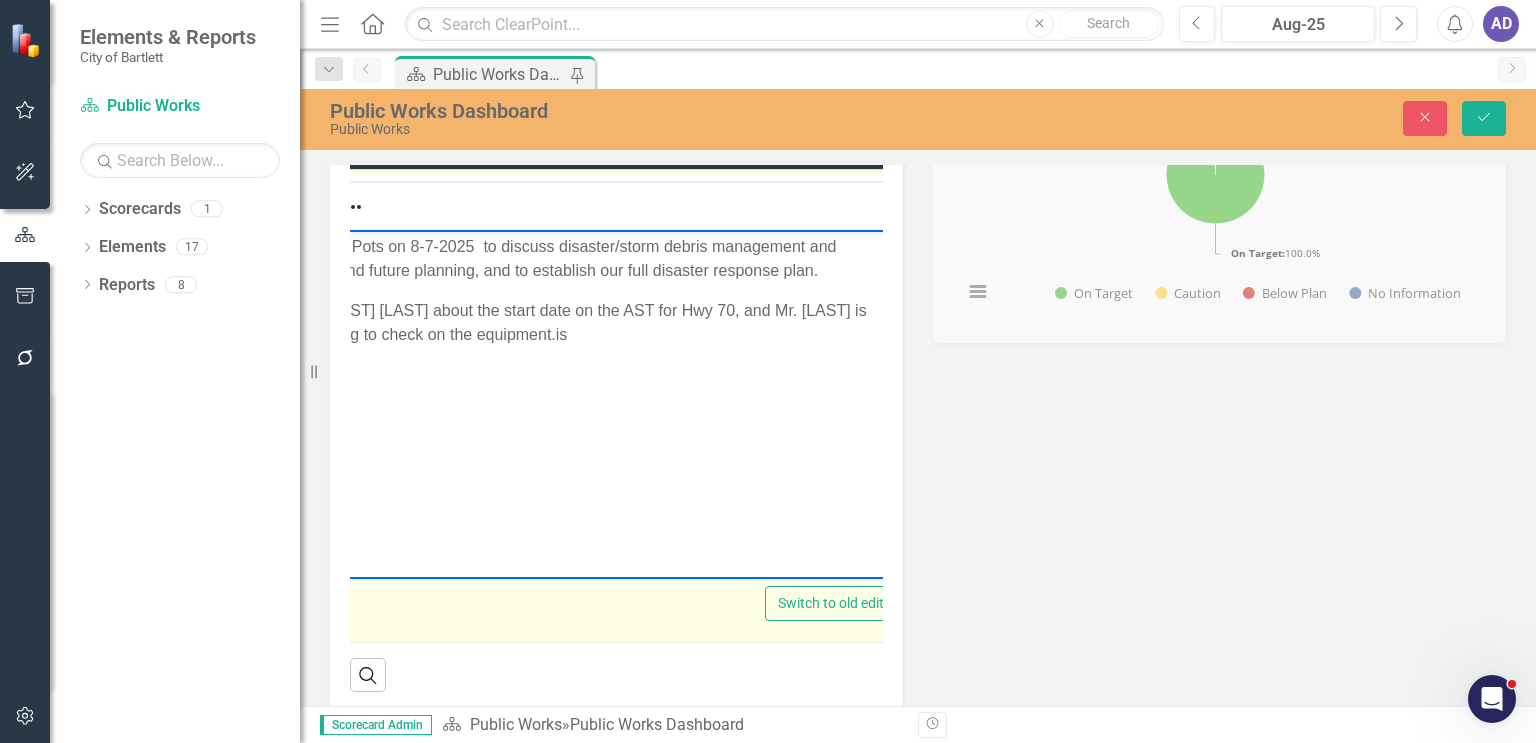 click on "[FIRST] emailed [FIRST] [LAST] about the start date on the AST for Hwy 70, and Mr. [LAST] is supposed to be calling to check on the equipment.is" at bounding box center (551, 322) 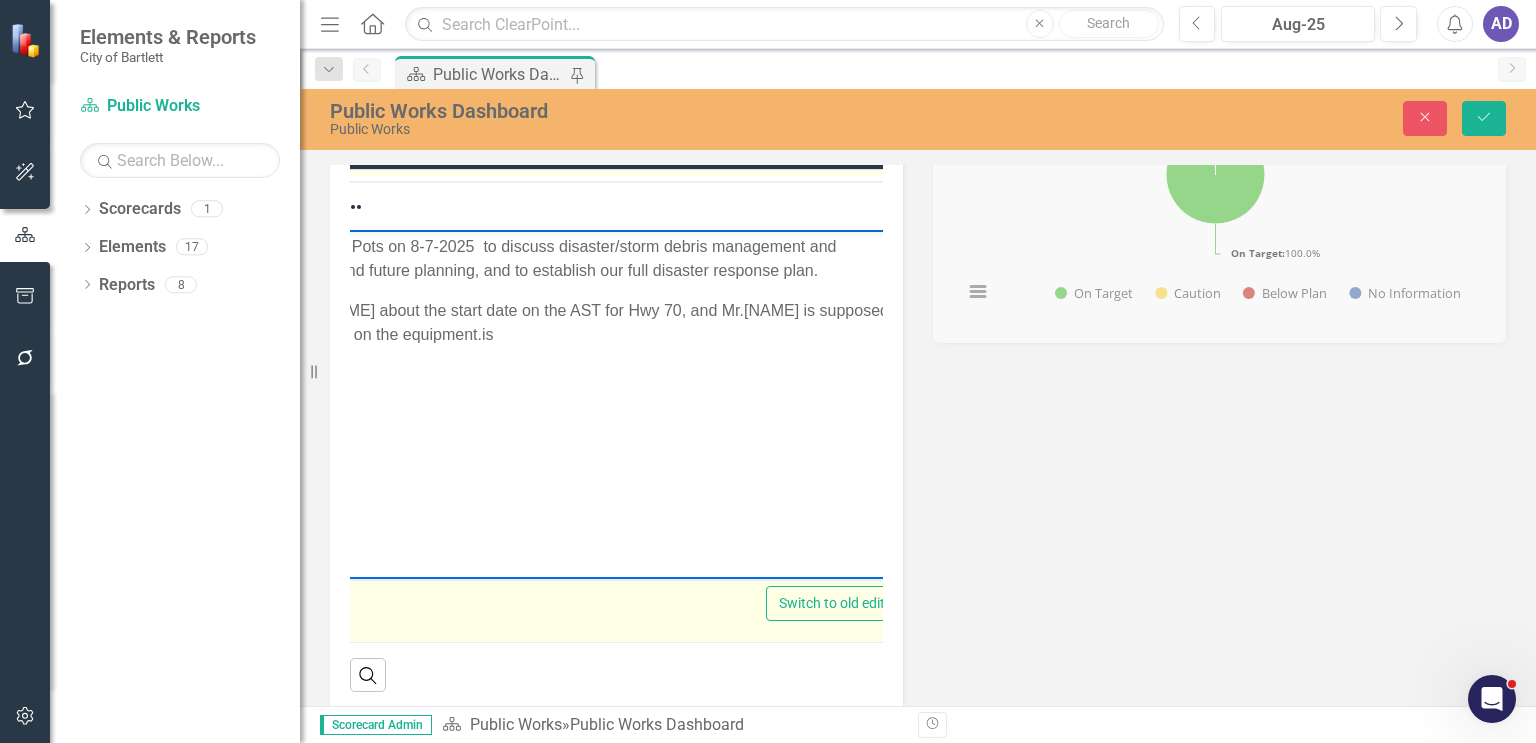 click on "Domino emailed [NAME] about the start date on the AST for Hwy 70, and Mr.[NAME] is supposed to be calling to check on the equipment.is" at bounding box center [552, 322] 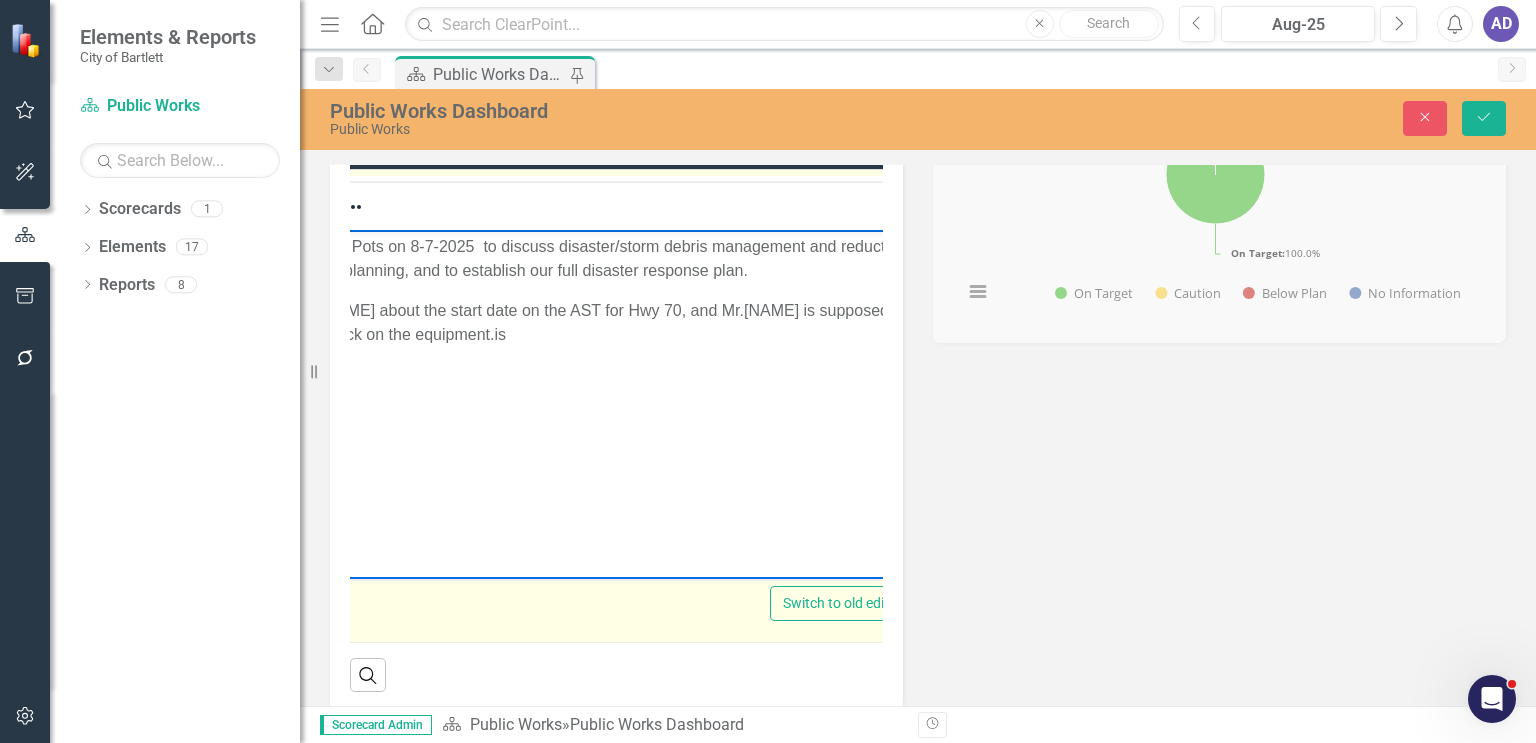 click on "We met with [FIRST] [LAST] on [DATE] to discuss disaster/storm debris management and reduction locations and future planning, and to establish our full disaster response plan. [FIRST] emailed [FIRST] [LAST] about the start date on the AST for Hwy 70, and Mr. [LAST] is supposed to be callingoing to check on the equipment.is" at bounding box center [554, 379] 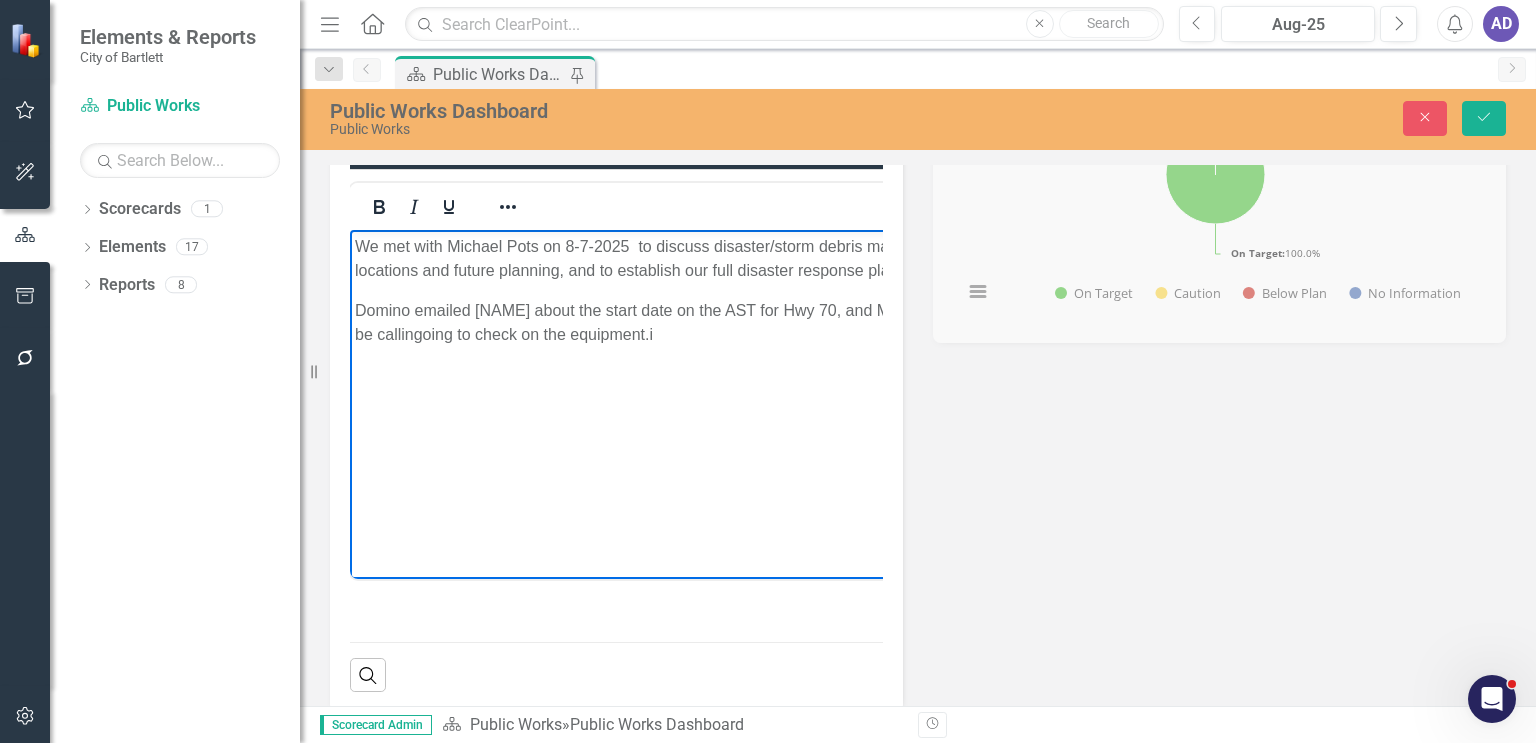 scroll, scrollTop: 0, scrollLeft: 0, axis: both 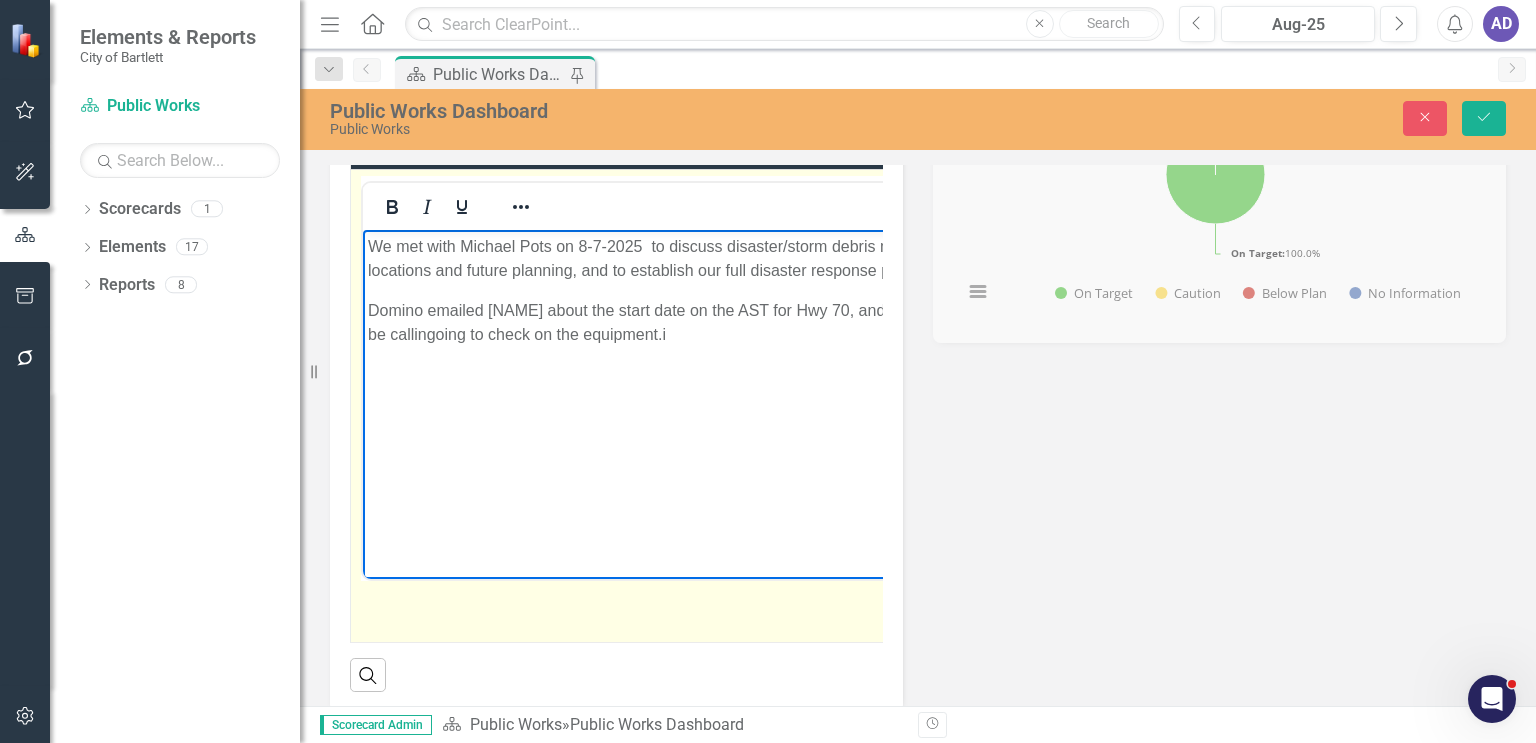 click on "Domino emailed [NAME] about the start date on the AST for Hwy 70, and Mr.[NAME] is supposed to be callingoing to check on the equipment.i" at bounding box center (723, 322) 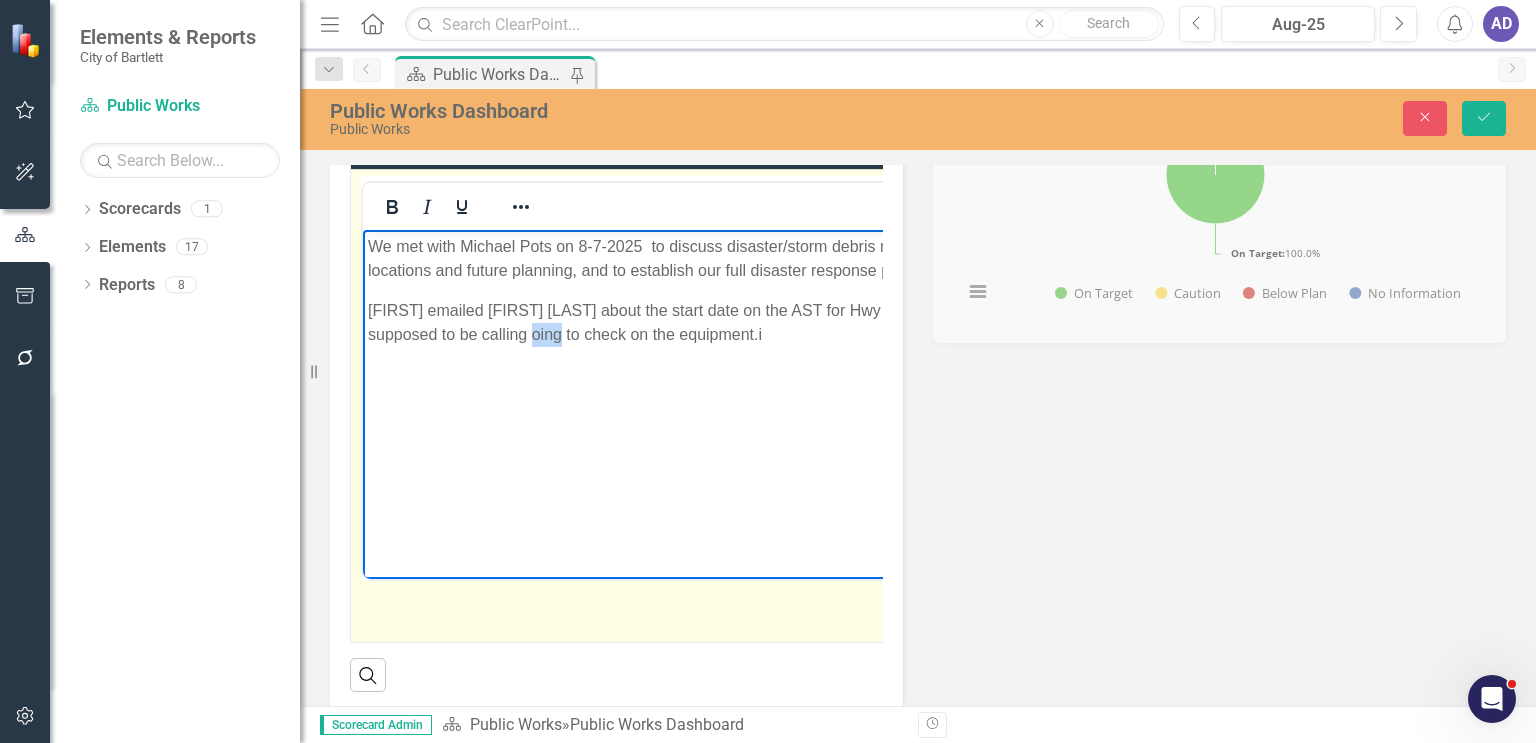 drag, startPoint x: 531, startPoint y: 331, endPoint x: 560, endPoint y: 330, distance: 29.017237 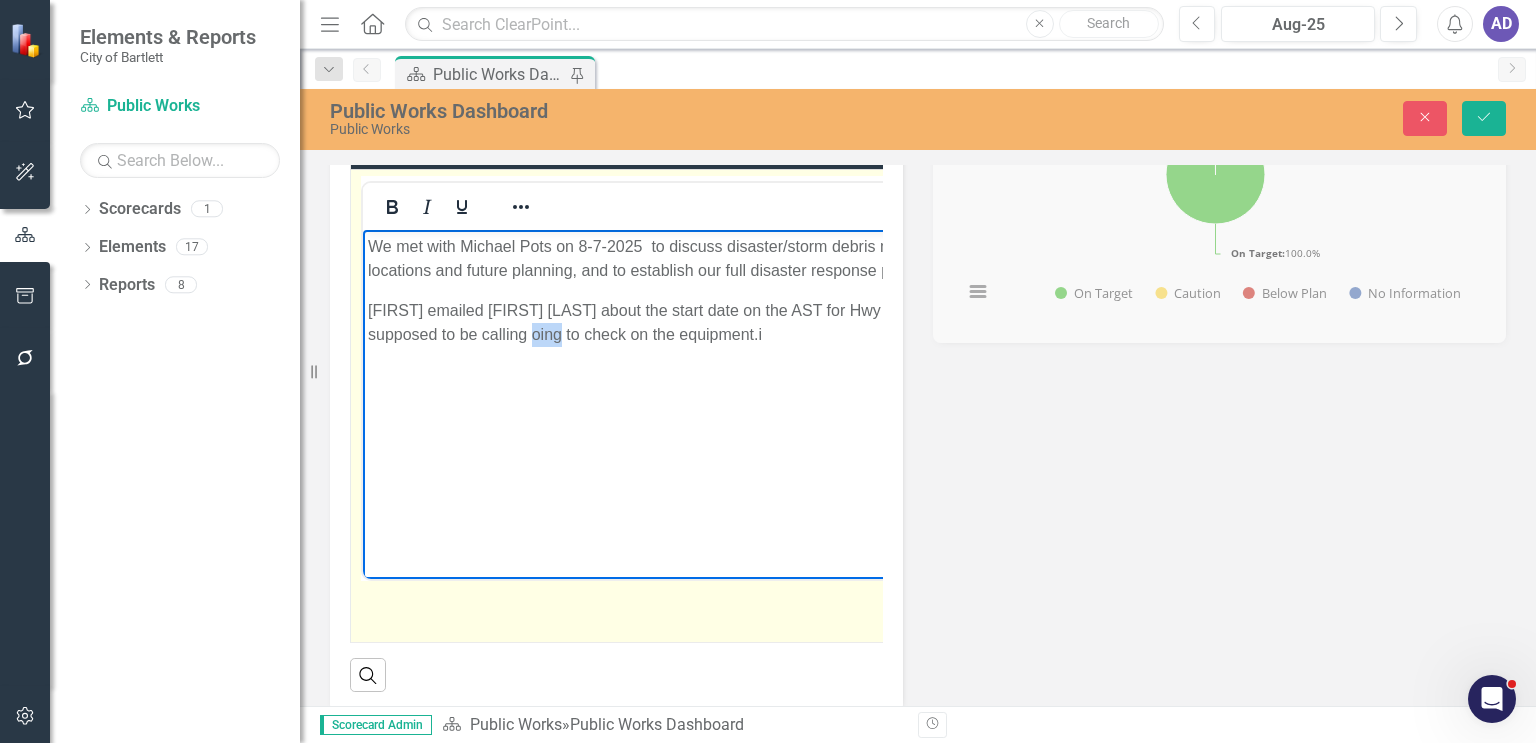 click on "[FIRST] emailed [FIRST] [LAST] about the start date on the AST for Hwy 70, and Mr. [LAST] is supposed to be calling oing to check on the equipment.i" at bounding box center [723, 322] 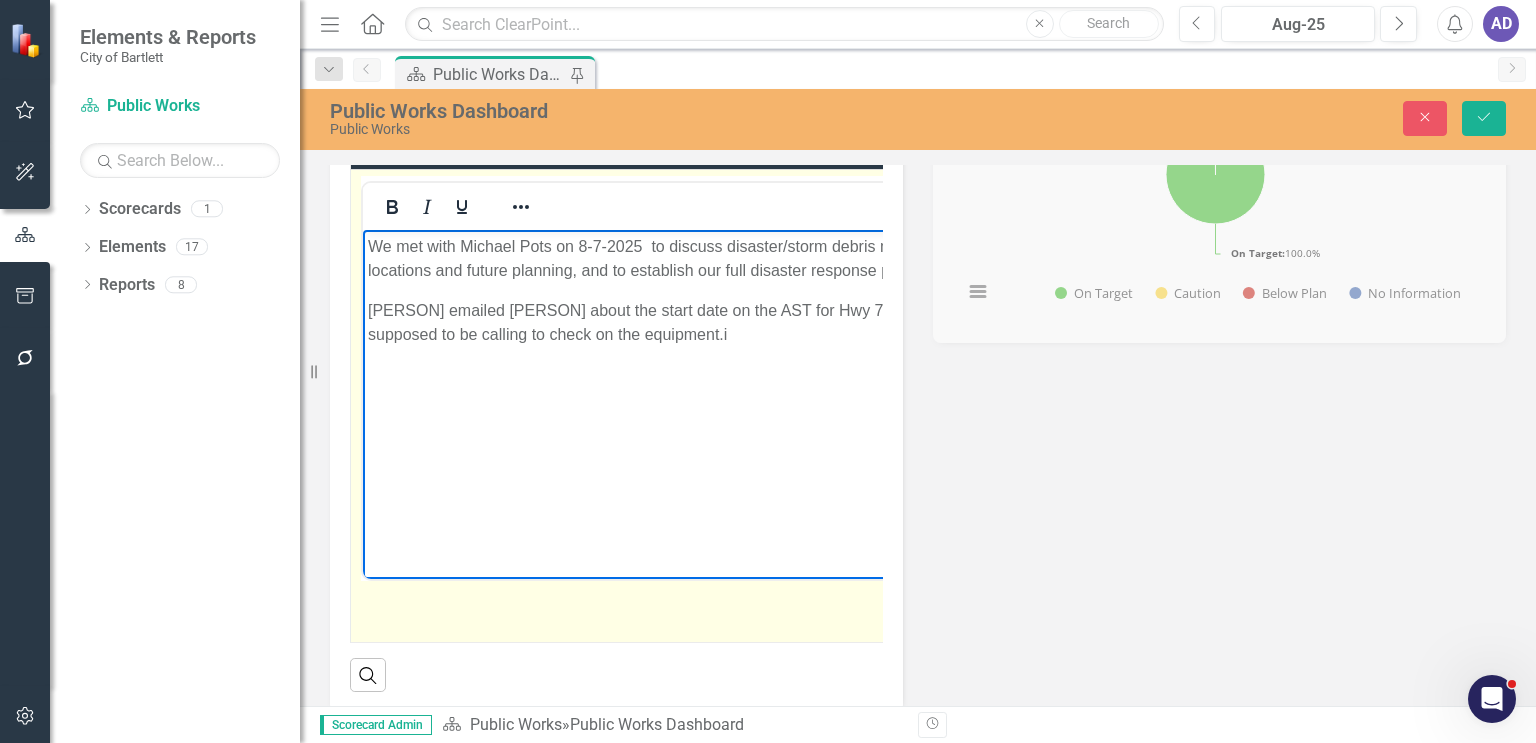click on "[PERSON] emailed [PERSON] about the start date on the AST for Hwy 70, and [PERSON] is supposed to be calling to check on the equipment.i" at bounding box center [724, 322] 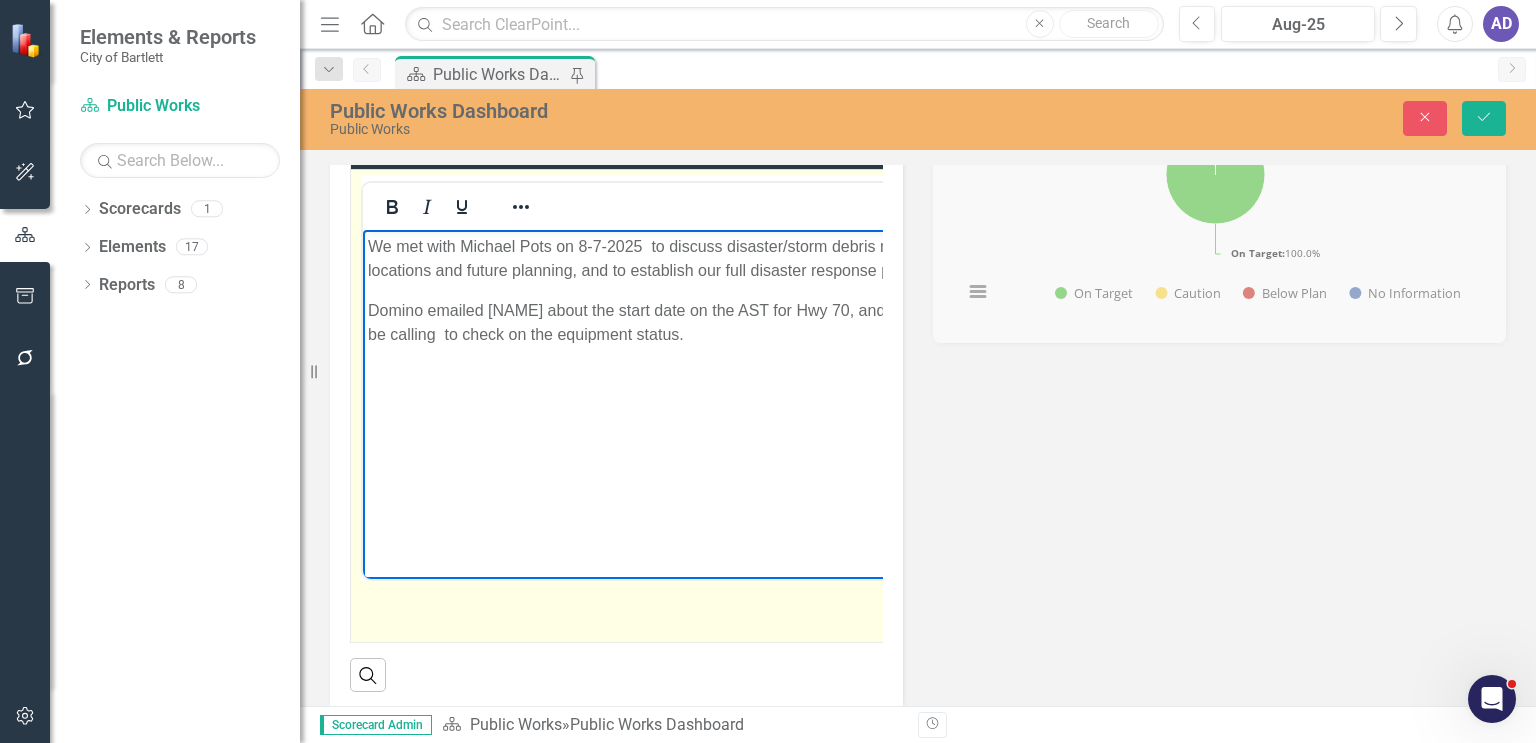 click on "Domino emailed [NAME] about the start date on the AST for Hwy 70, and Mr.[NAME] is supposed to be calling  to check on the equipment status." at bounding box center (729, 322) 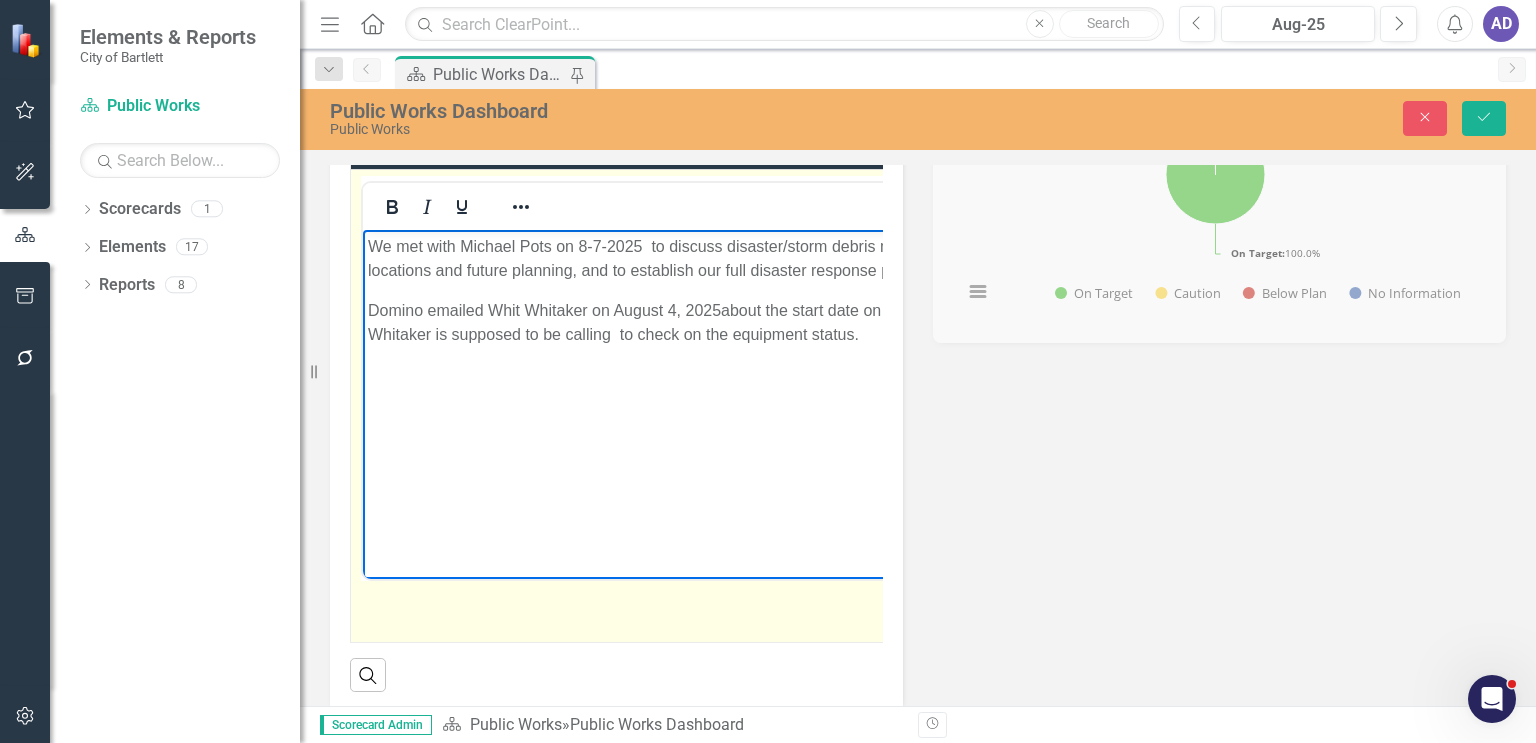 click on "Domino emailed Whit Whitaker on August 4, 2025about the start date on the AST for Hwy 70, and Mr. Whitaker is supposed to be calling  to check on the equipment status." at bounding box center (737, 322) 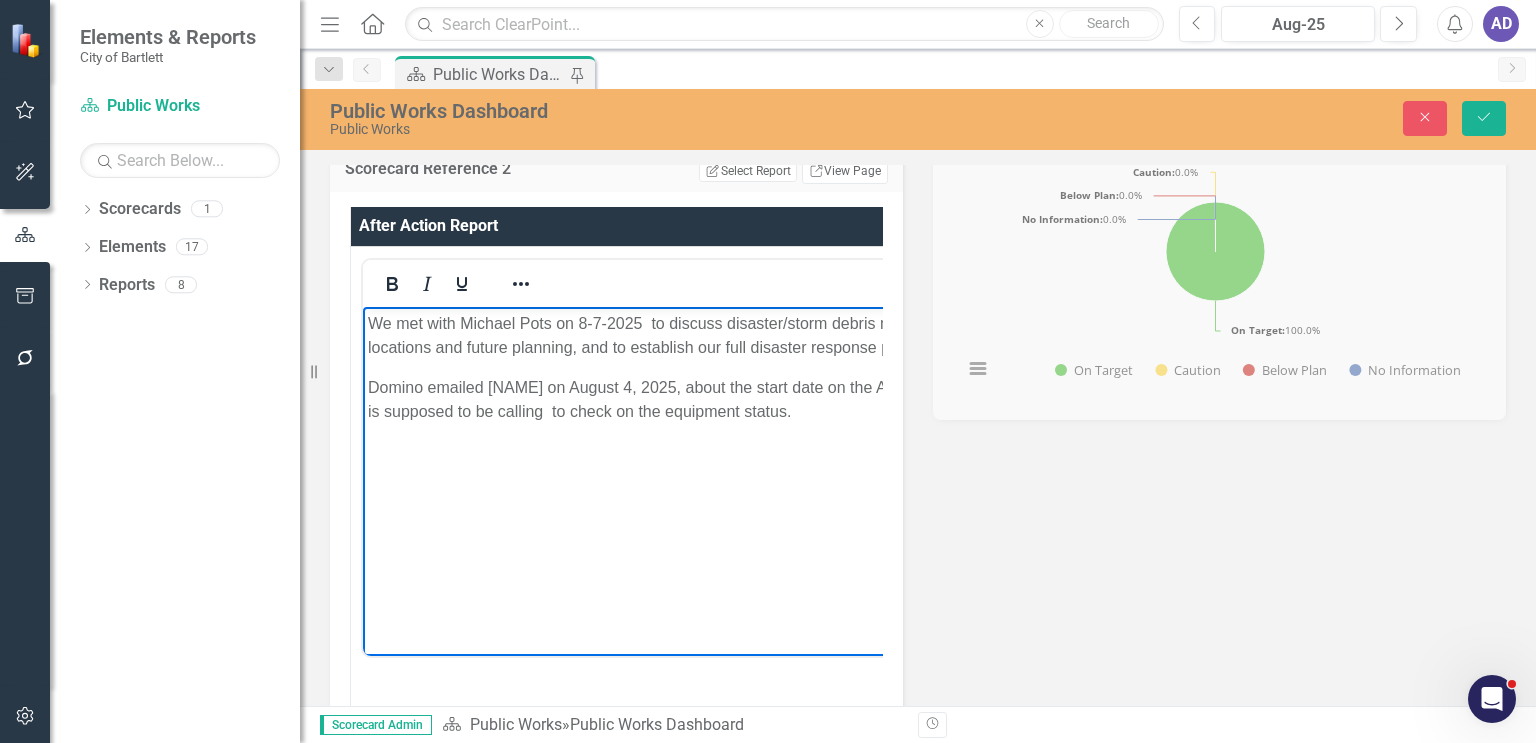 scroll, scrollTop: 700, scrollLeft: 0, axis: vertical 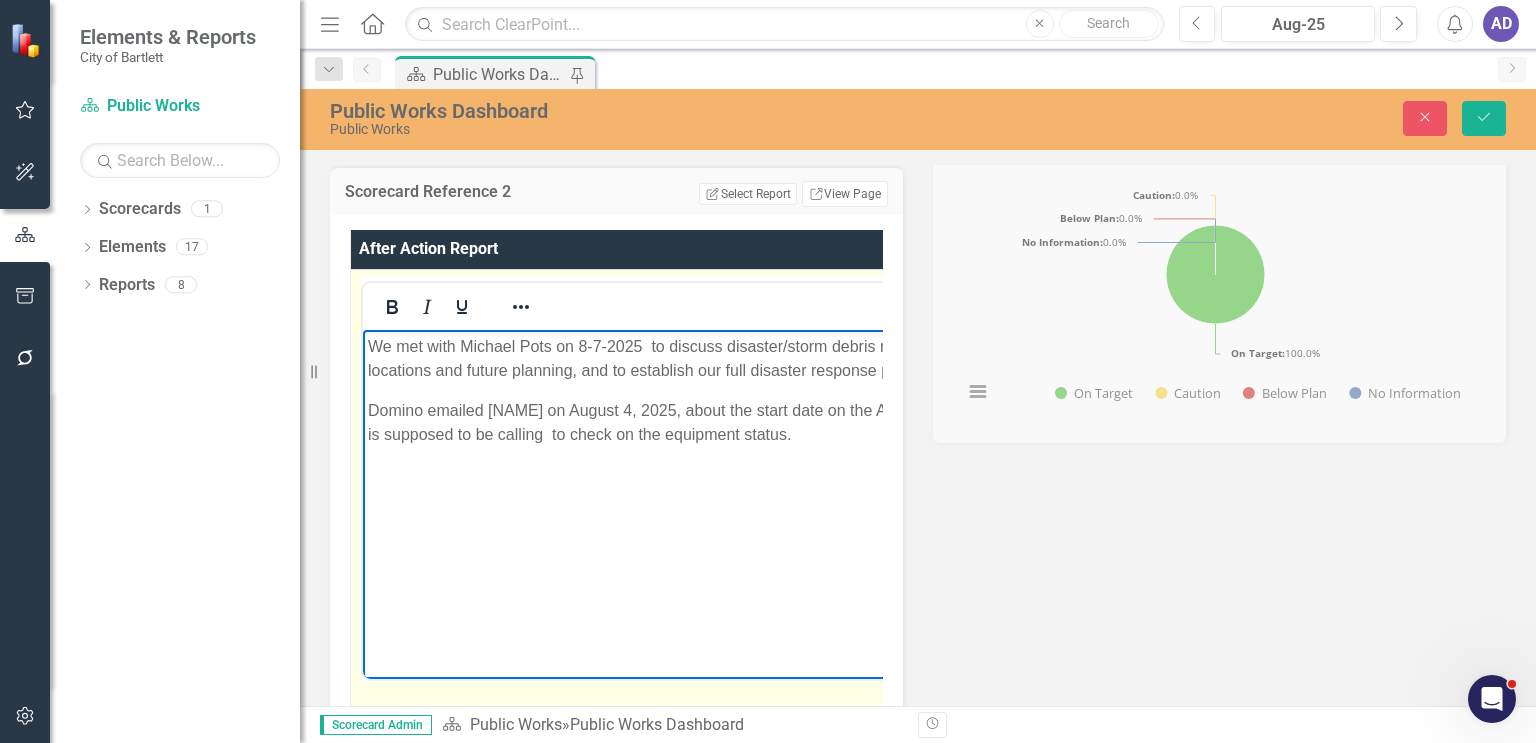 click on "We met with Michael Pots on 8-7-2025  to discuss disaster/storm debris management and reduction locations and future planning, and to establish our full disaster response plan. Domino emailed Whit Whitaker on August 4, 2025, about the start date on the AST for Hwy 70, and Mr. Whitaker is supposed to be calling  to check on the equipment status." at bounding box center [738, 479] 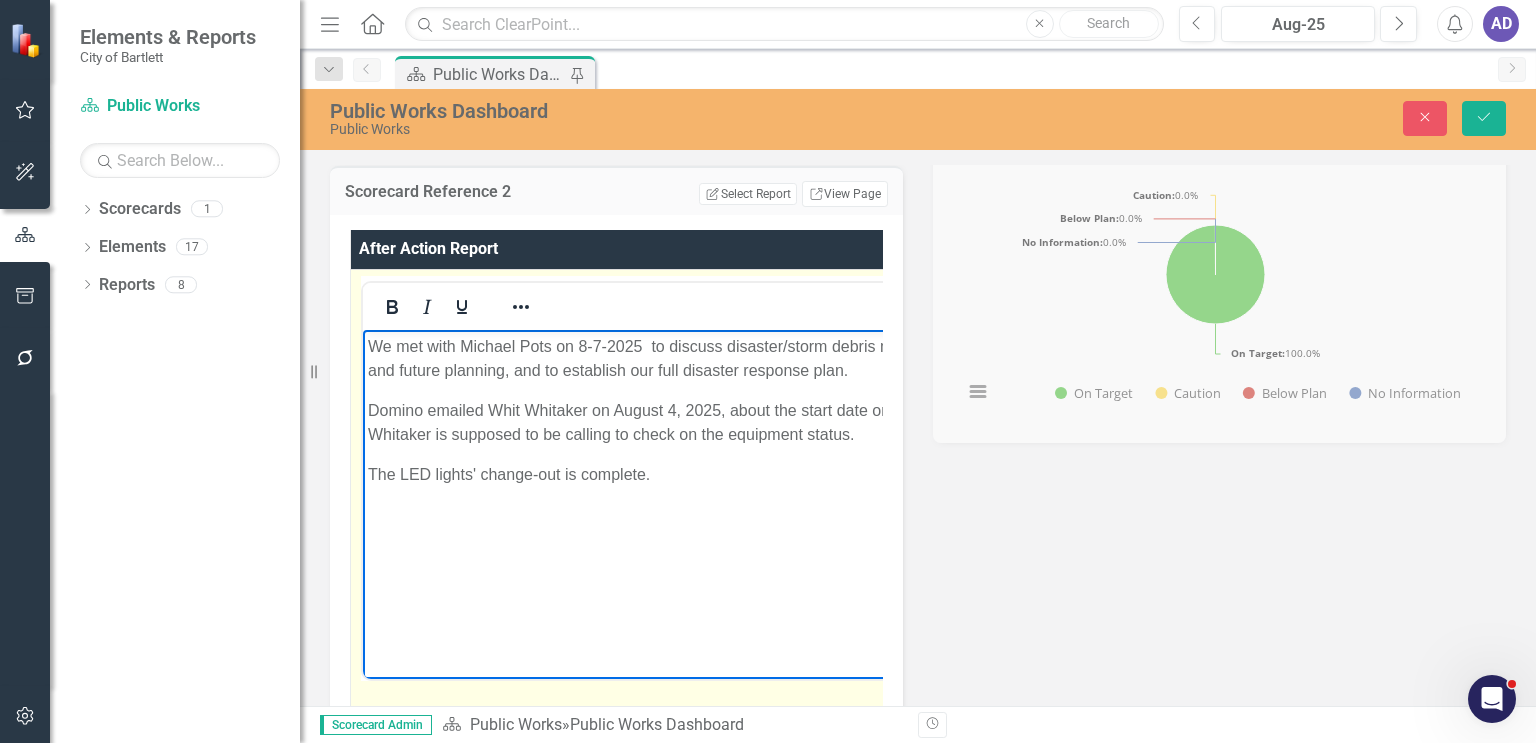 click on "The LED lights' change-out is complete." at bounding box center (760, 474) 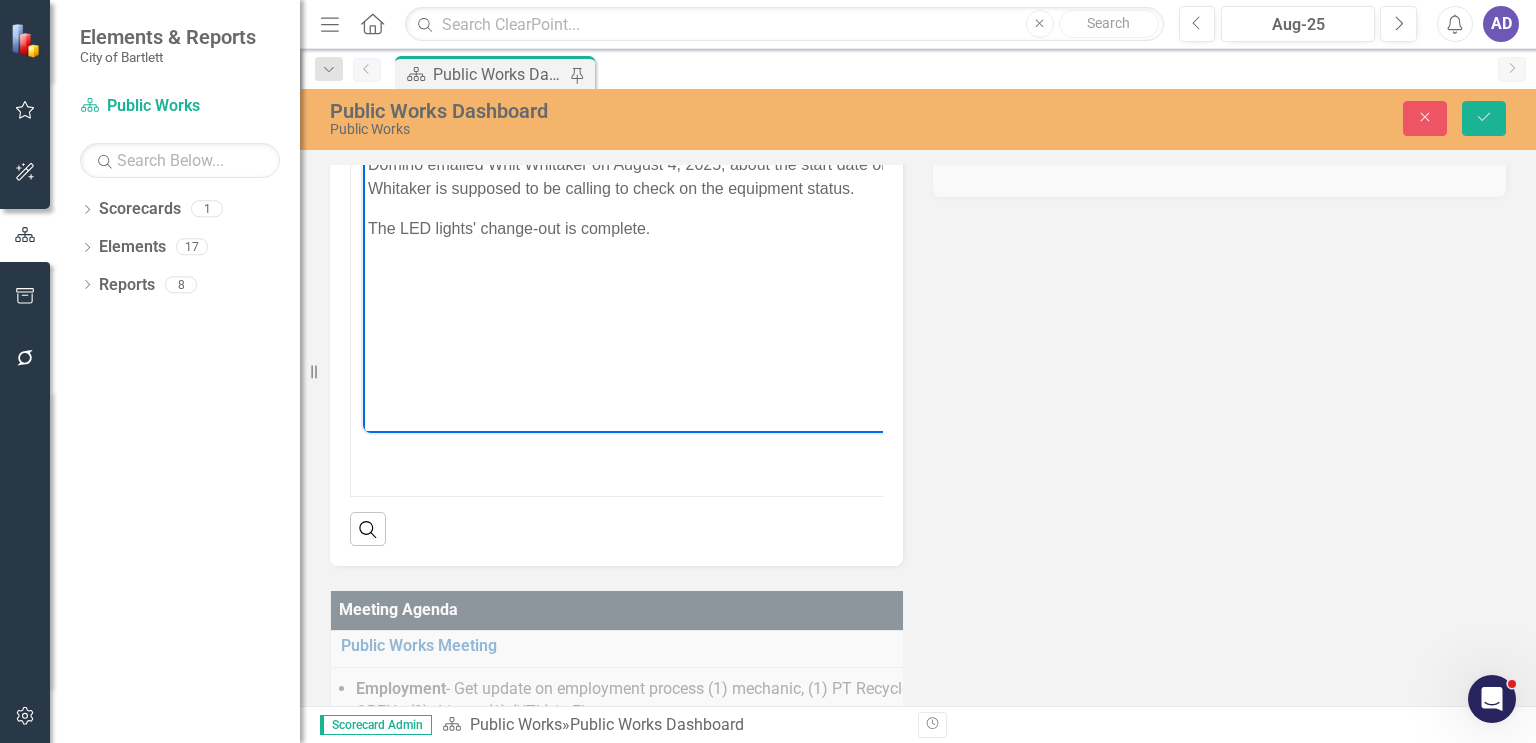 scroll, scrollTop: 900, scrollLeft: 0, axis: vertical 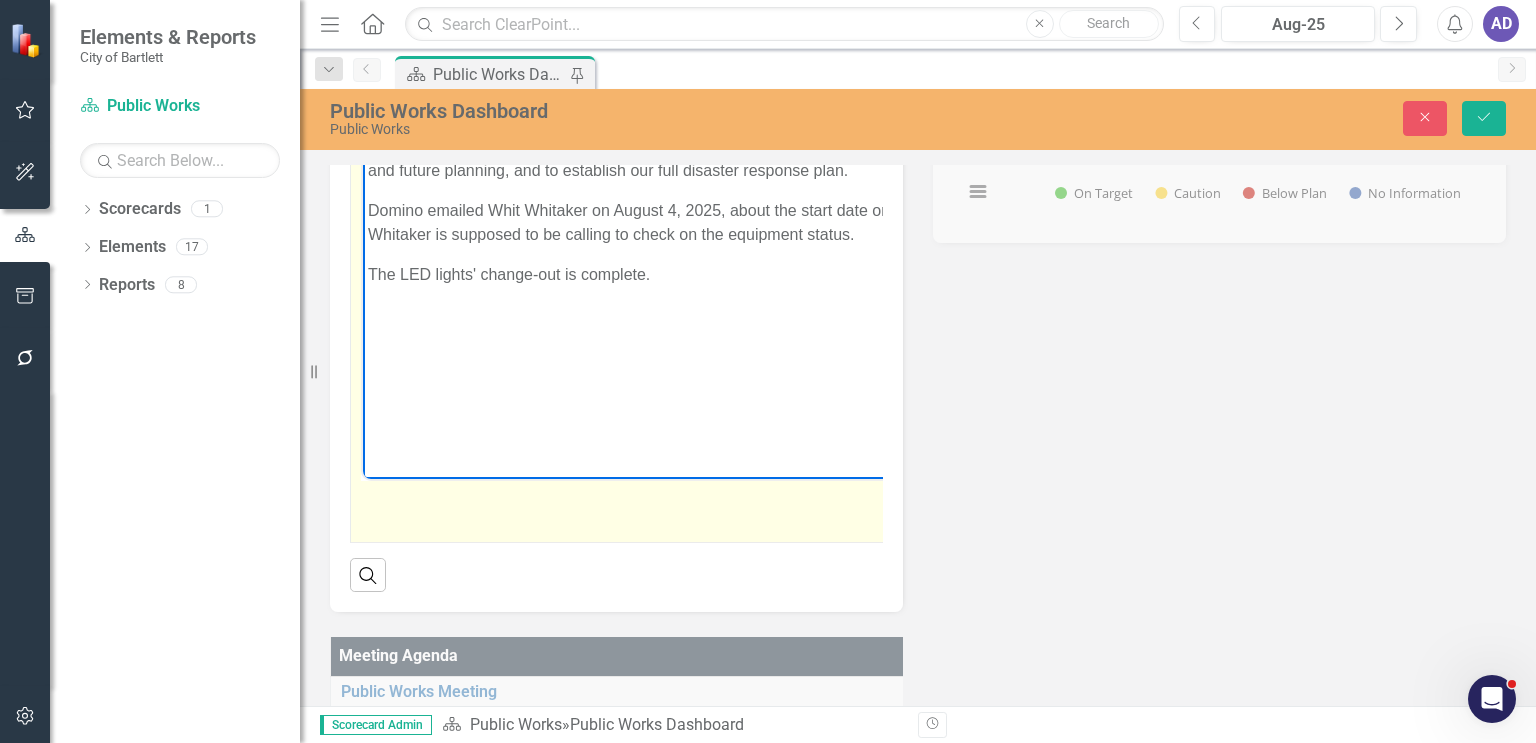 click on "We met with [FIRST] [LAST] on [DATE] to discuss disaster/storm debris management and reduction locations and future planning, and to establish our full disaster response plan. [FIRST] emailed [FIRST] [LAST] on [DATE], about the start date on the AST for Hwy 70, and Mr. [LAST] is supposed to be calling to check on the equipment status. The LED lights' change-out is complete." at bounding box center (760, 279) 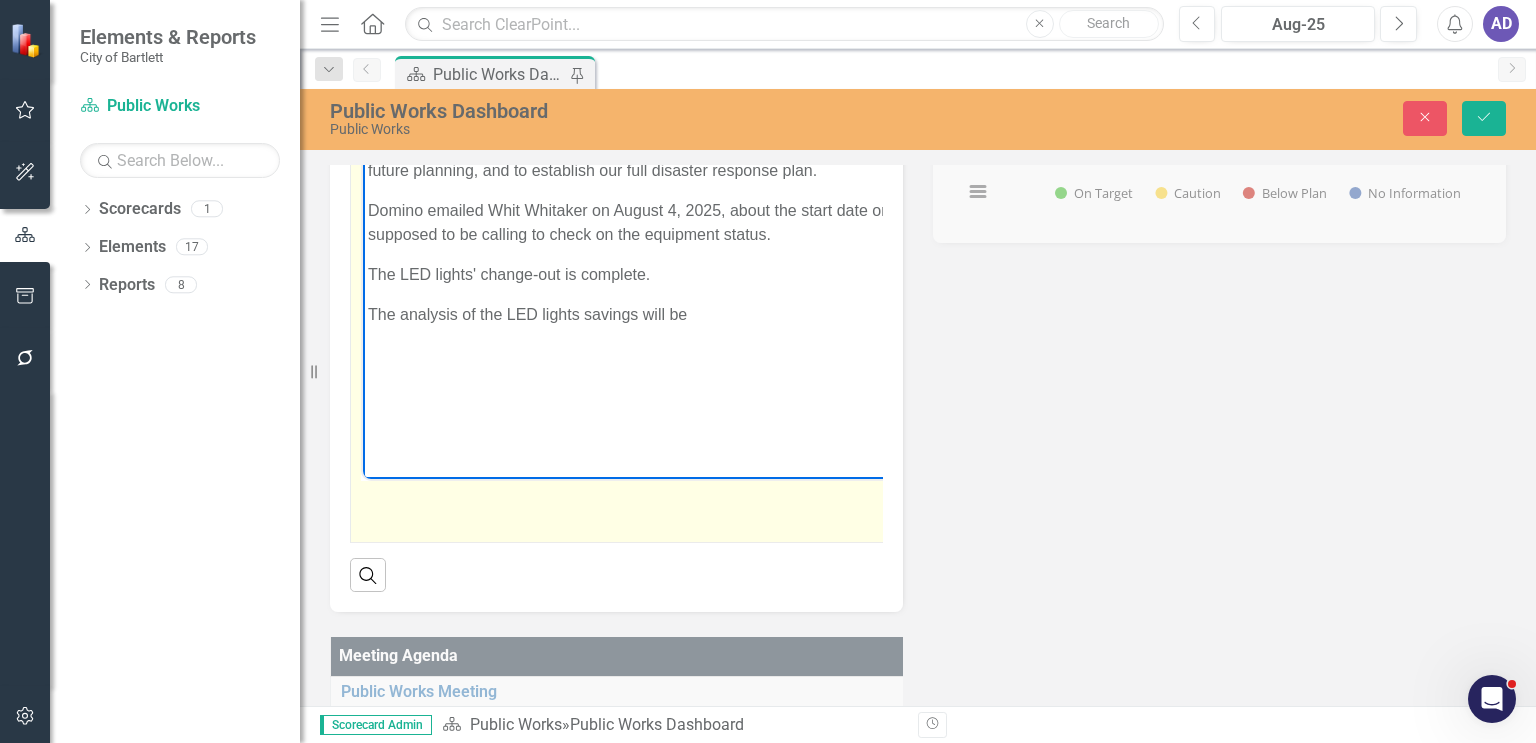 click on "The analysis of the LED lights savings will be" at bounding box center (784, 314) 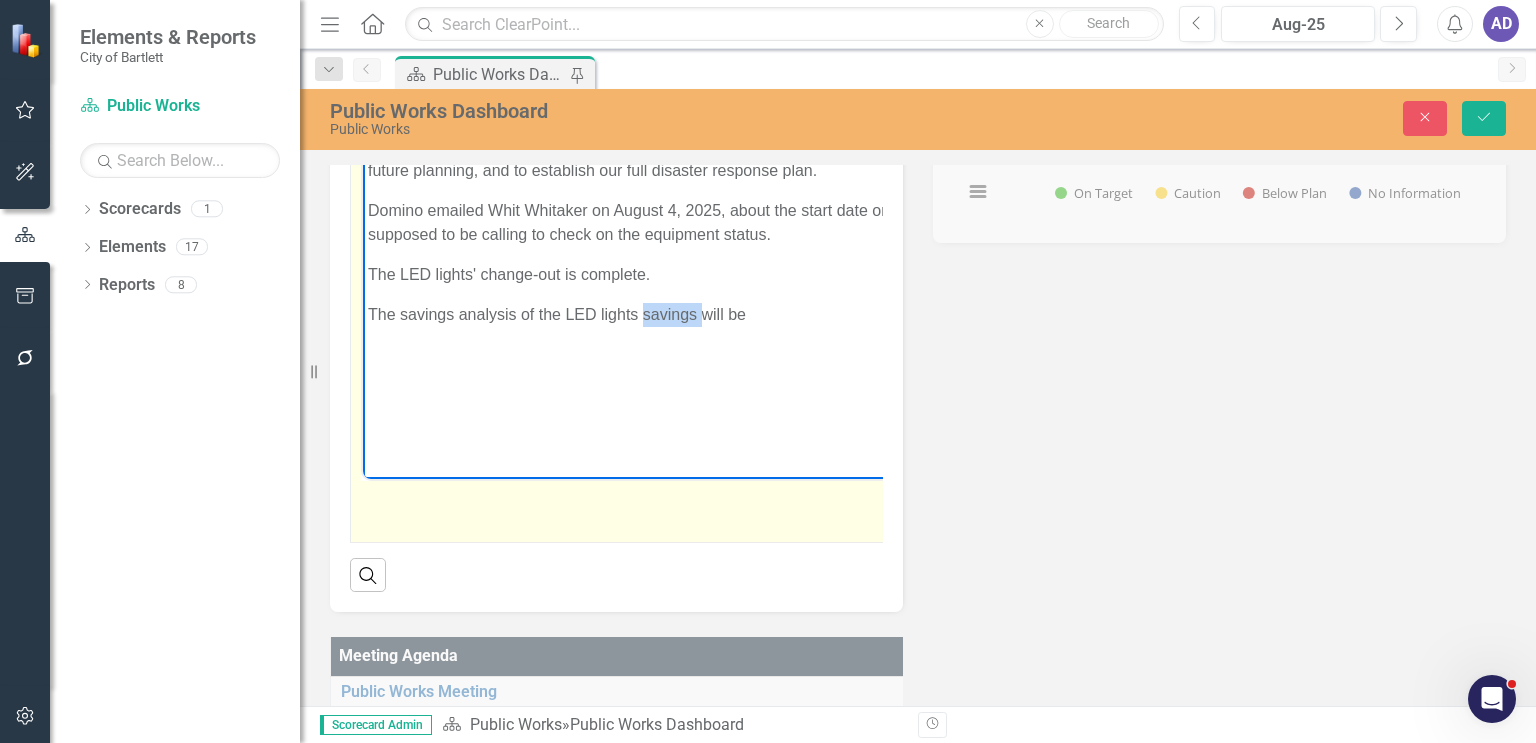 drag, startPoint x: 643, startPoint y: 307, endPoint x: 700, endPoint y: 310, distance: 57.07889 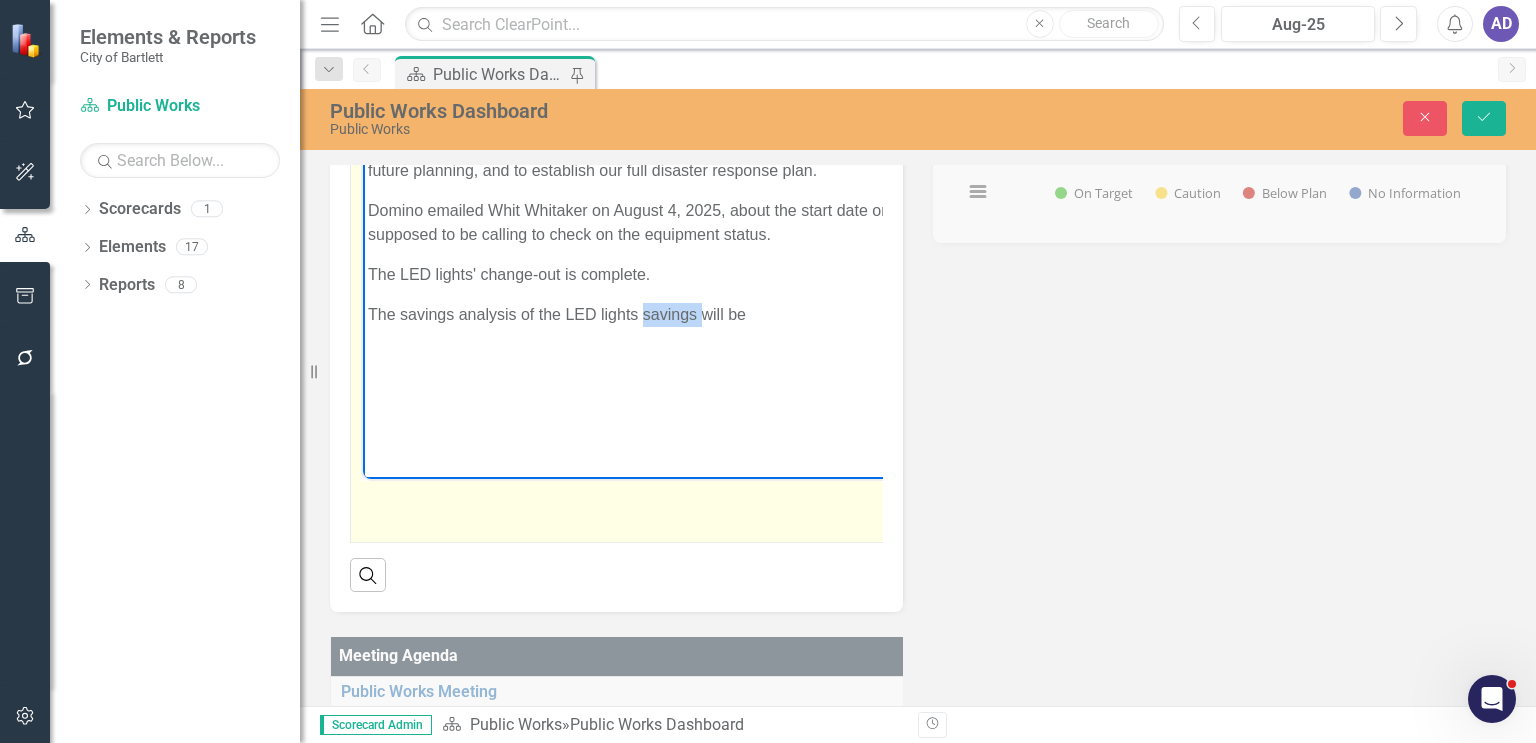 click on "The savings analysis of the LED lights savings will be" at bounding box center (788, 314) 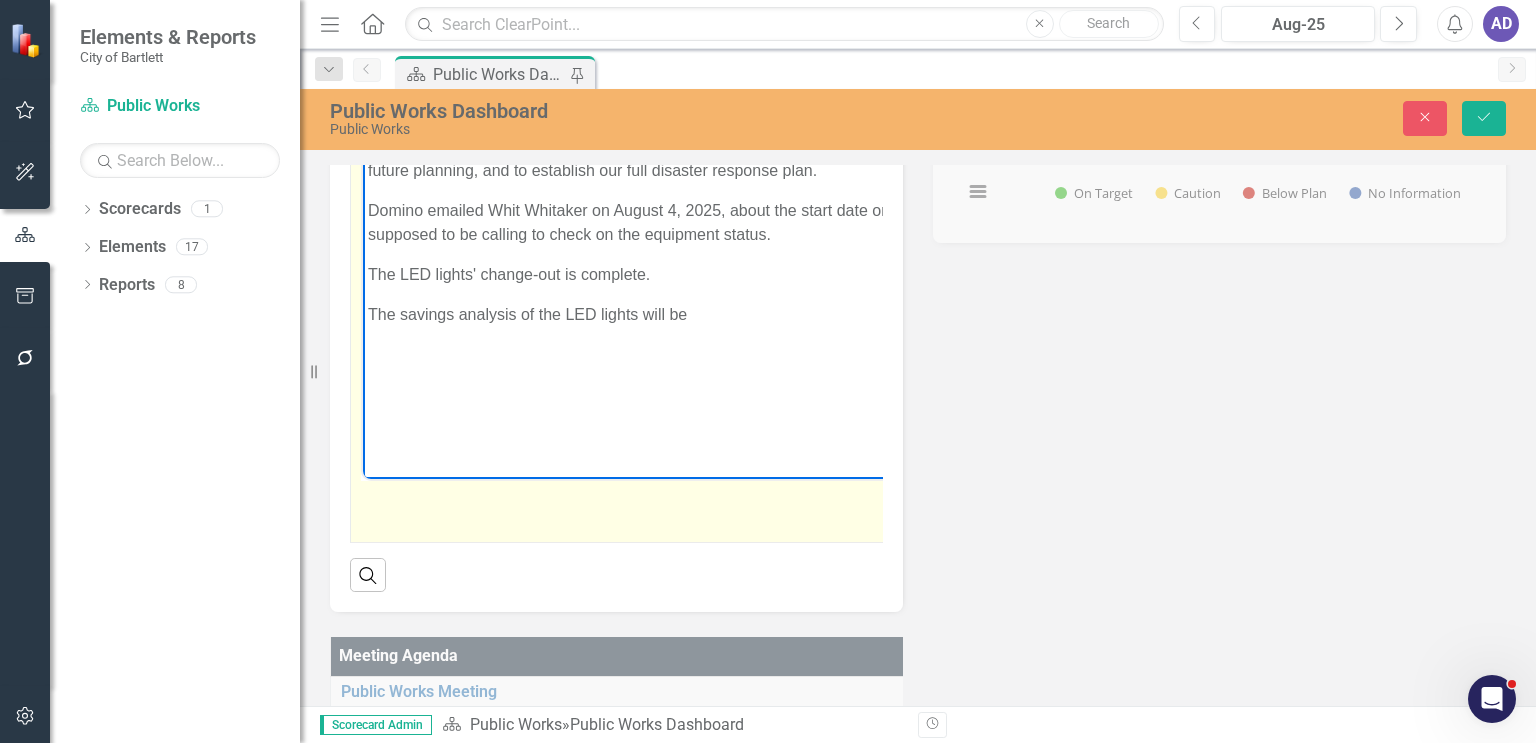 drag, startPoint x: 705, startPoint y: 312, endPoint x: 646, endPoint y: 317, distance: 59.211487 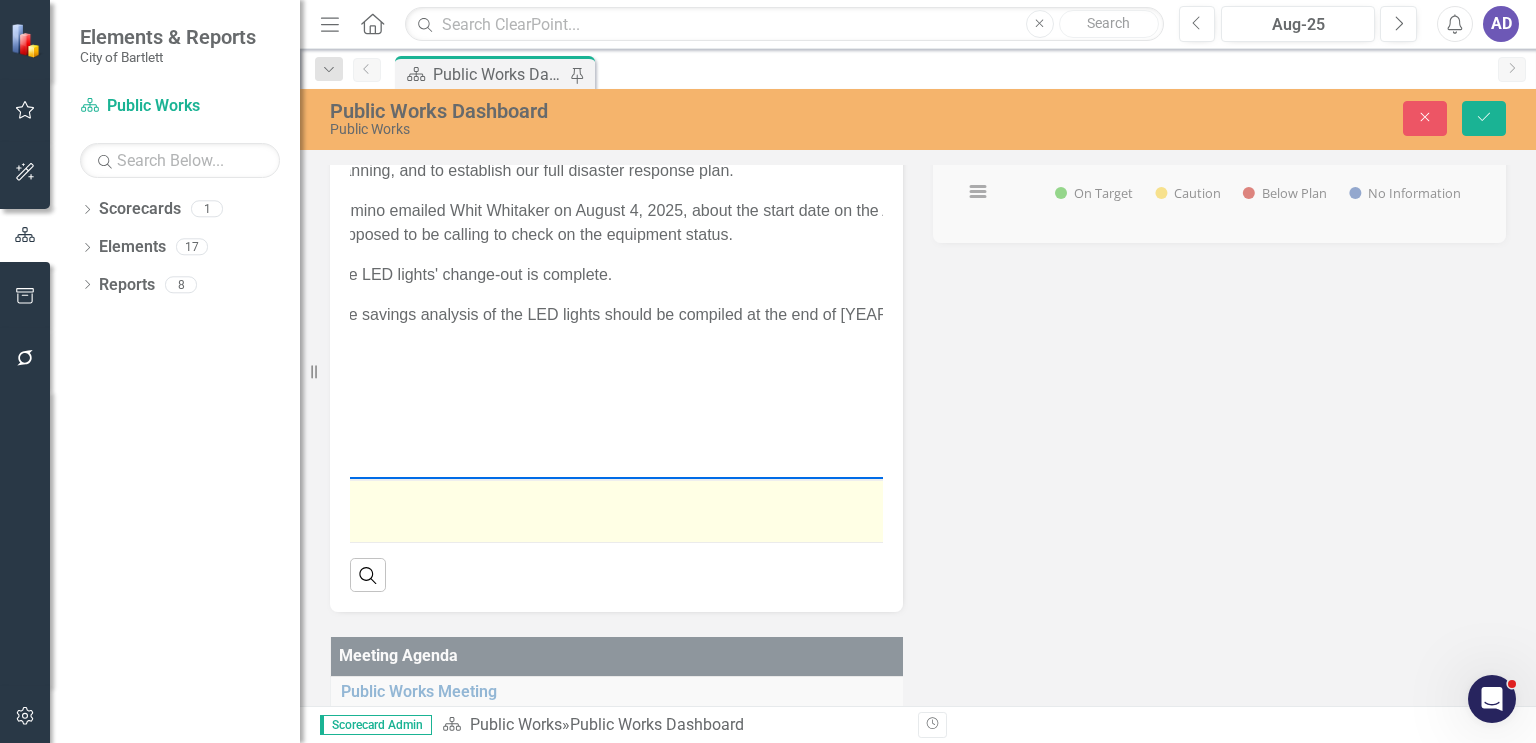 scroll, scrollTop: 0, scrollLeft: 43, axis: horizontal 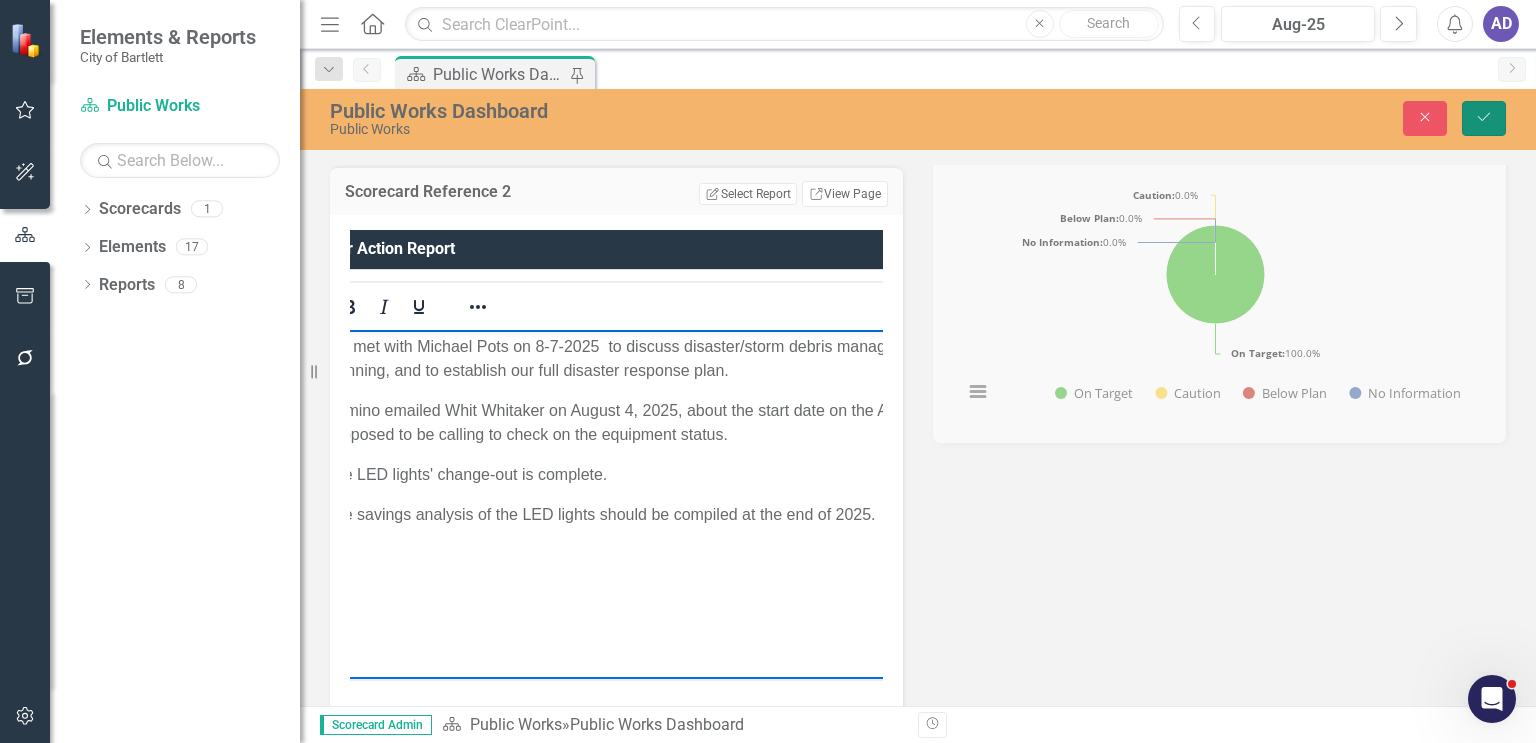 click on "Save" 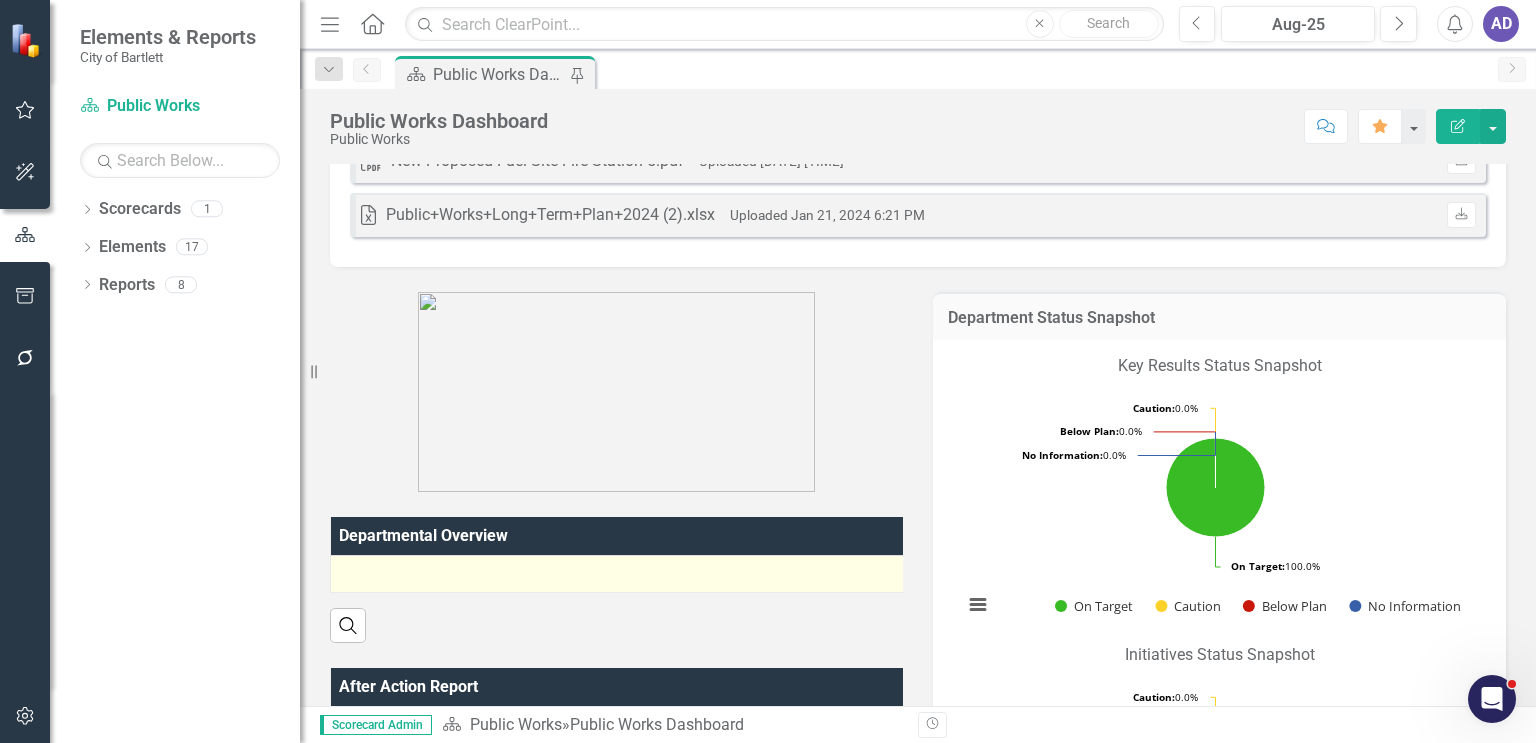 scroll, scrollTop: 500, scrollLeft: 0, axis: vertical 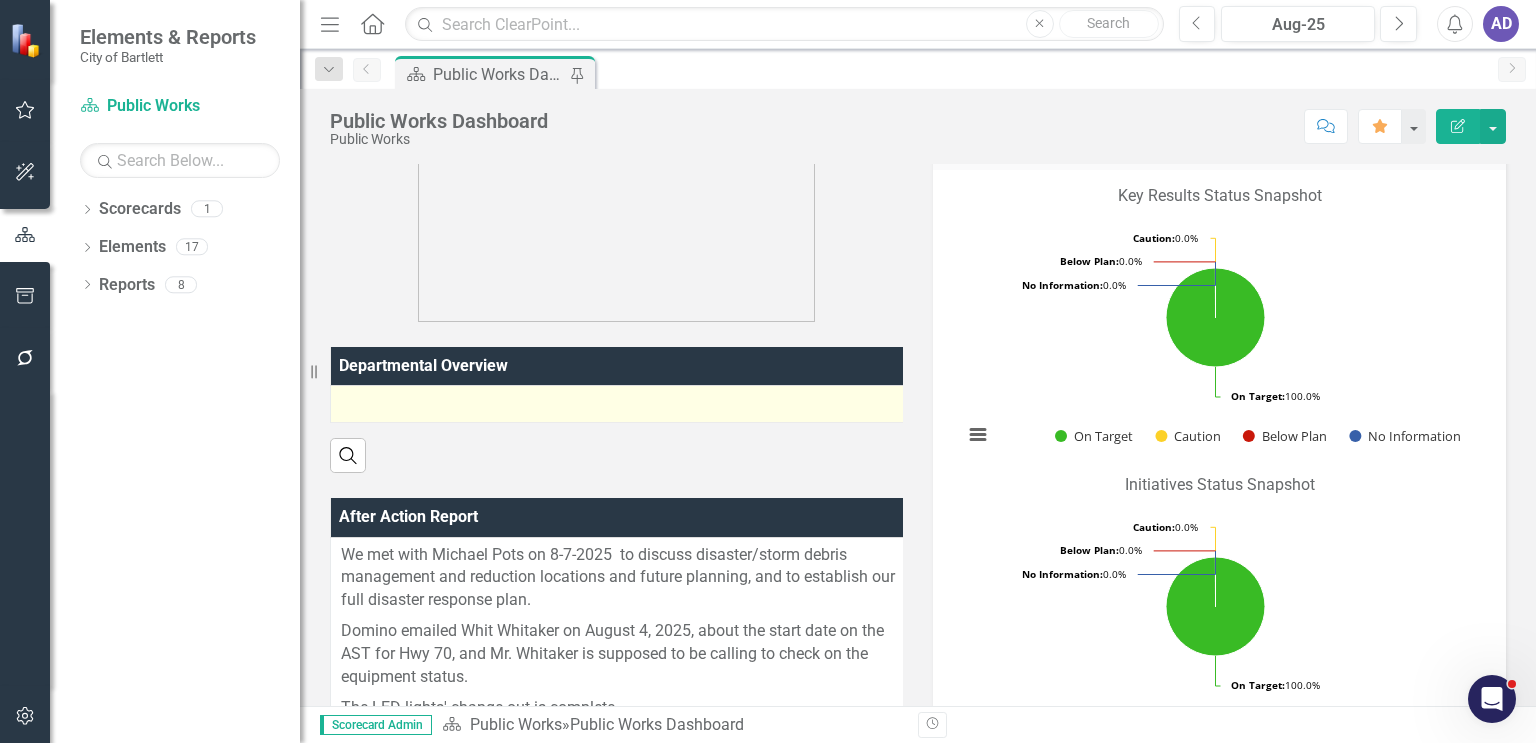 click at bounding box center (624, 404) 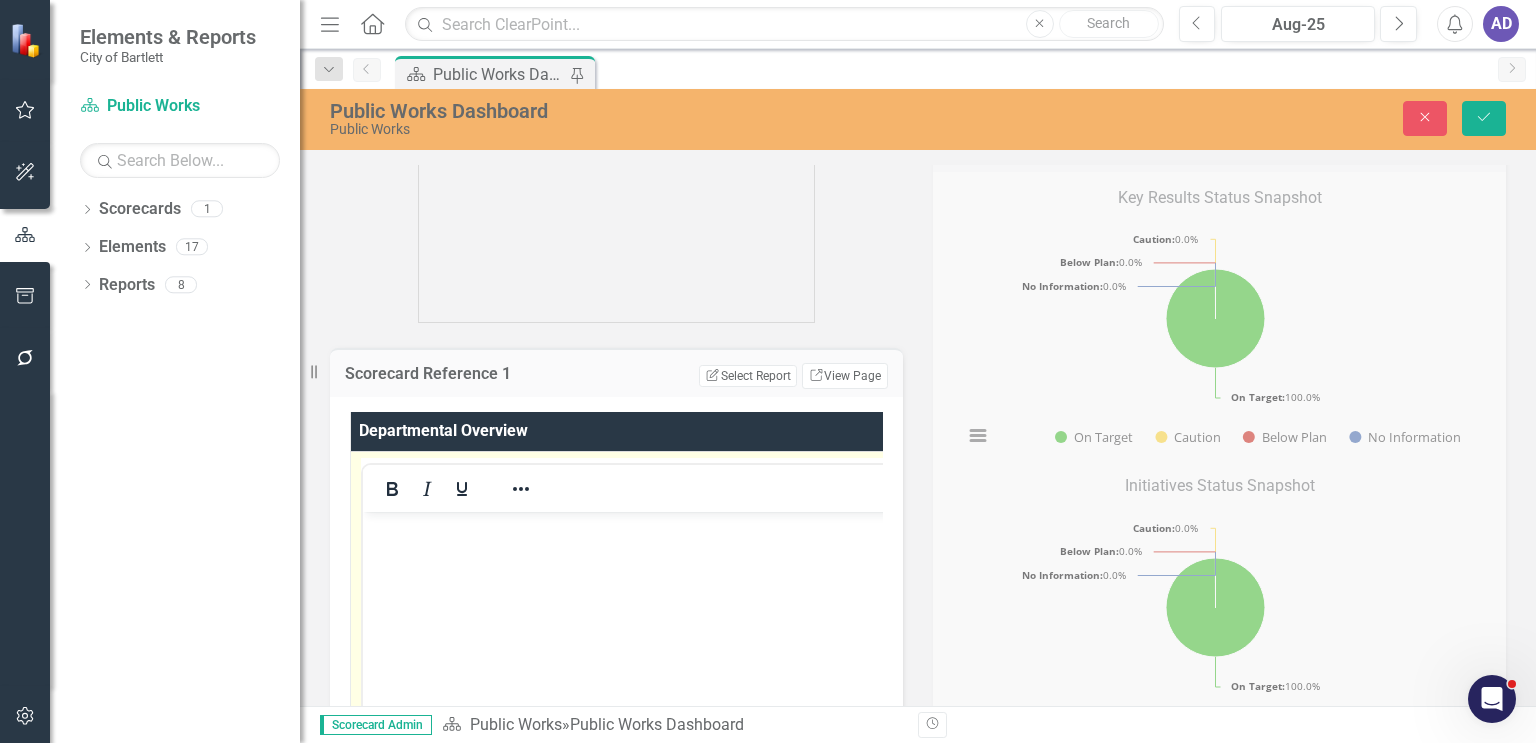 scroll, scrollTop: 0, scrollLeft: 0, axis: both 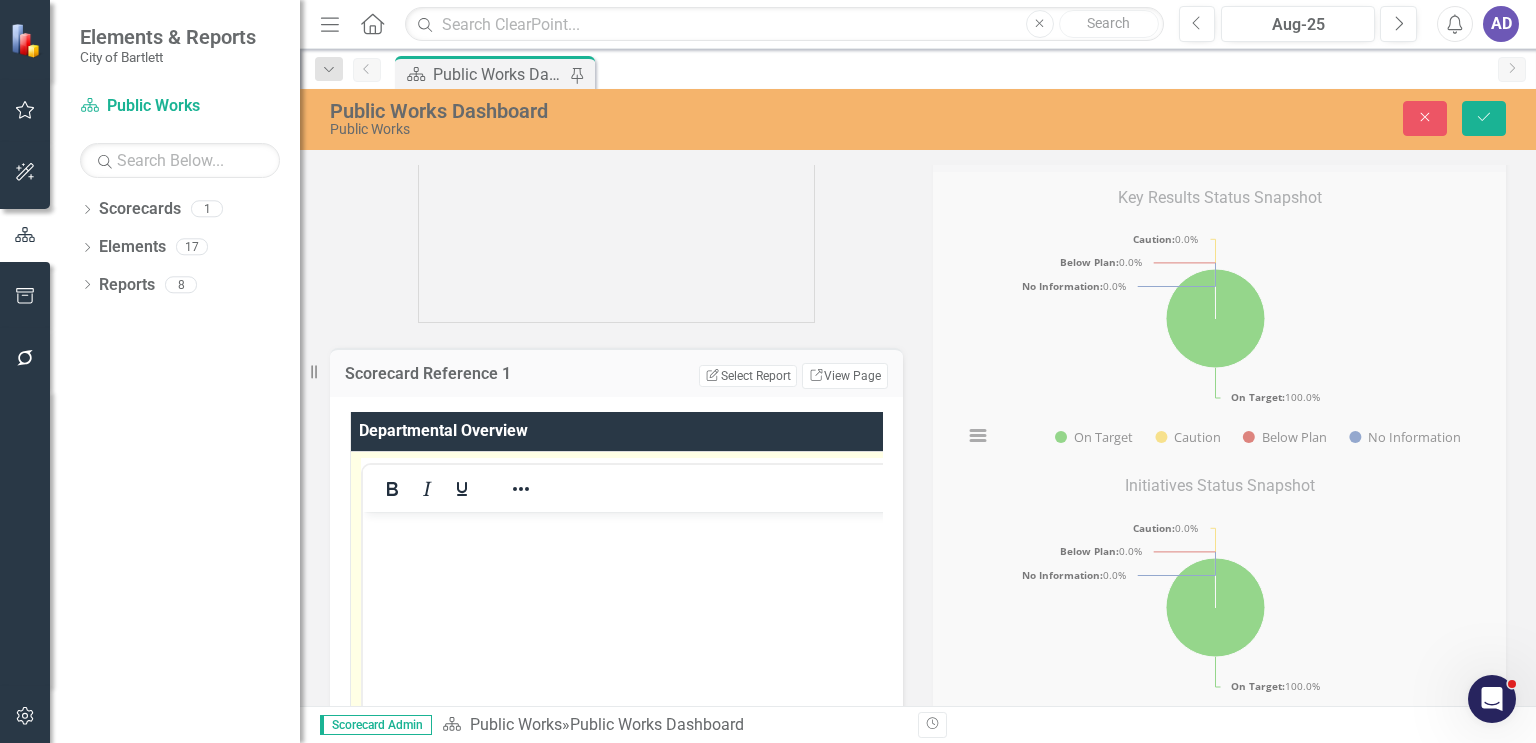 click at bounding box center (647, 528) 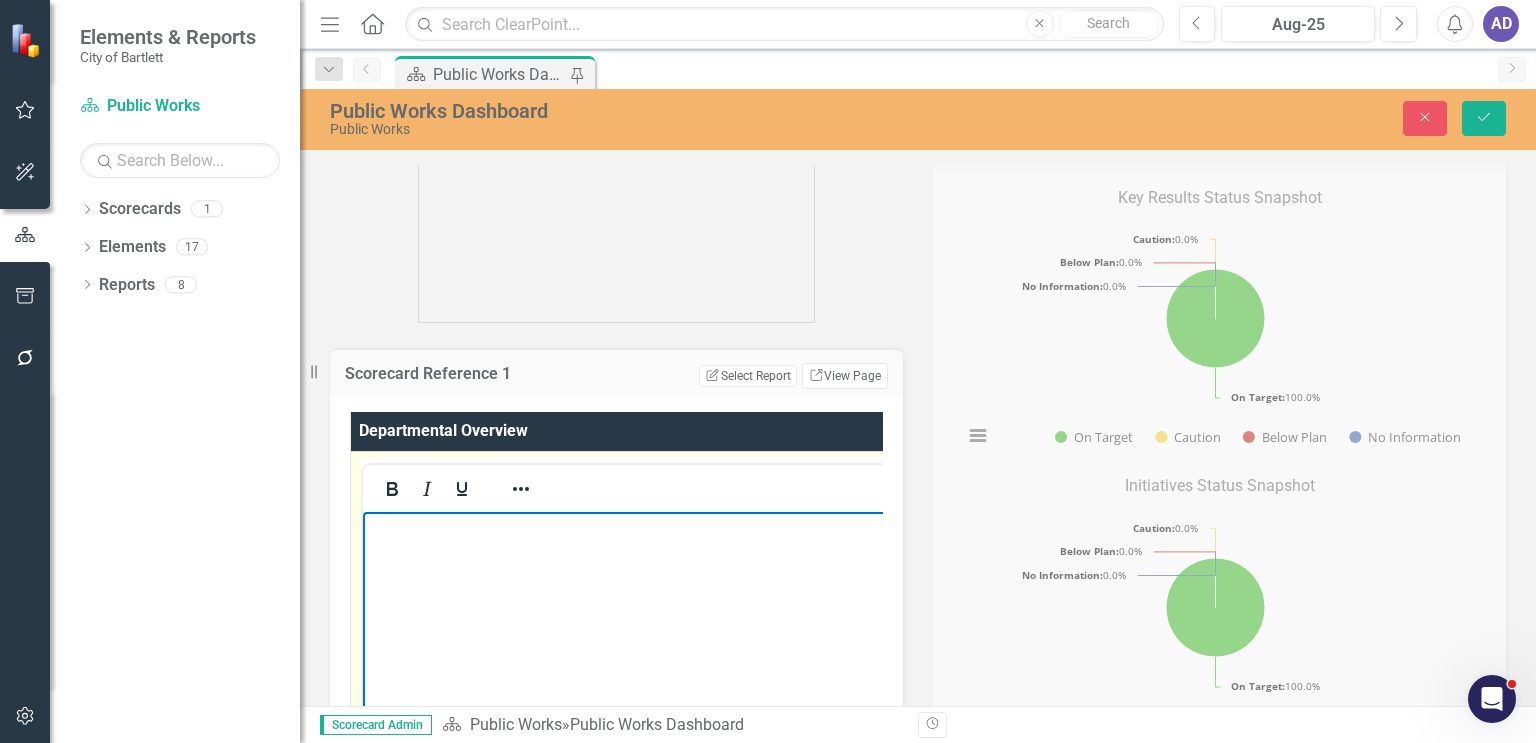 type 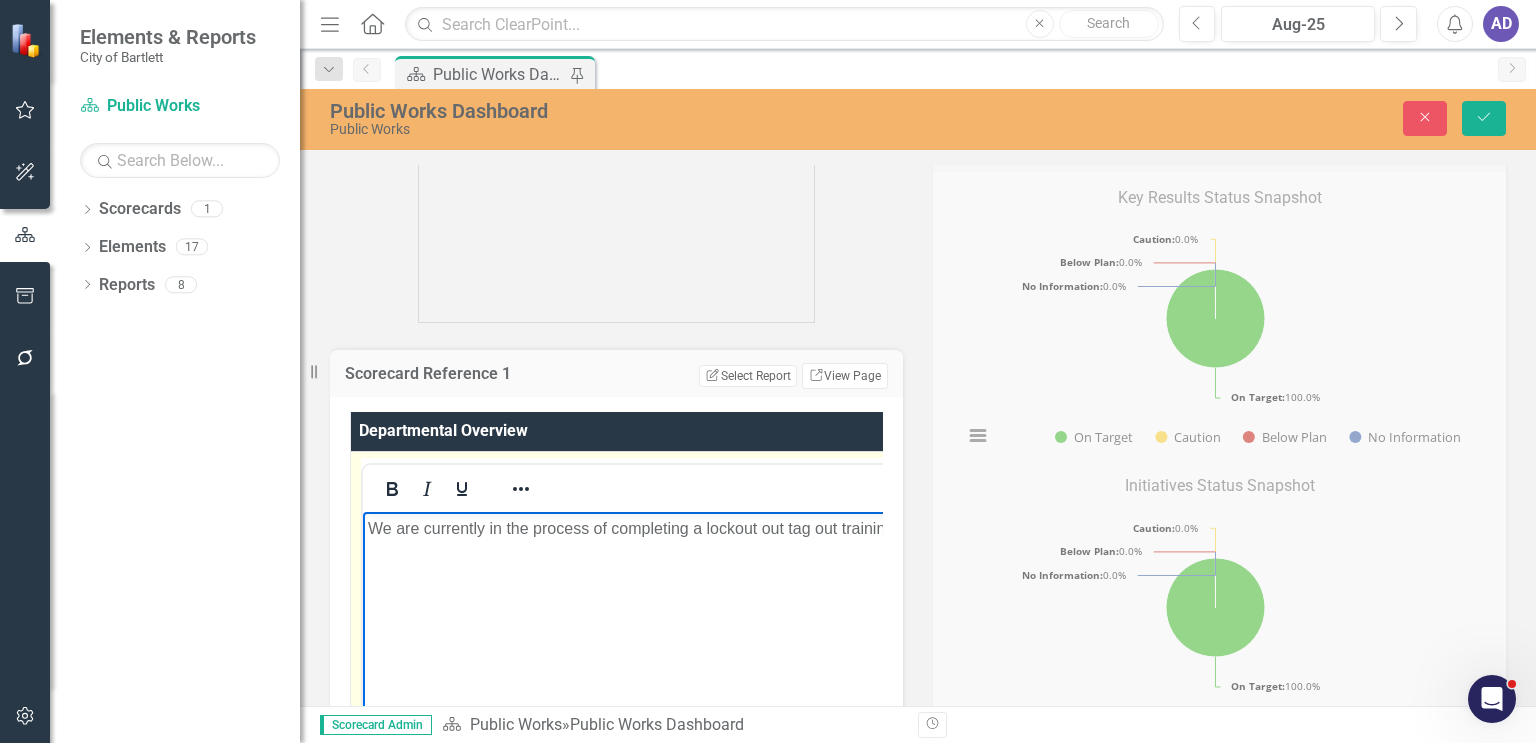 click on "We are currently in the process of completing a lockout out tag out training" at bounding box center (687, 528) 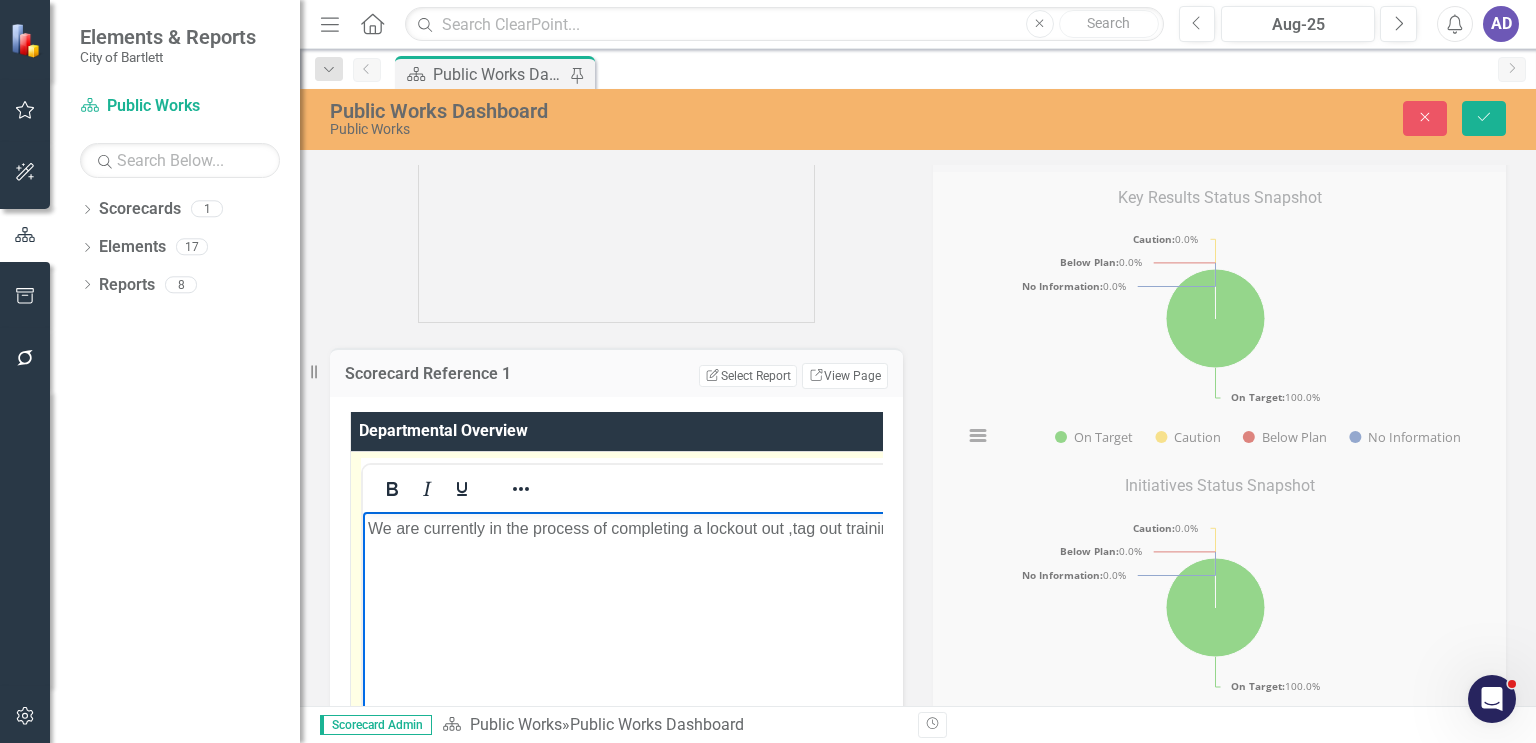 click on "We are currently in the process of completing a lockout out ,tag out training" at bounding box center (687, 528) 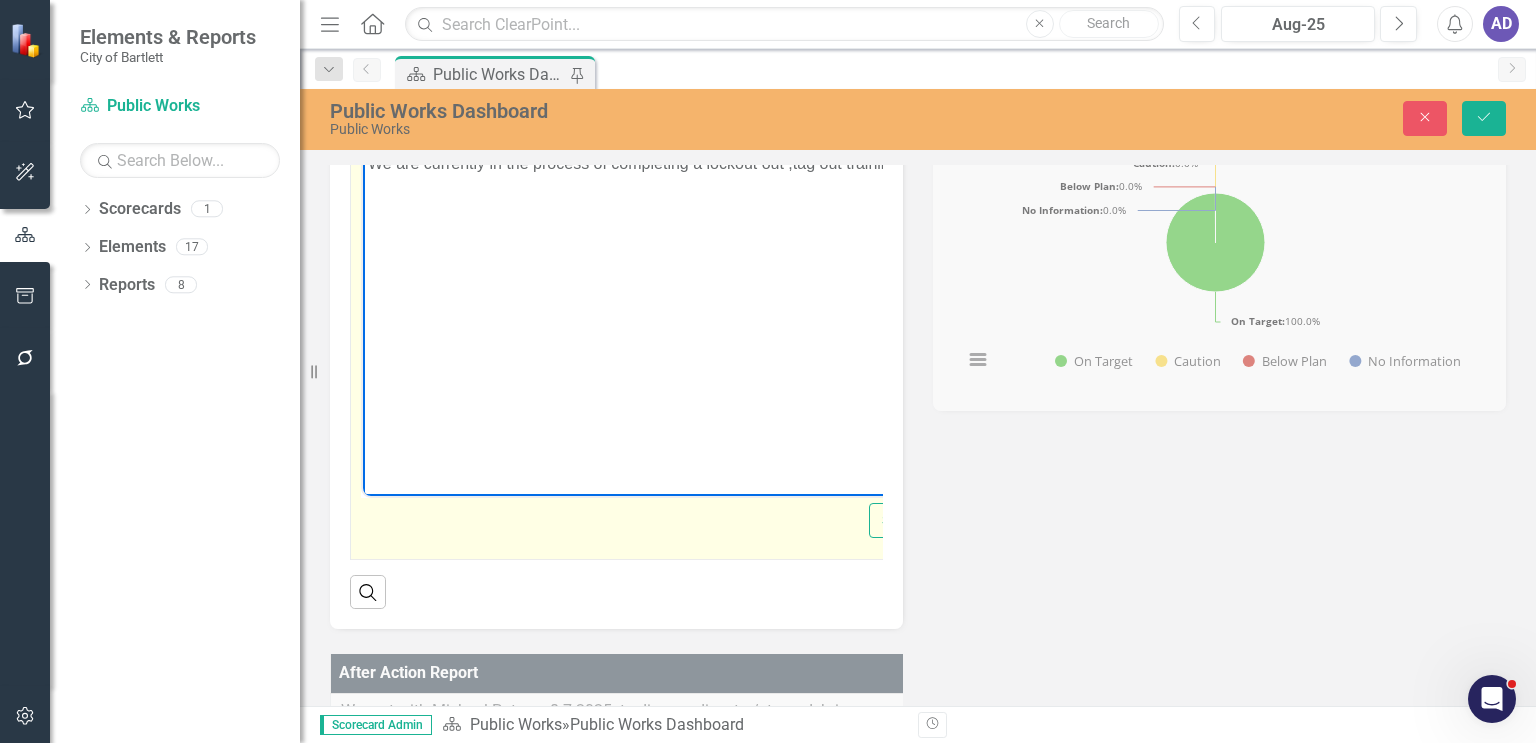 scroll, scrollTop: 767, scrollLeft: 0, axis: vertical 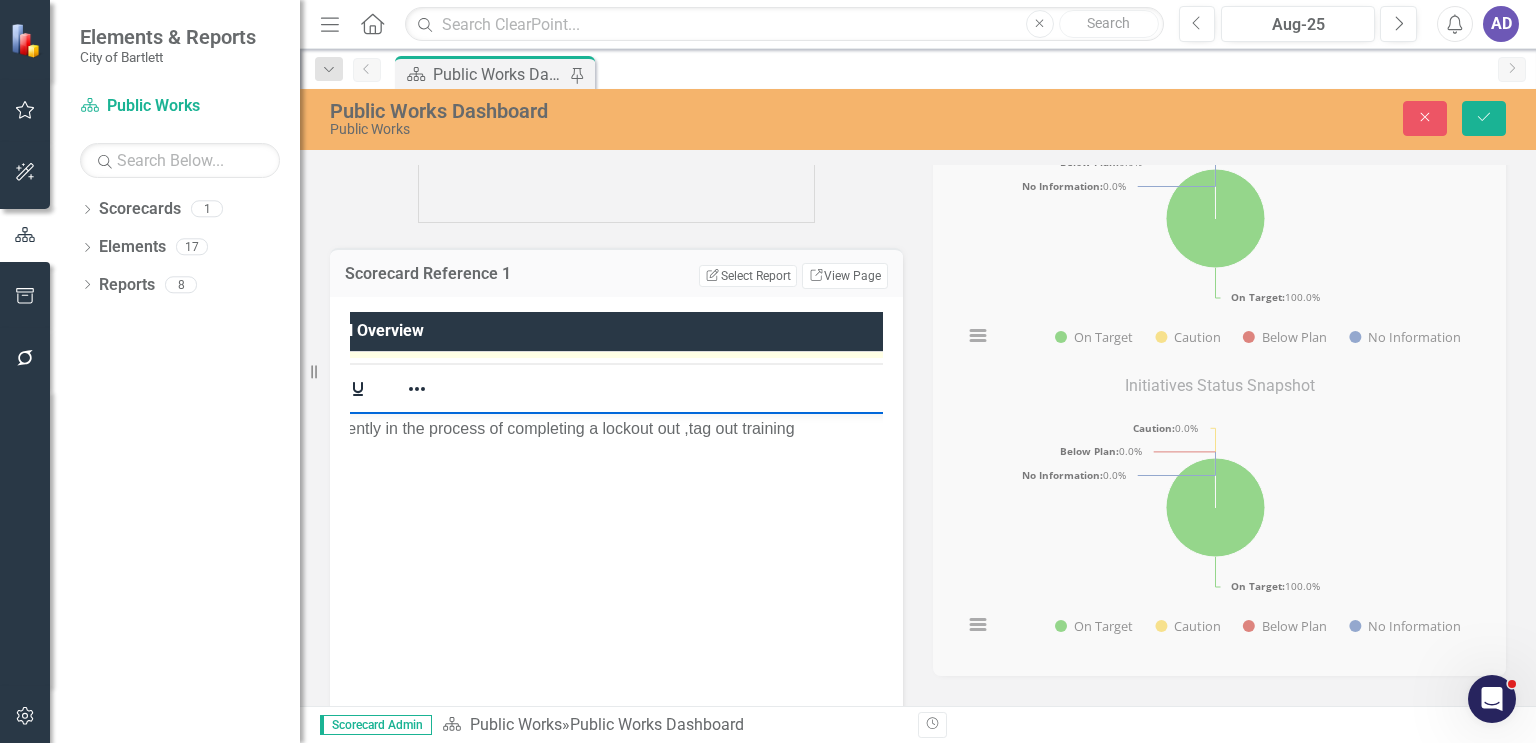 click on "We are currently in the process of completing a lockout out ,tag out training" at bounding box center (583, 428) 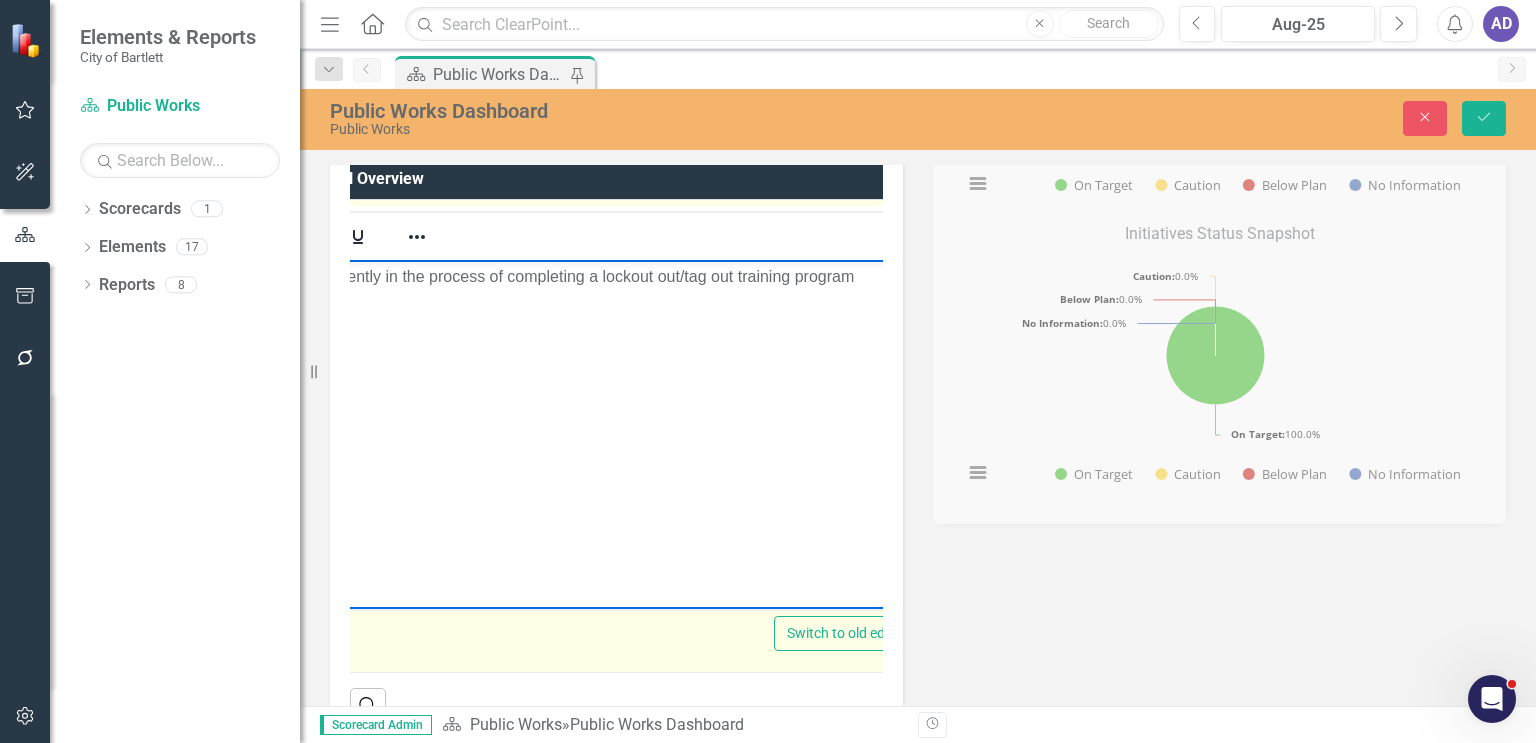 scroll, scrollTop: 667, scrollLeft: 0, axis: vertical 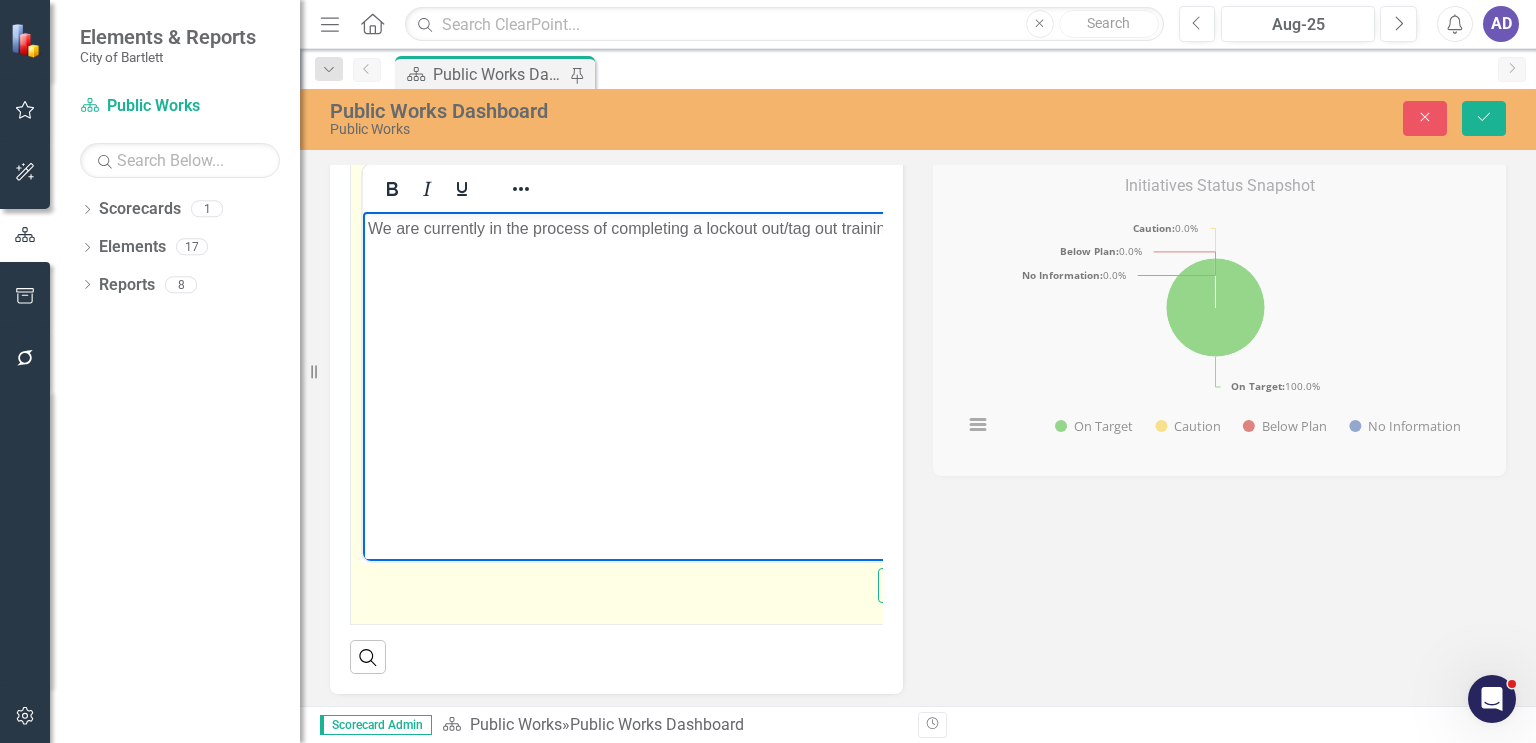 click on "We are currently in the process of completing a lockout out/tag out training program" at bounding box center (692, 361) 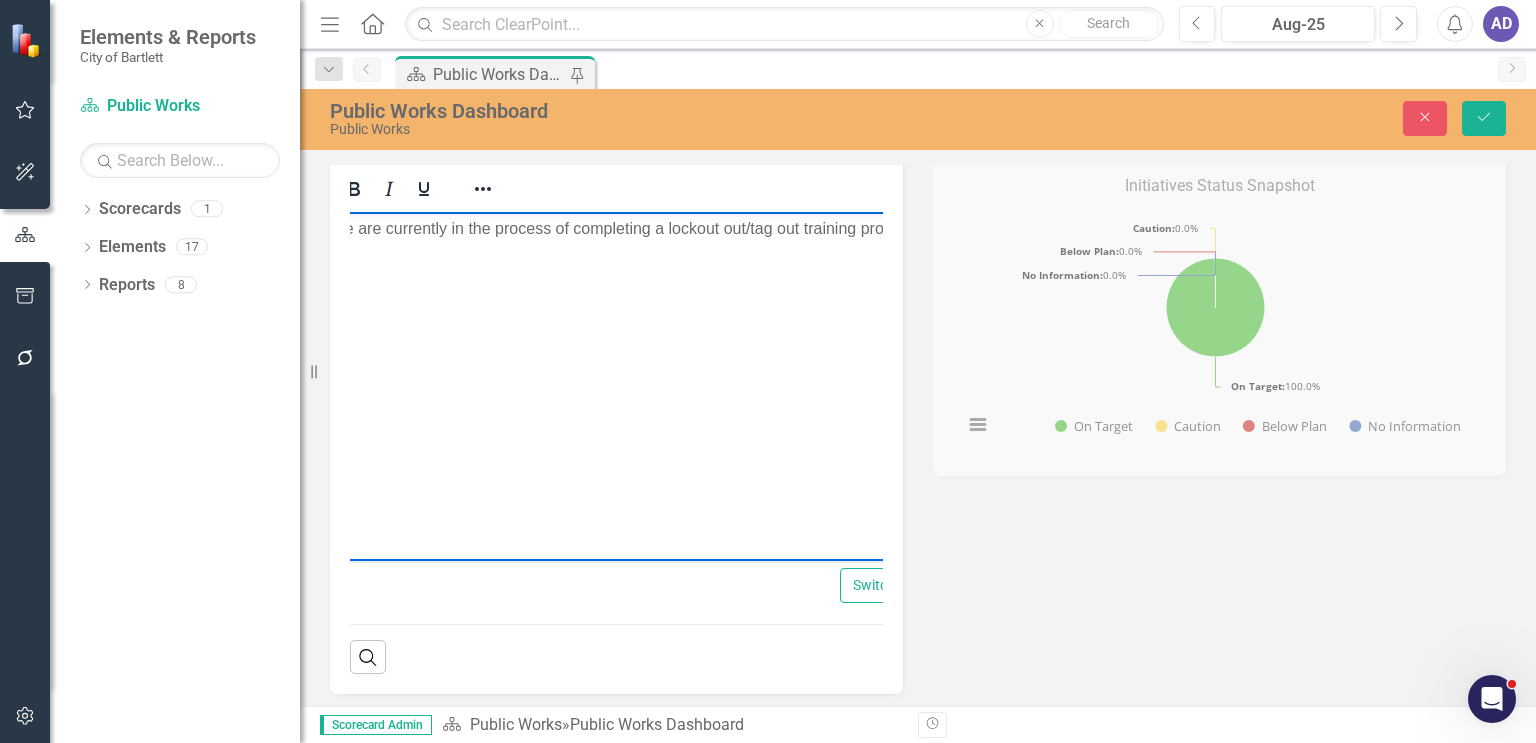 scroll, scrollTop: 0, scrollLeft: 157, axis: horizontal 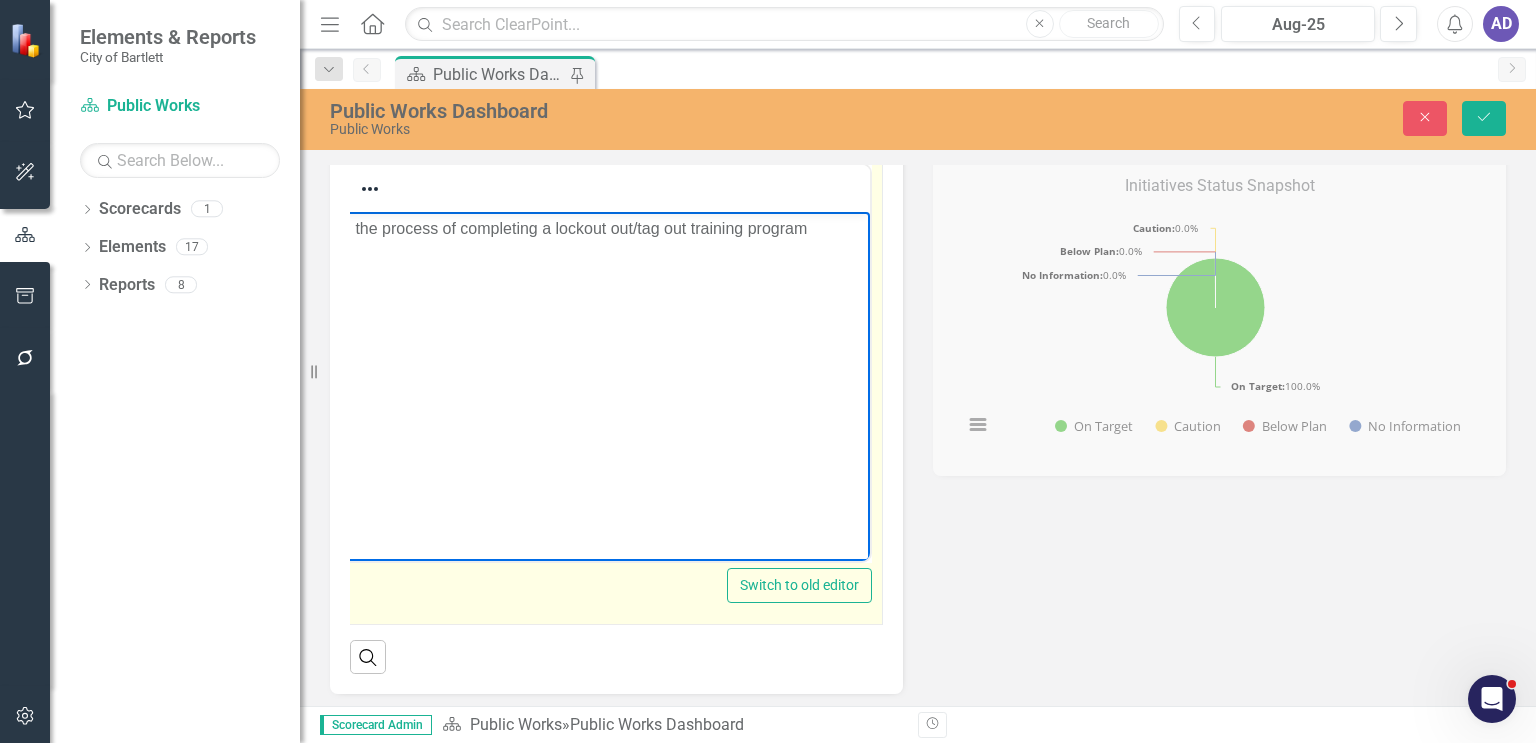 click on "We are currently in the process of completing a lockout out/tag out training program" at bounding box center (541, 228) 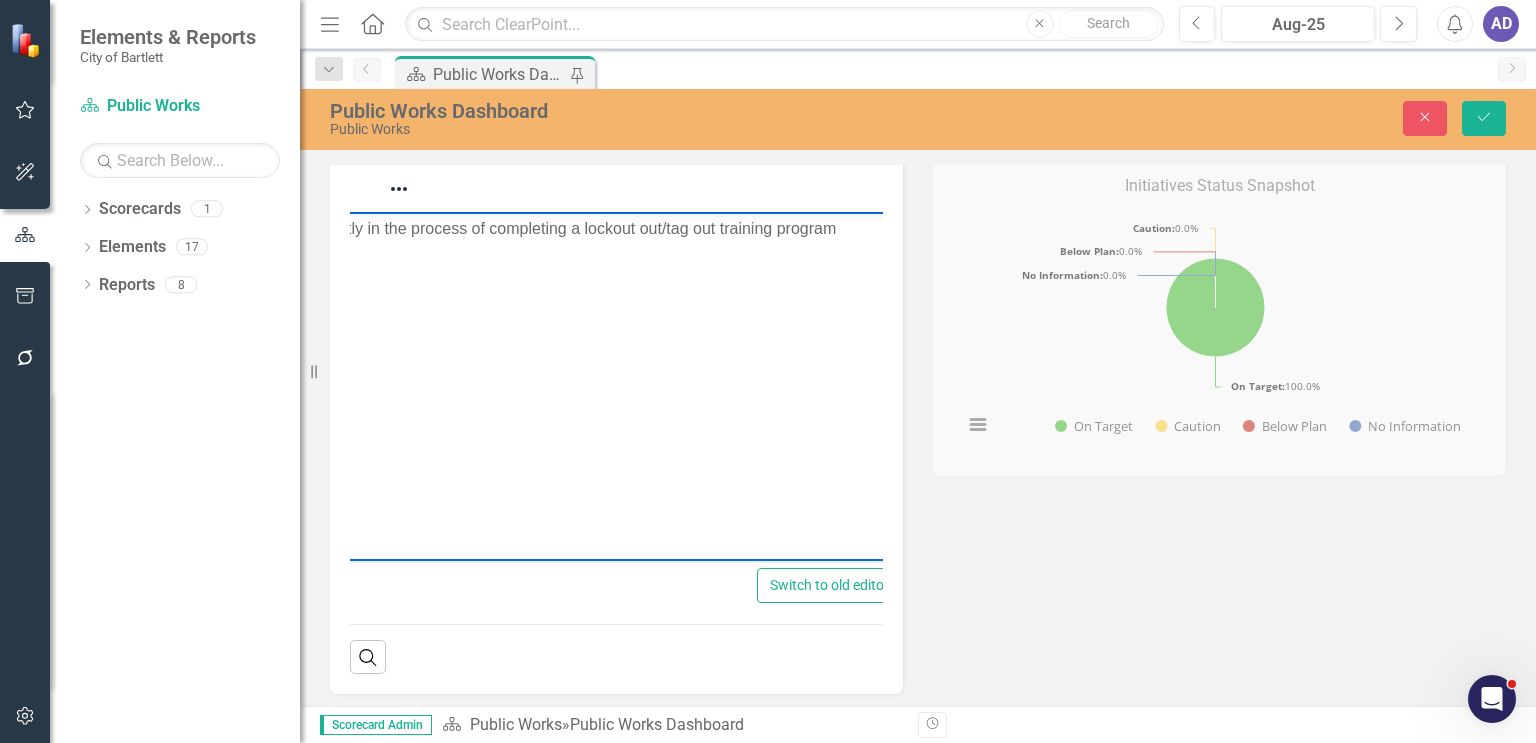 scroll, scrollTop: 0, scrollLeft: 0, axis: both 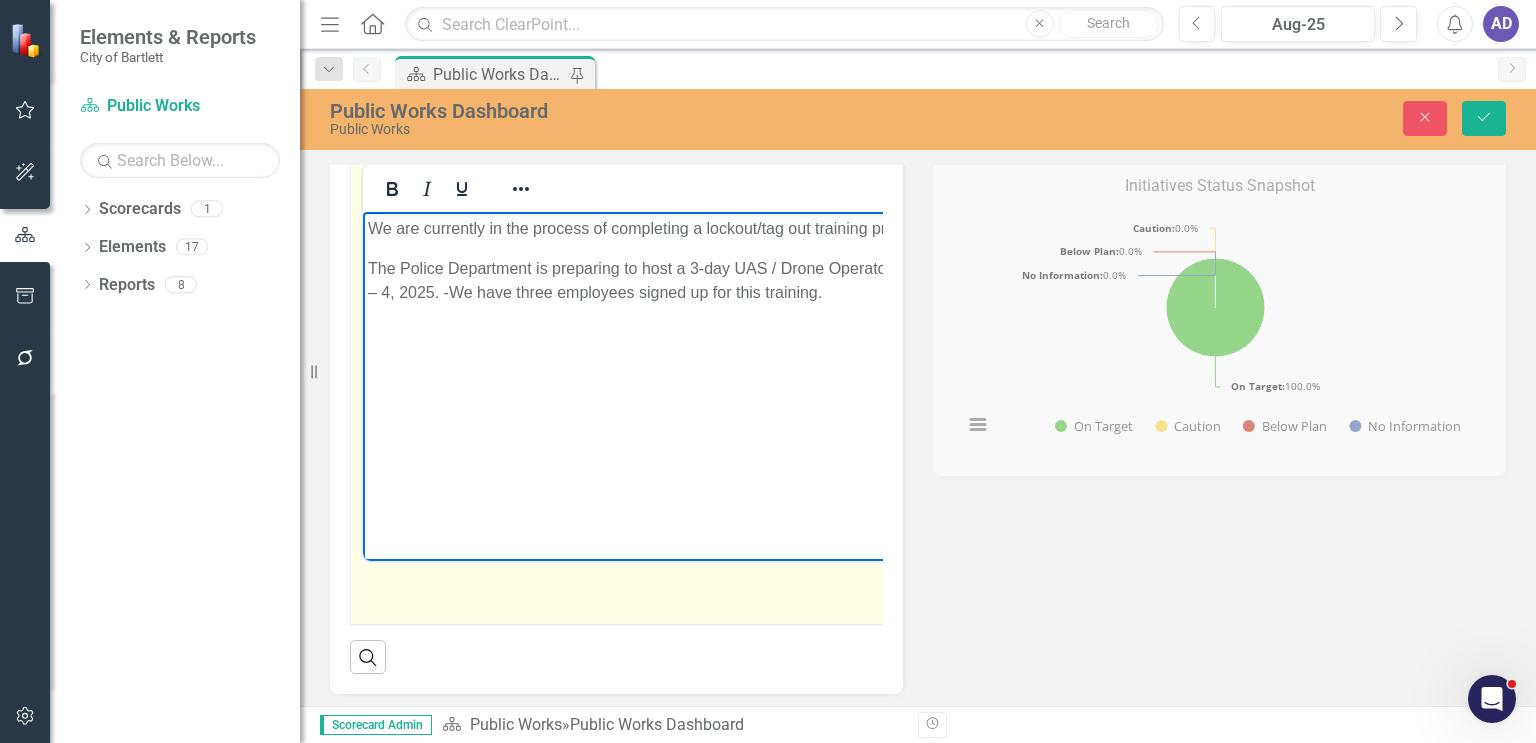click on "The Police Department is preparing to host a 3-day UAS / Drone Operator Course on September 2 – 4, 2025. -We have three employees signed up for this training." at bounding box center [720, 280] 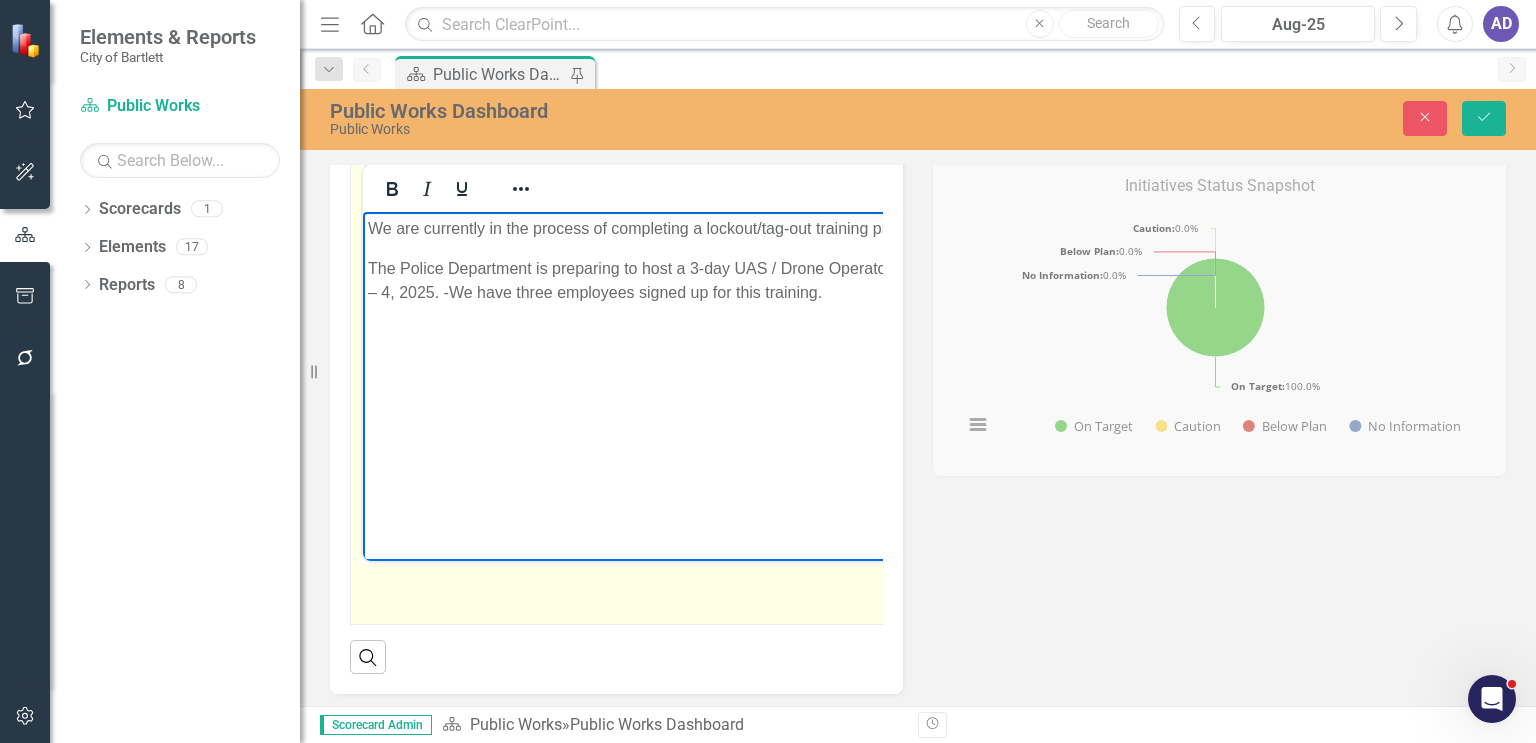 click on "The Police Department is preparing to host a 3-day UAS / Drone Operator Course on September 2 – 4, 2025. -We have three employees signed up for this training." at bounding box center [720, 280] 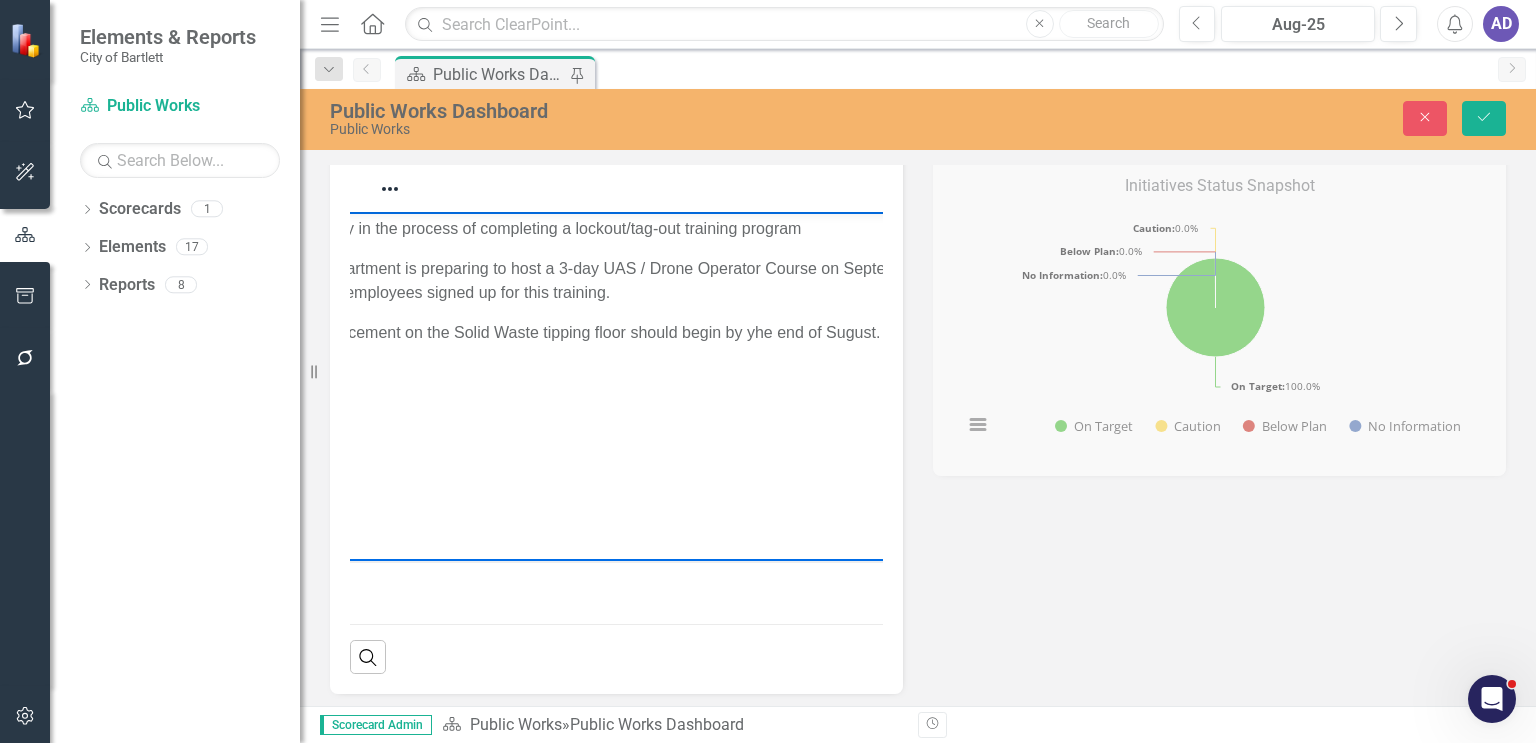 scroll, scrollTop: 0, scrollLeft: 136, axis: horizontal 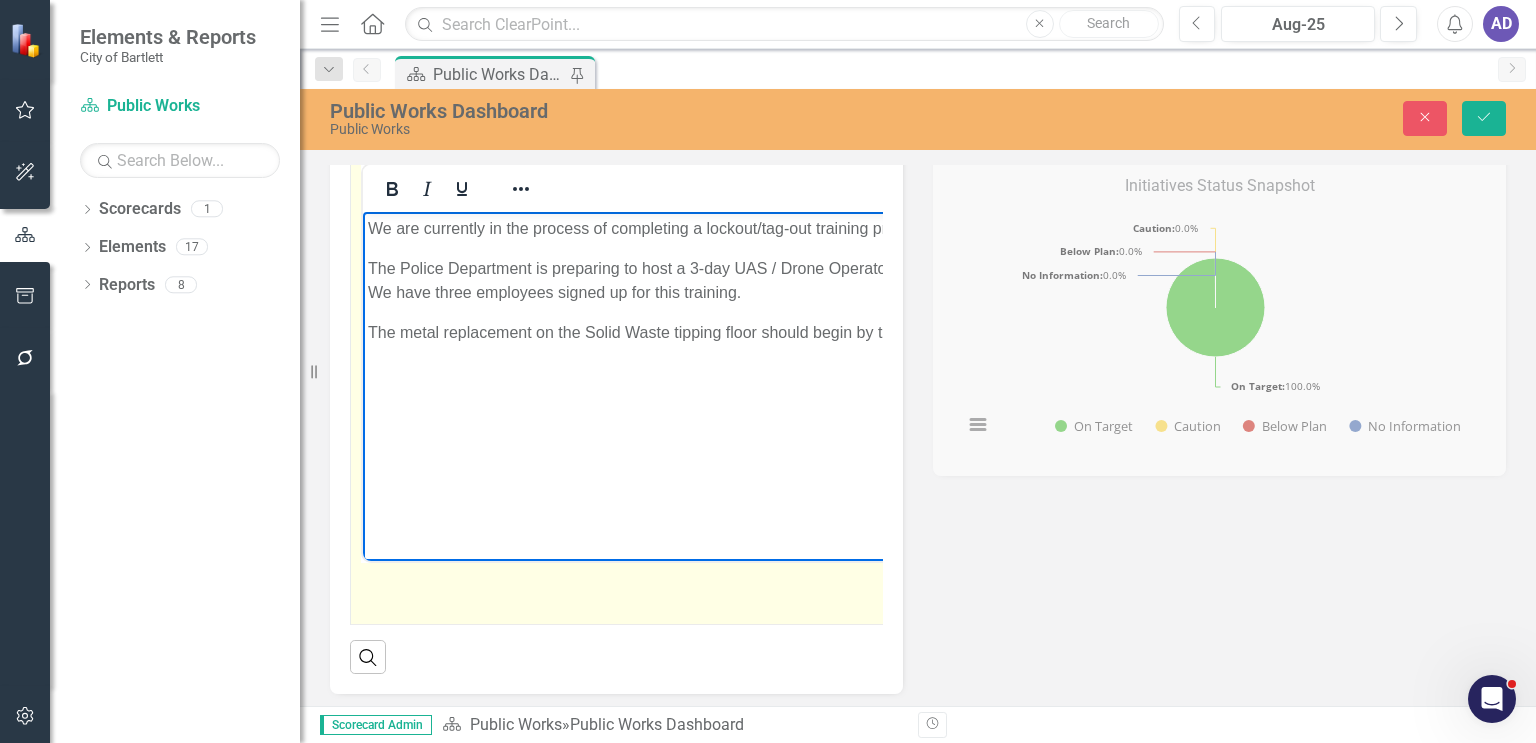 click on "We are currently in the process of completing a lockout/tag-out training program The Police Department is preparing to host a 3-day UAS / Drone Operator Course on September 2 – 4, 2025. -We have three employees signed up for this training. The metal replacement on the Solid Waste tipping floor should begin by the end of August." at bounding box center [767, 361] 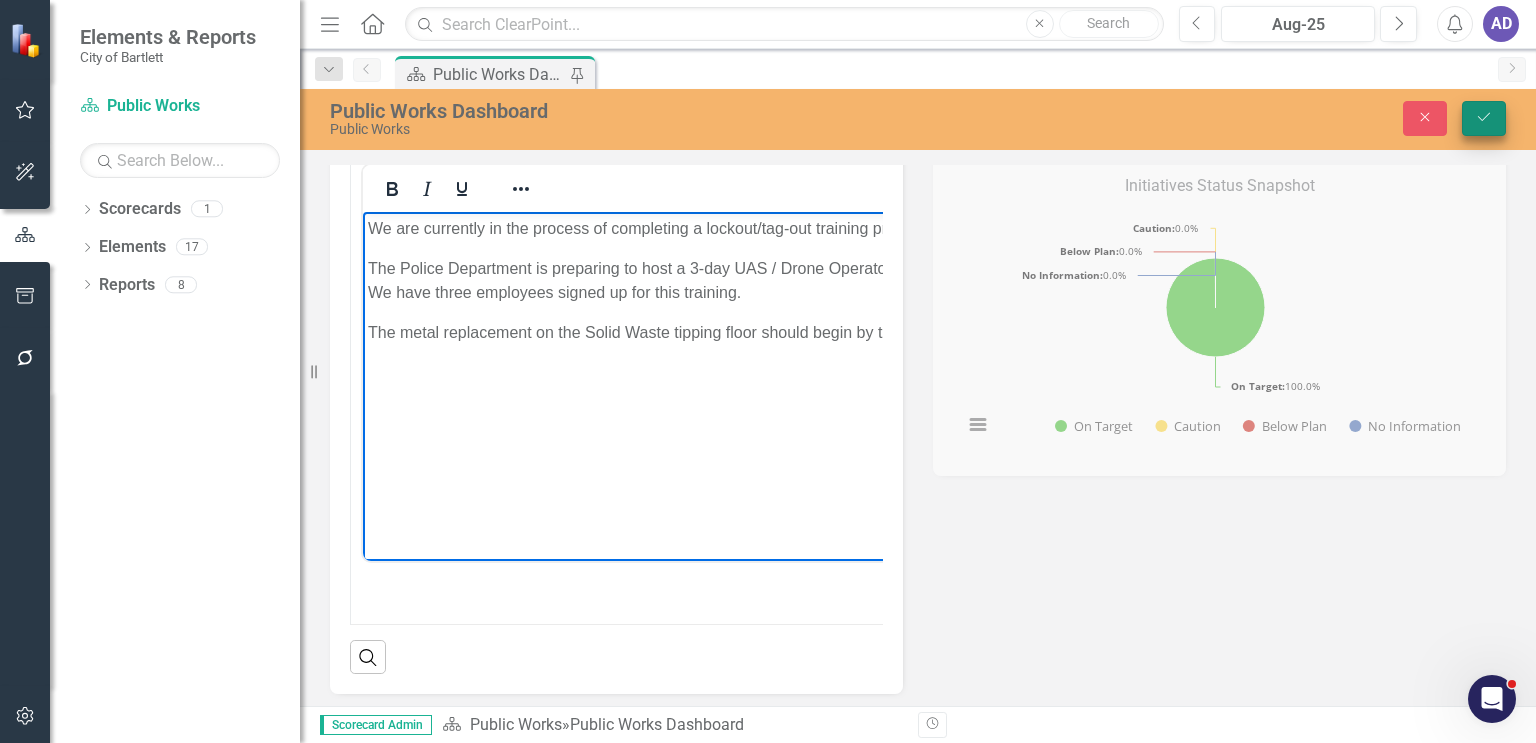 click on "Save" 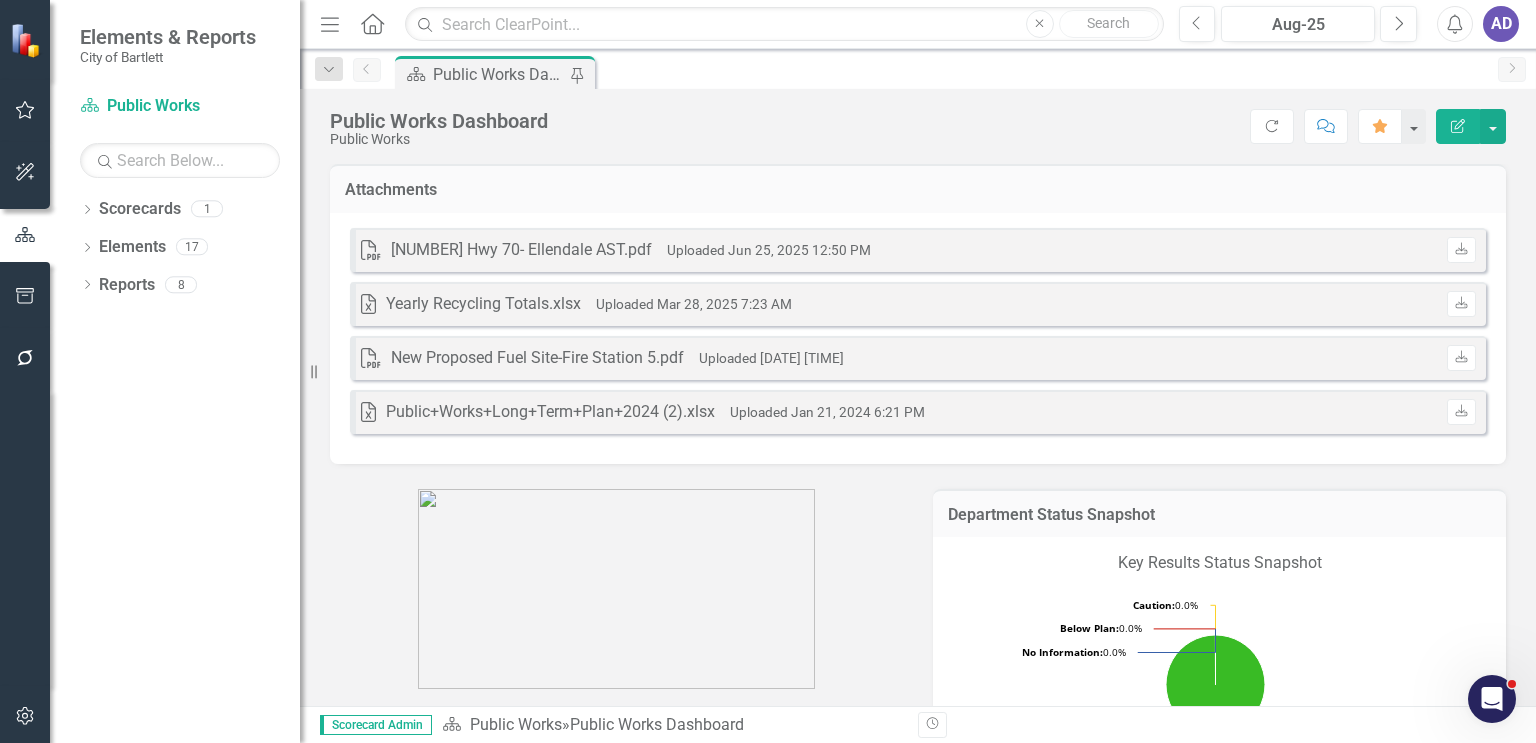 click on "AD" at bounding box center [1501, 24] 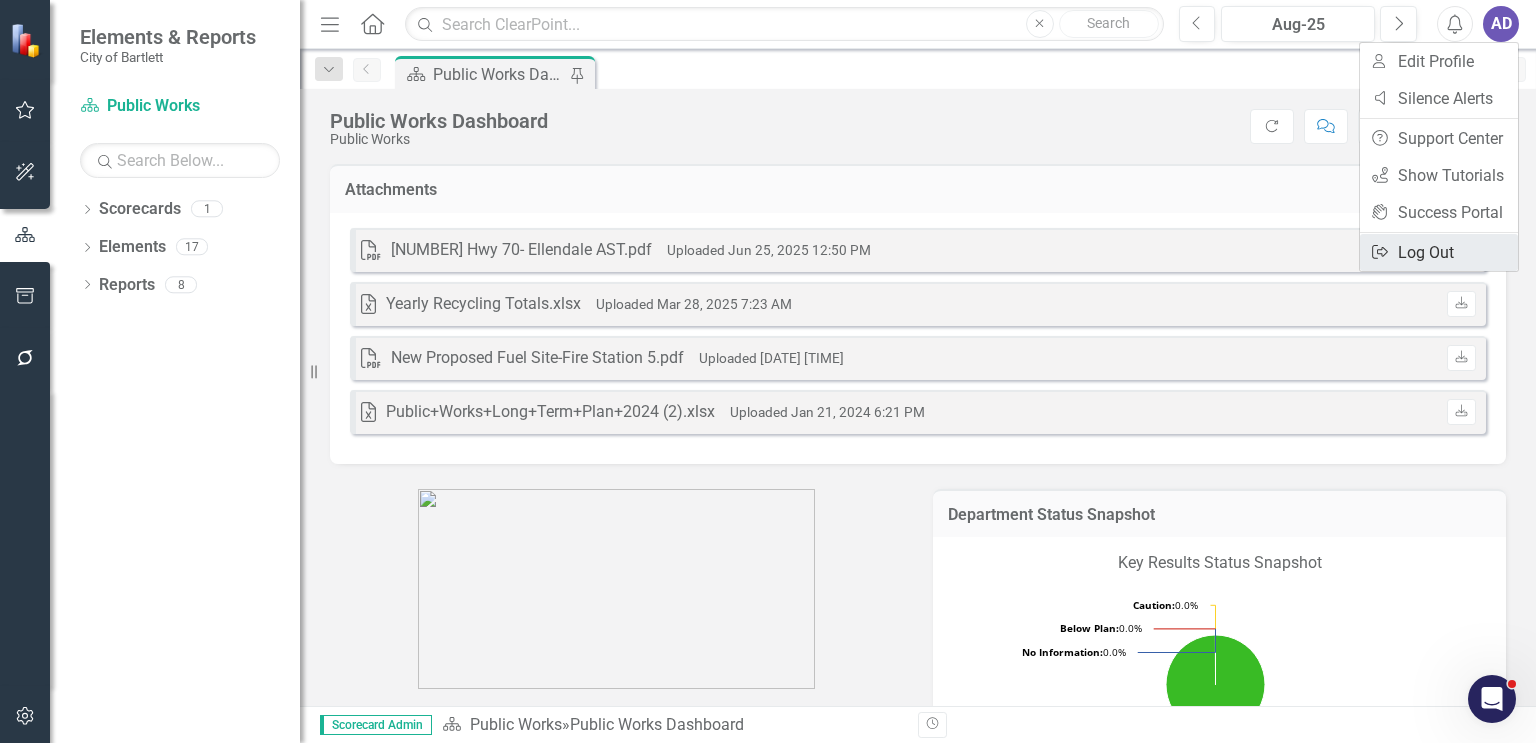 click on "Logout Log Out" at bounding box center [1439, 252] 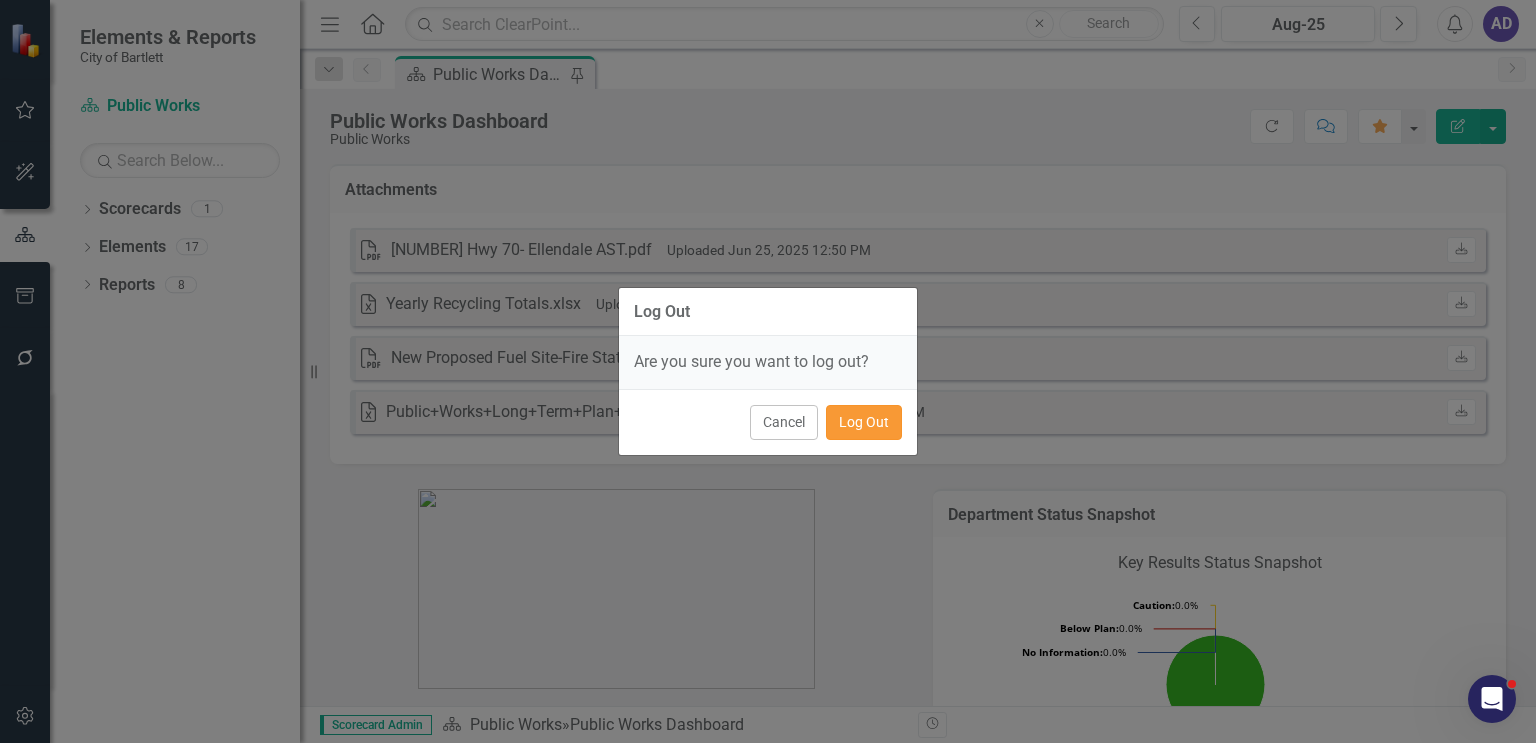 click on "Log Out" at bounding box center [864, 422] 